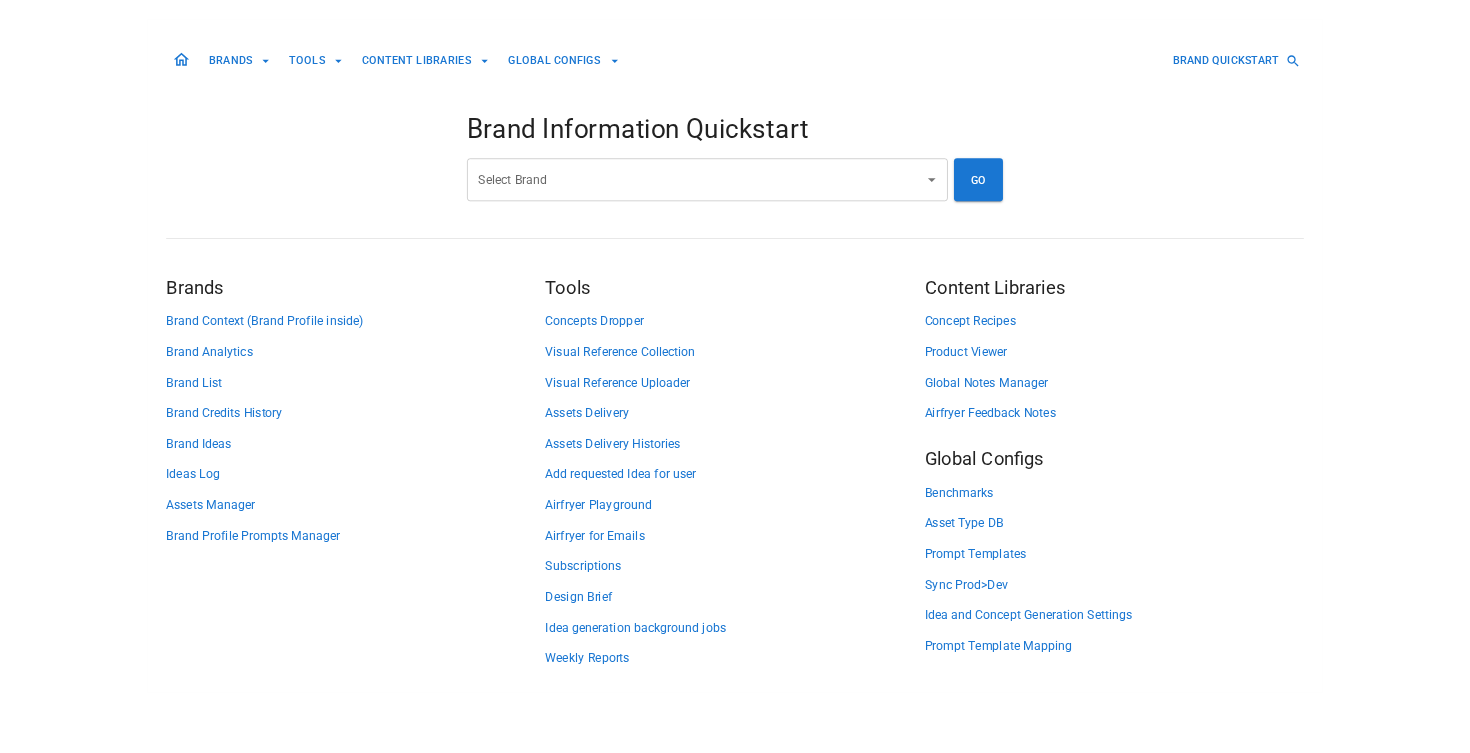 scroll, scrollTop: 0, scrollLeft: 0, axis: both 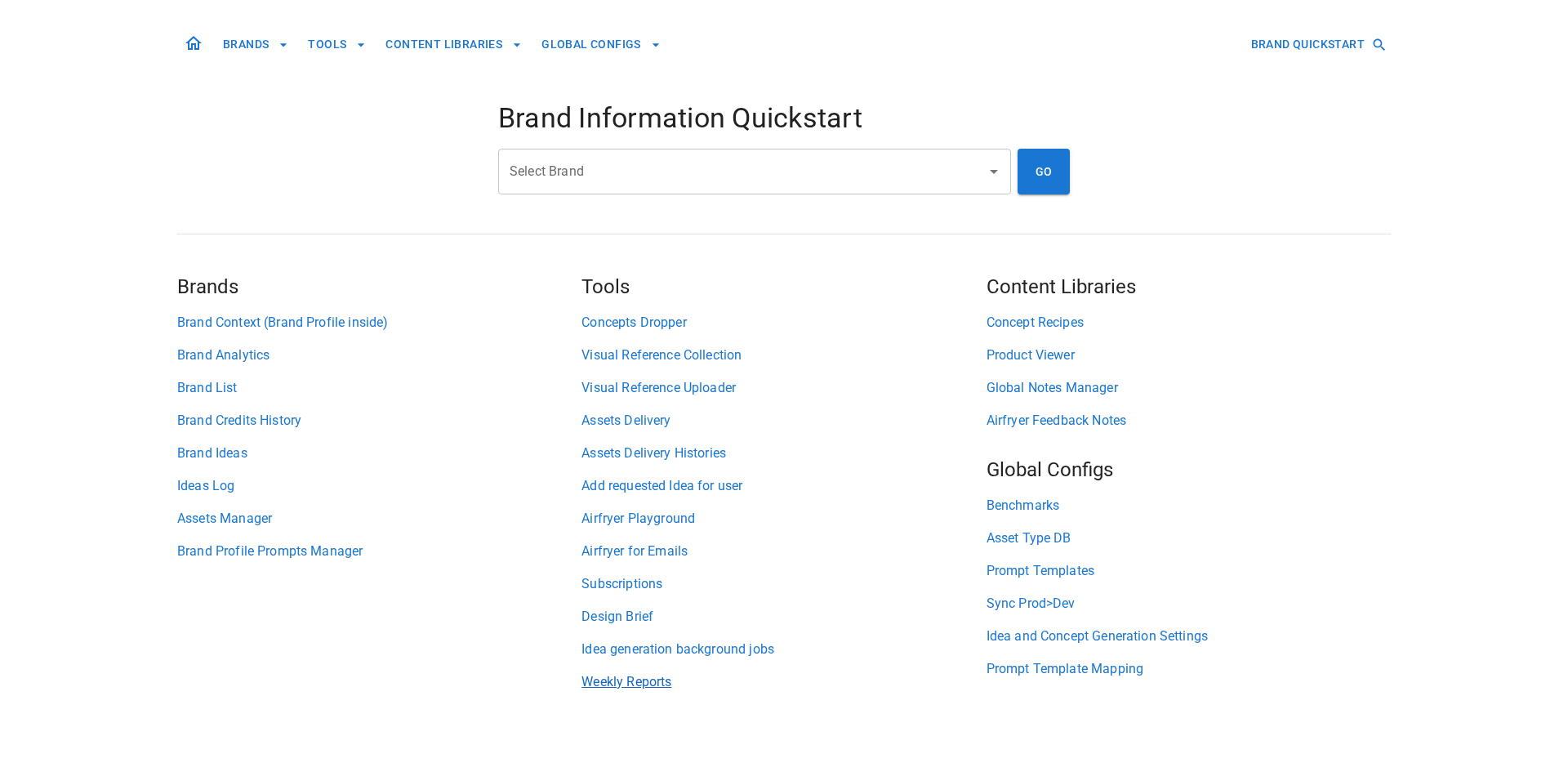 click on "Weekly Reports" at bounding box center [783, 682] 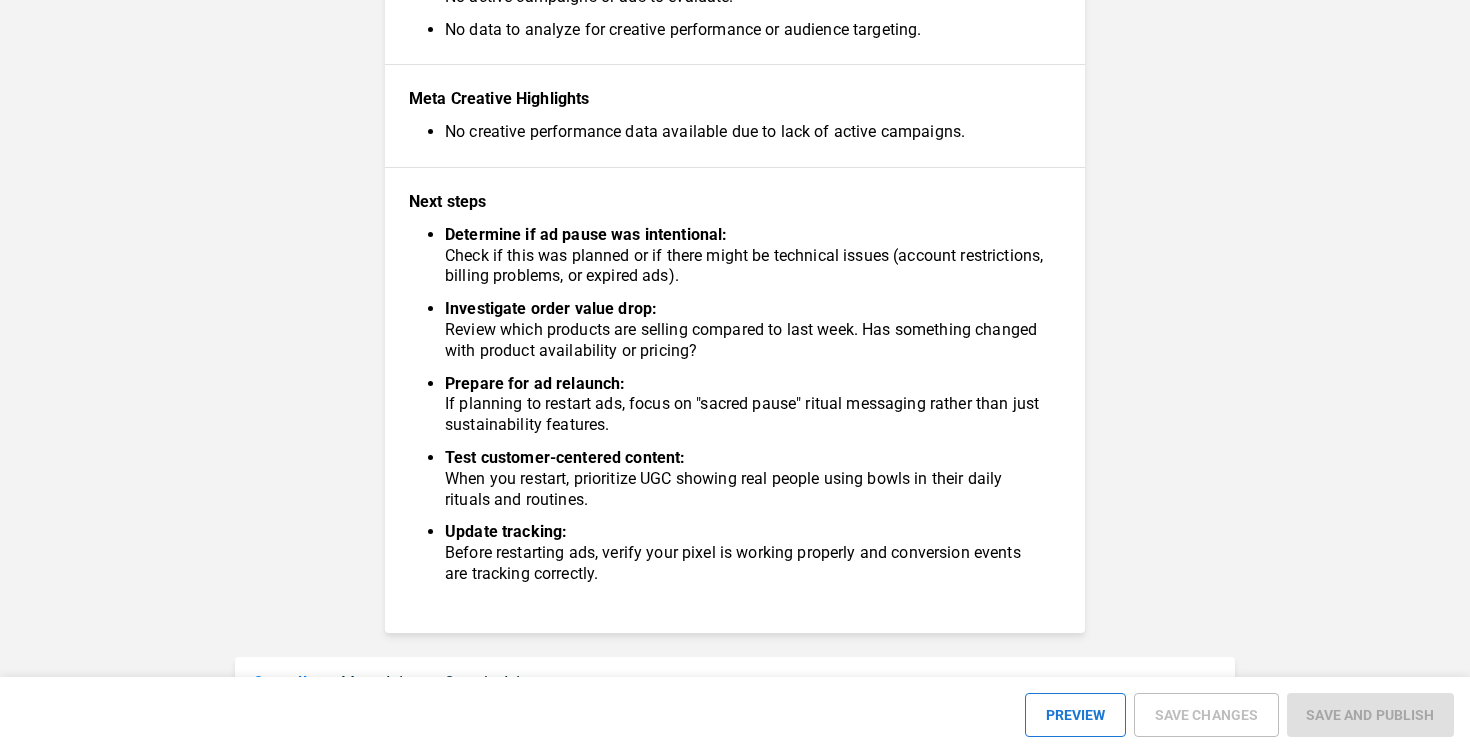 scroll, scrollTop: 0, scrollLeft: 0, axis: both 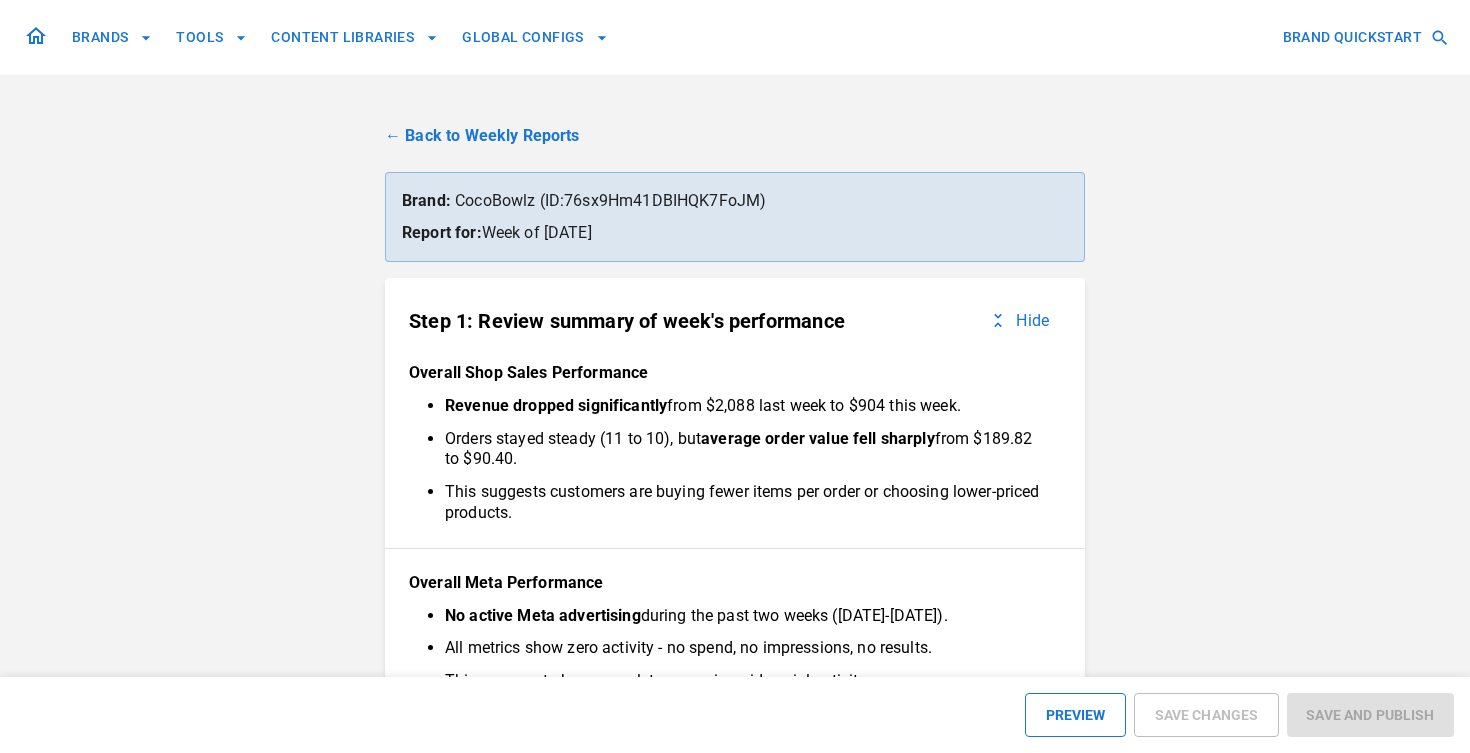 click on "← Back to Weekly Reports" at bounding box center (735, 136) 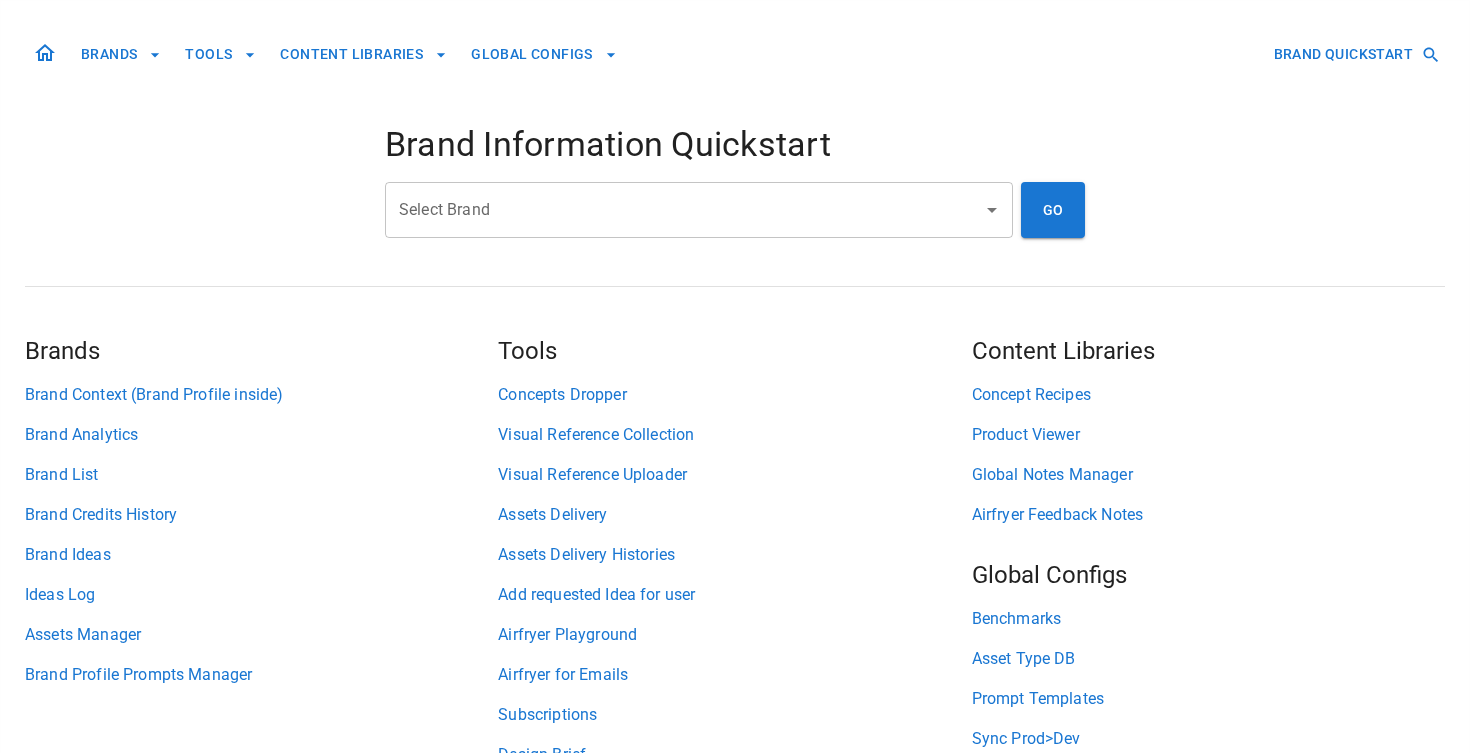 scroll, scrollTop: 126, scrollLeft: 0, axis: vertical 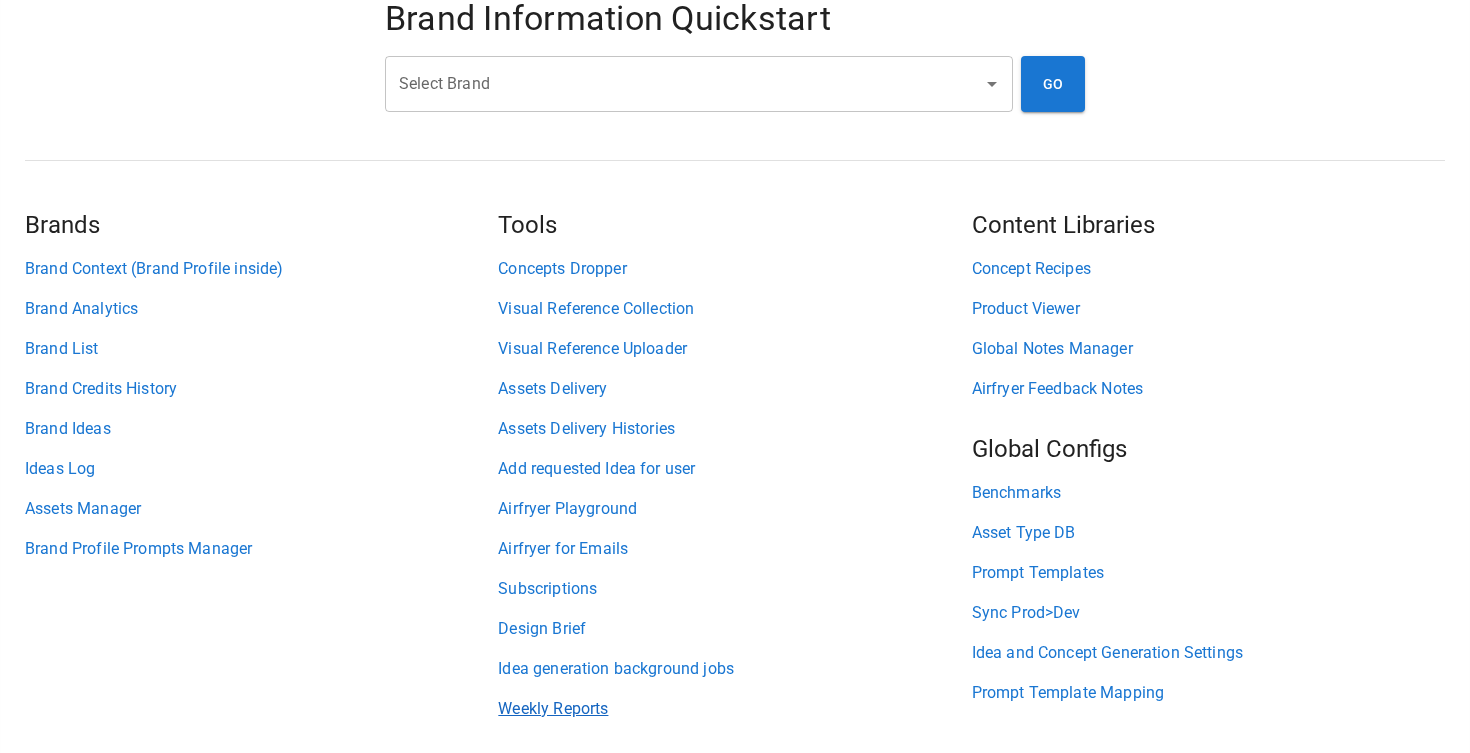 click on "Weekly Reports" at bounding box center (734, 709) 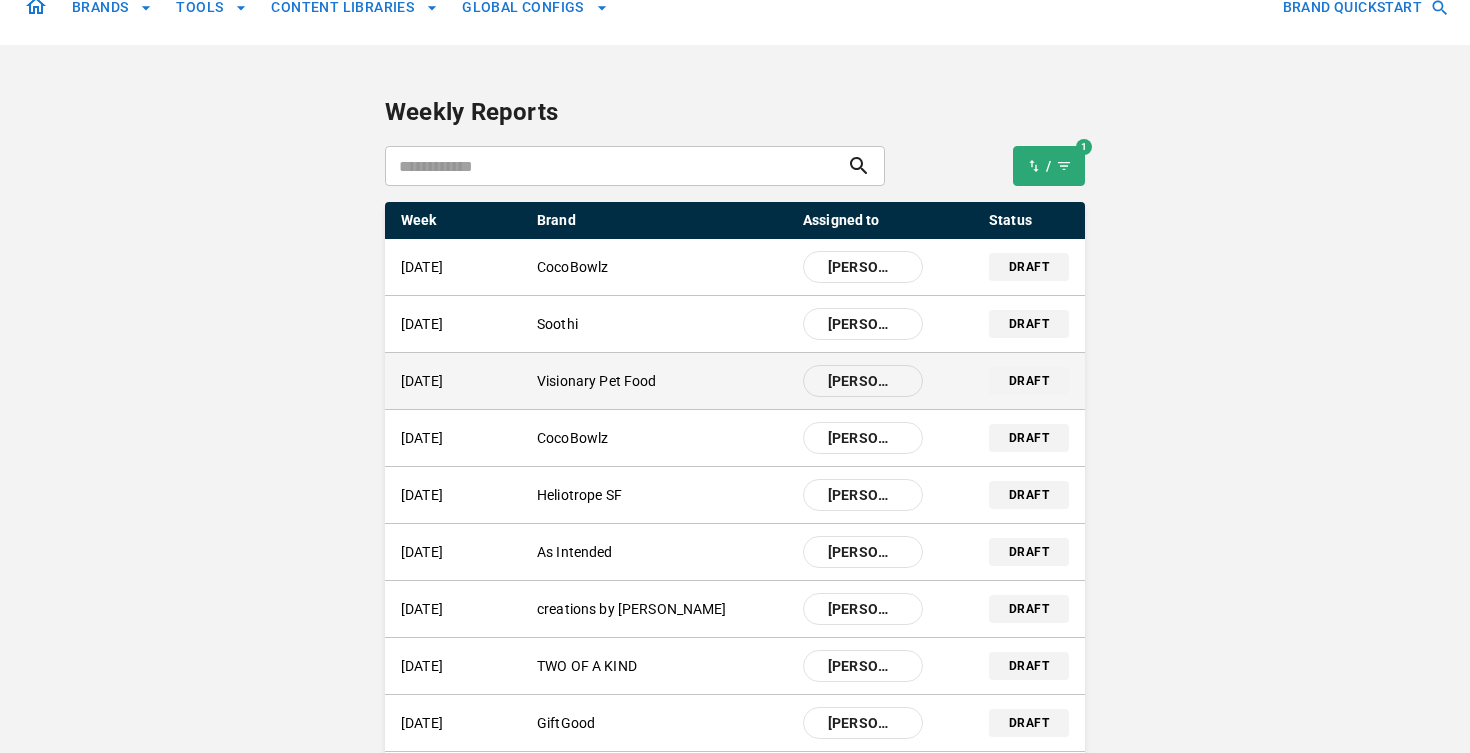 scroll, scrollTop: 34, scrollLeft: 0, axis: vertical 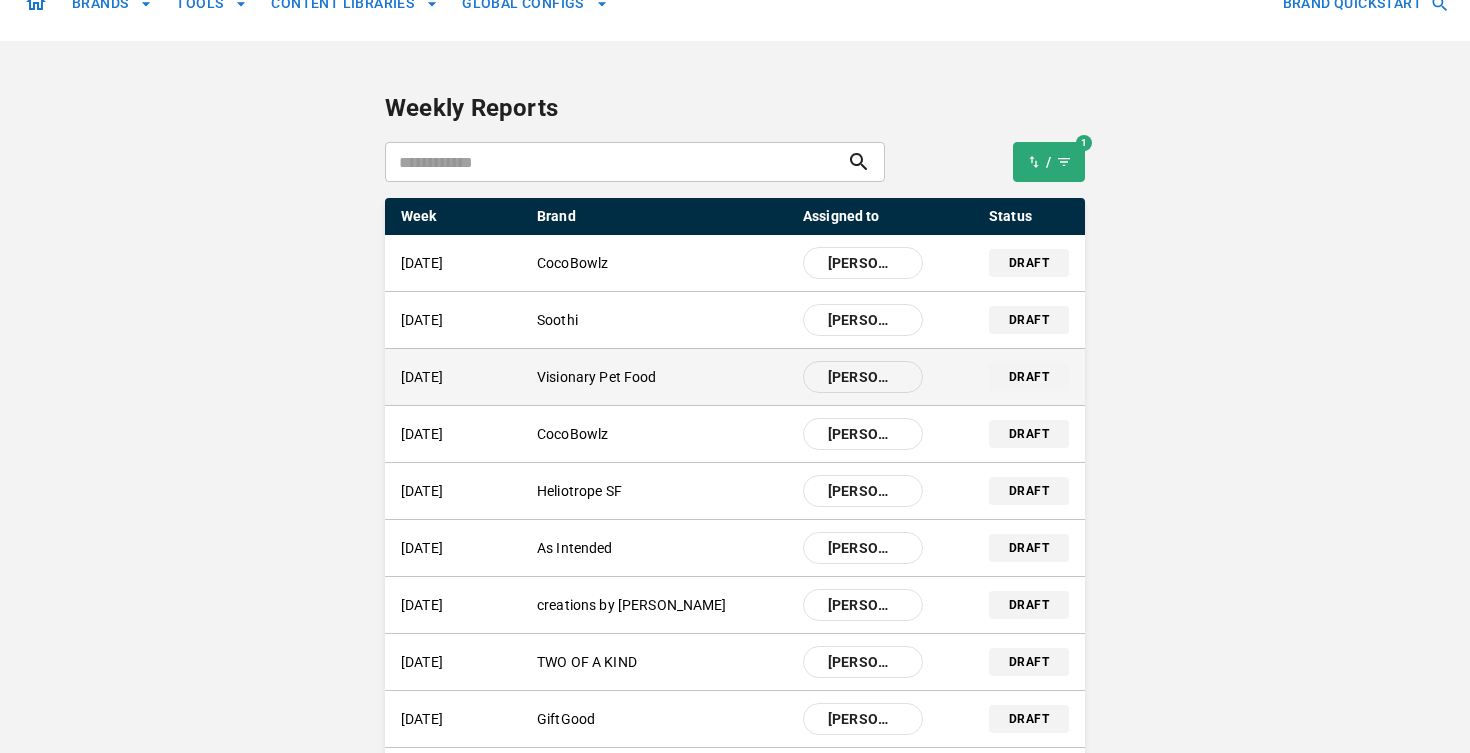 click on "Visionary Pet Food" at bounding box center (662, 377) 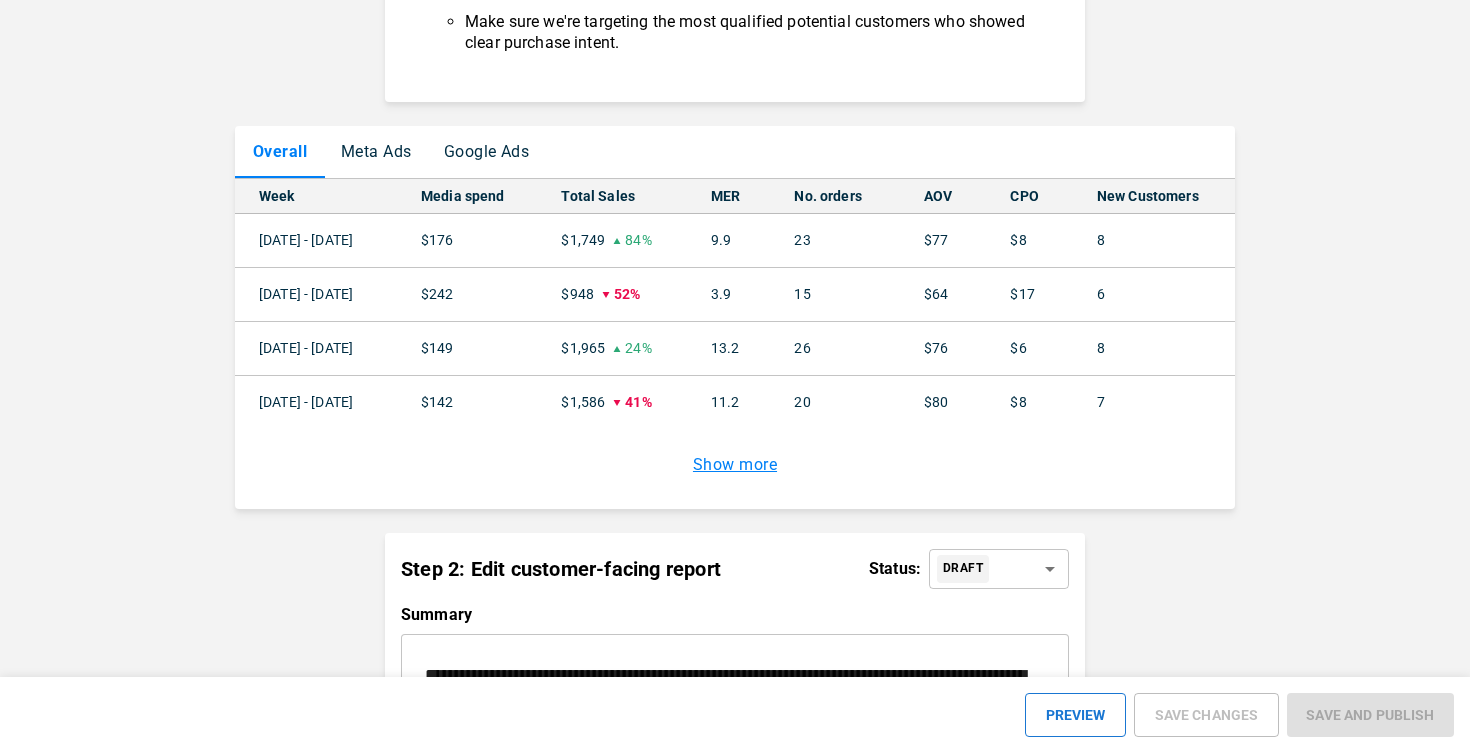 scroll, scrollTop: 1867, scrollLeft: 0, axis: vertical 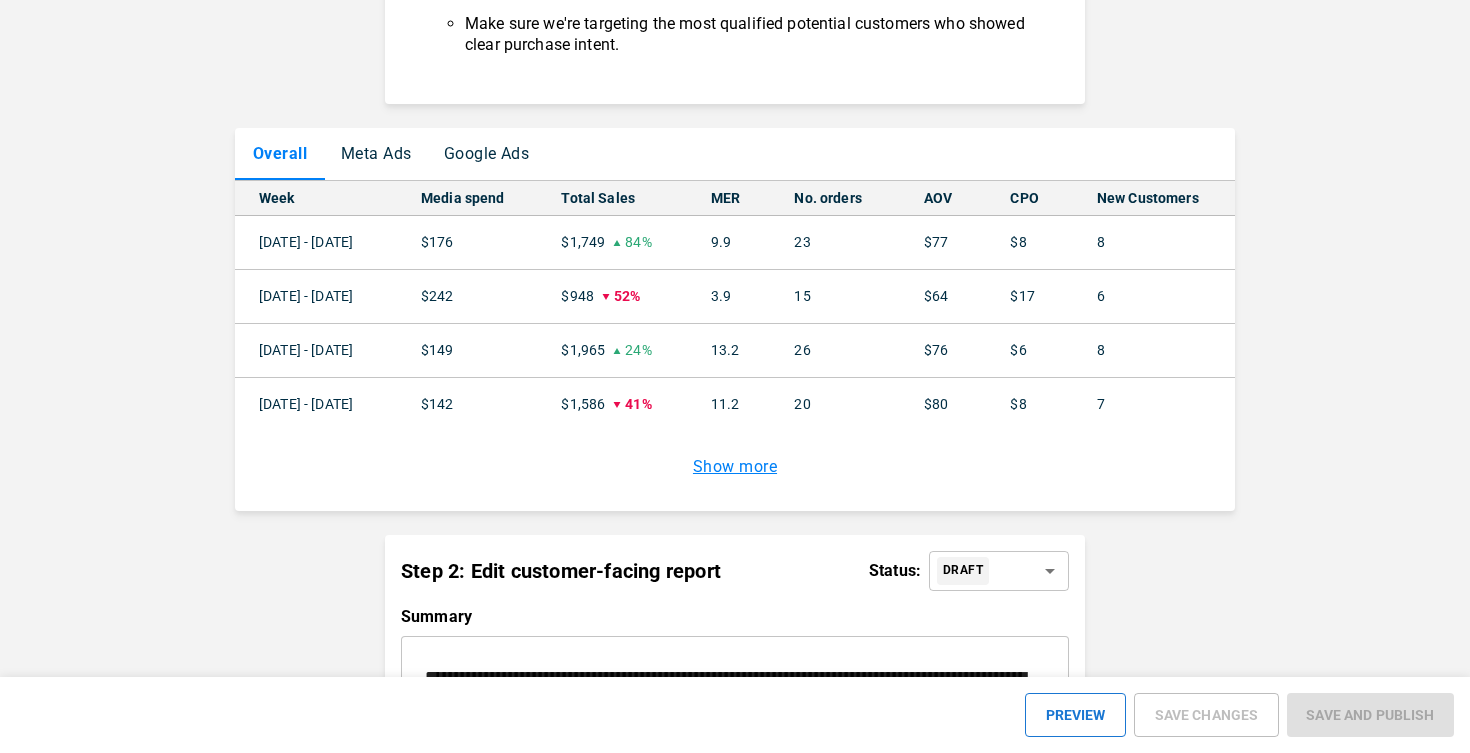 click on "$176" at bounding box center [467, 243] 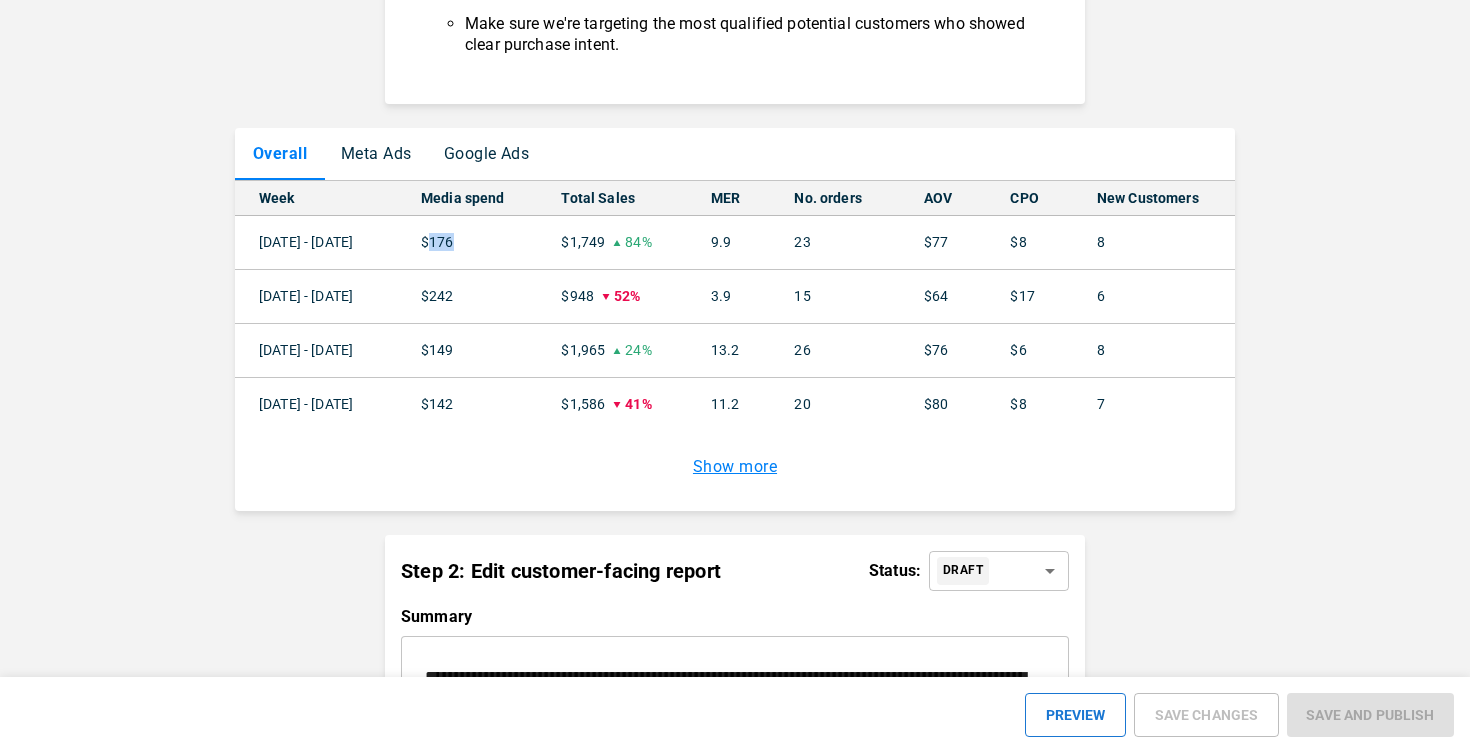 click on "$176" at bounding box center [467, 243] 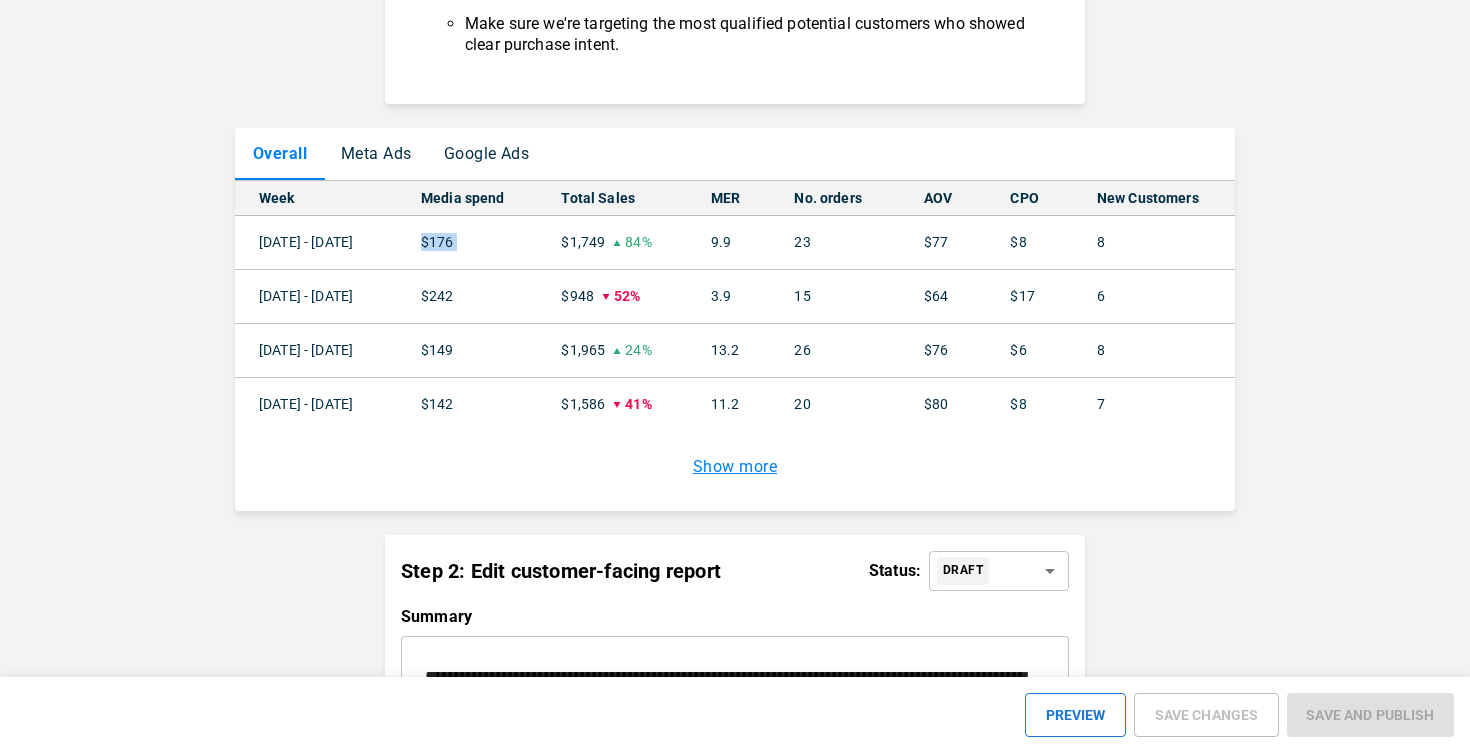 click on "$176" at bounding box center [467, 243] 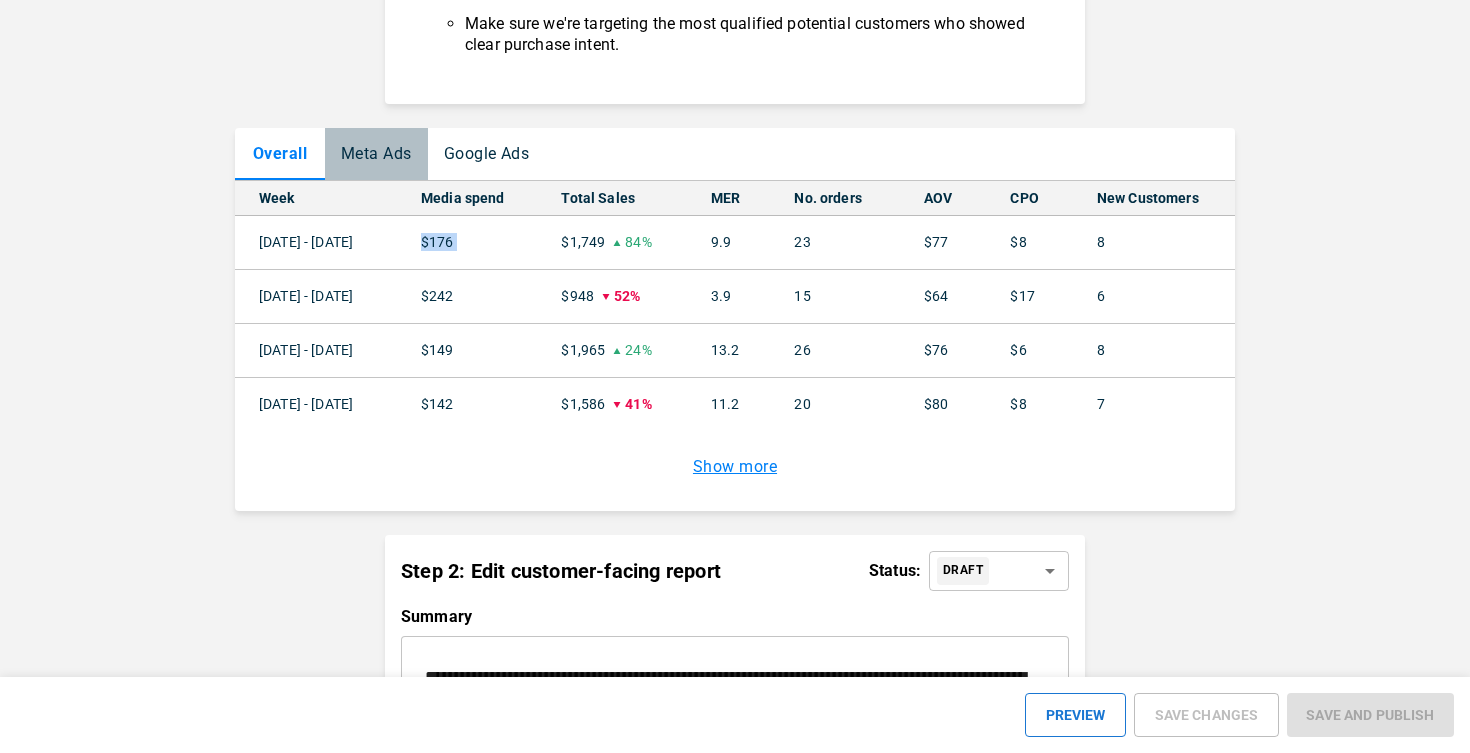 click on "Meta Ads" at bounding box center (376, 154) 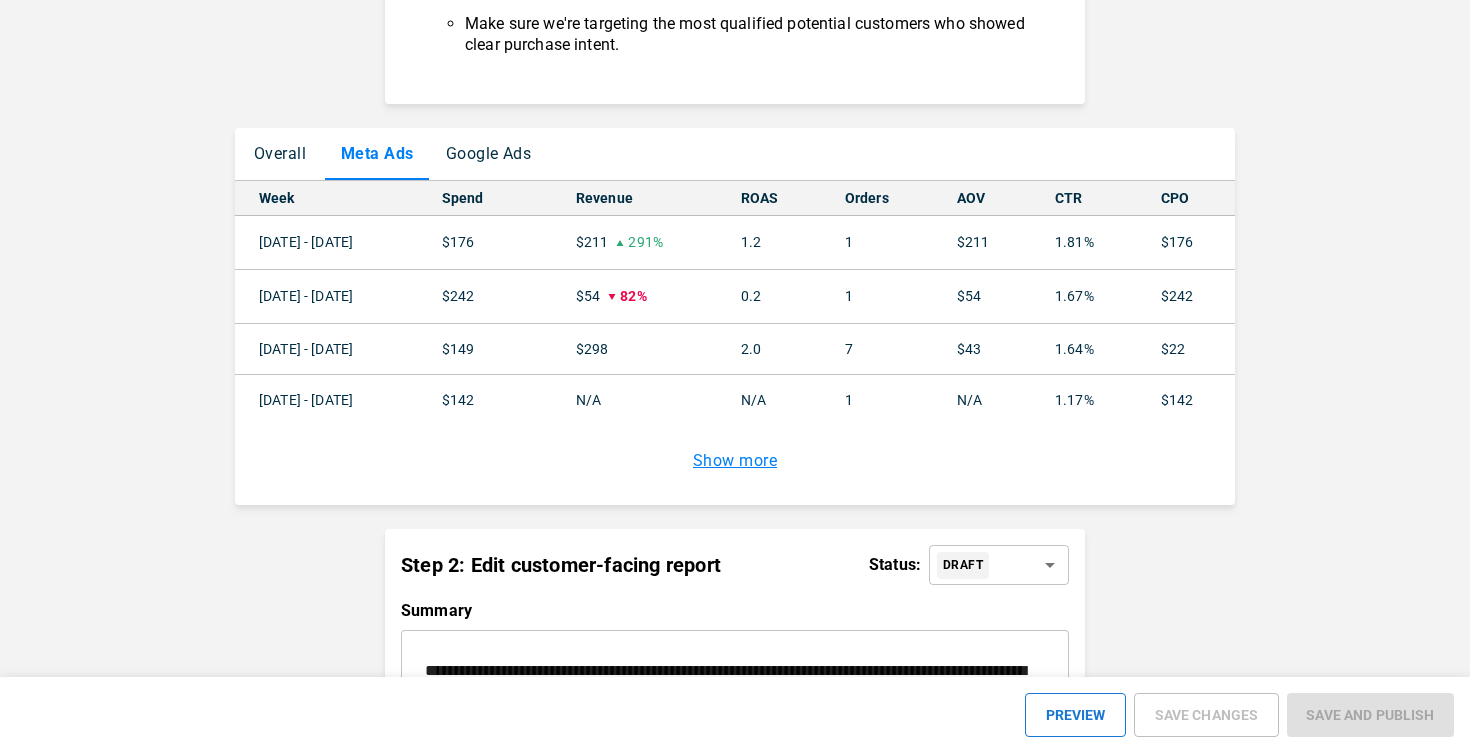 click on "Google Ads" at bounding box center (489, 154) 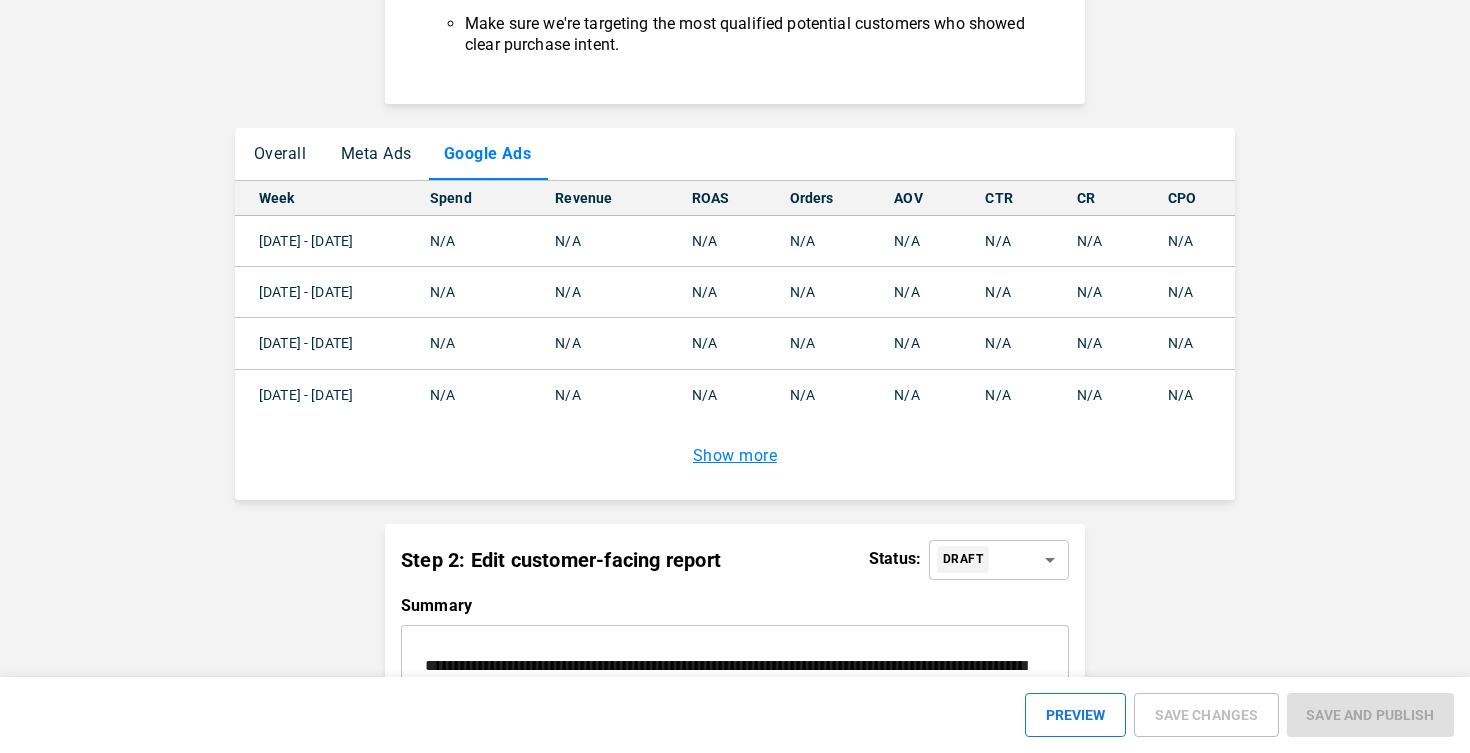 click on "Meta Ads" at bounding box center (376, 154) 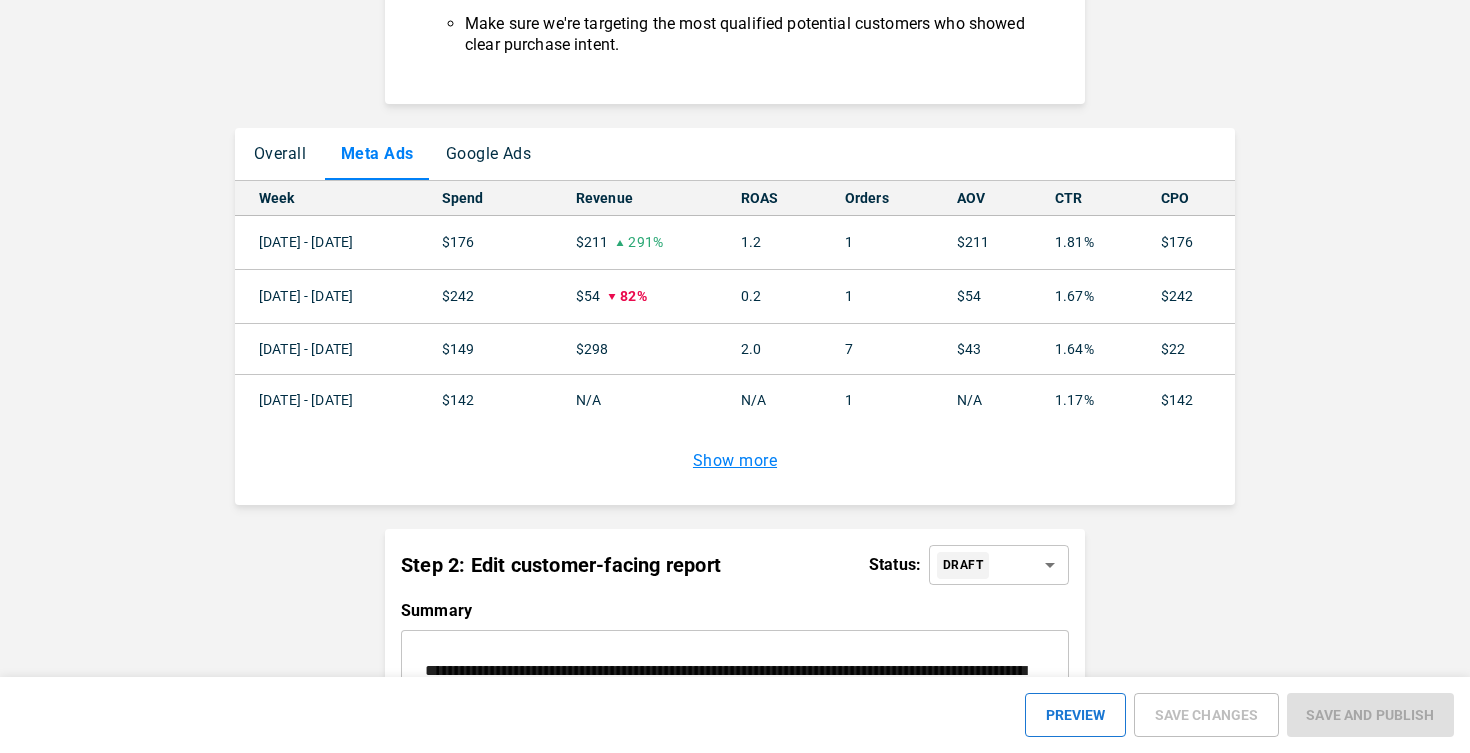 click on "Overall" at bounding box center (280, 154) 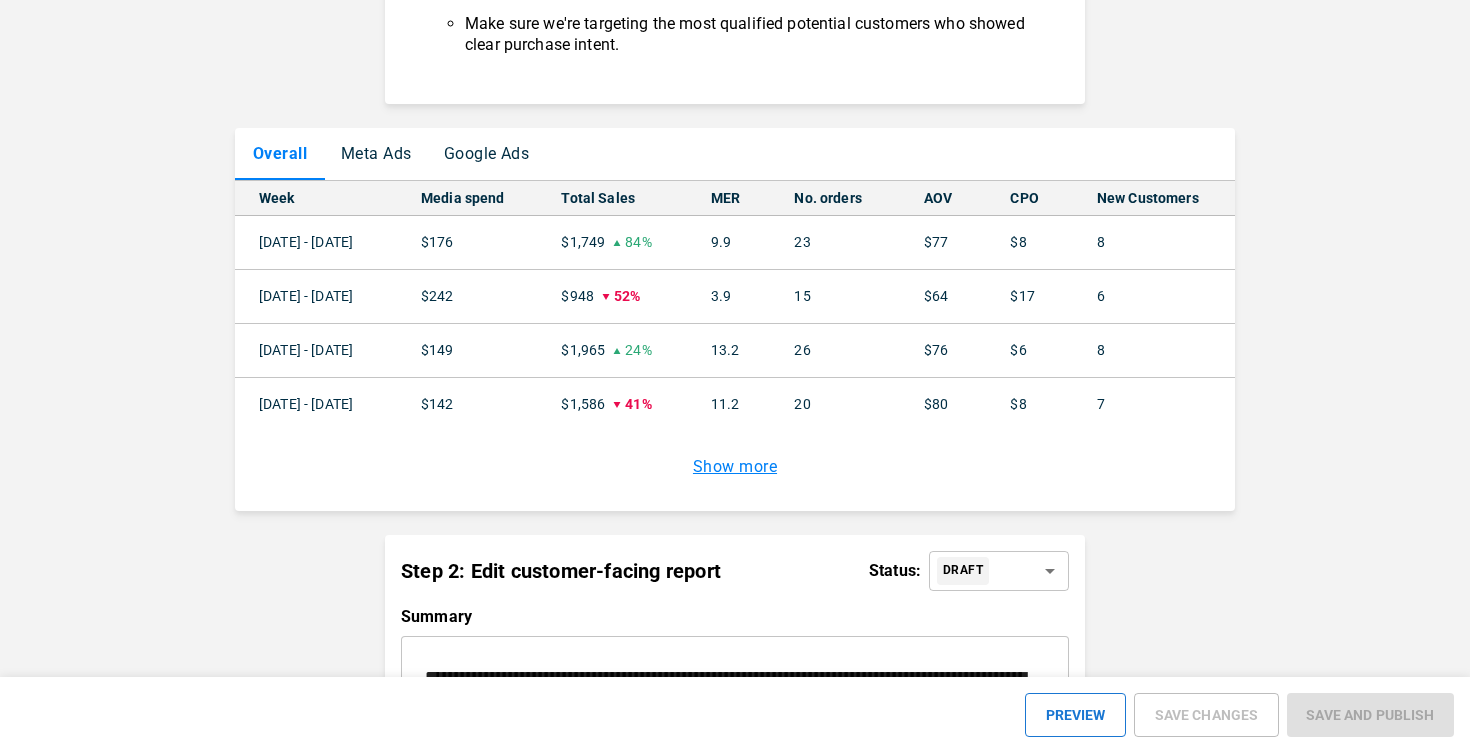 click on "$176" at bounding box center (467, 243) 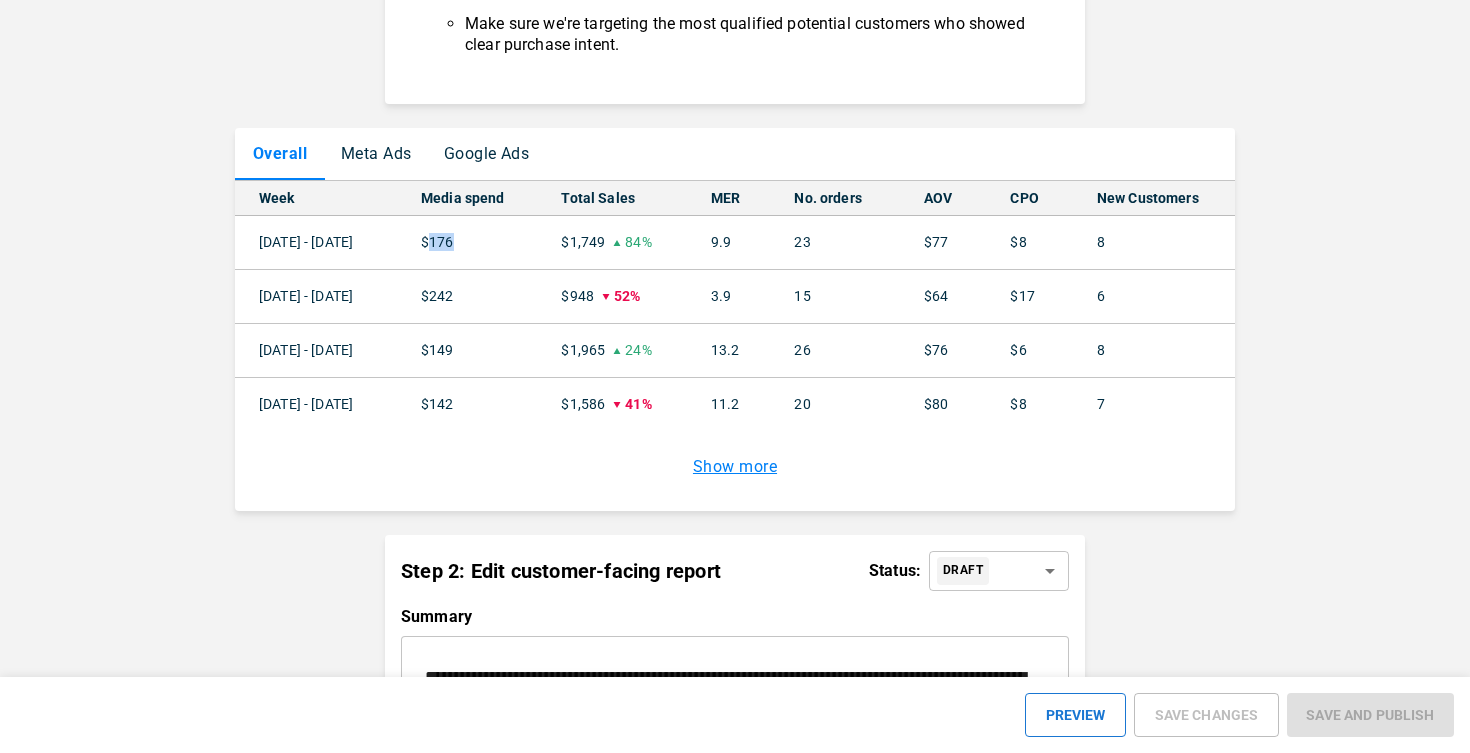 click on "$176" at bounding box center [467, 243] 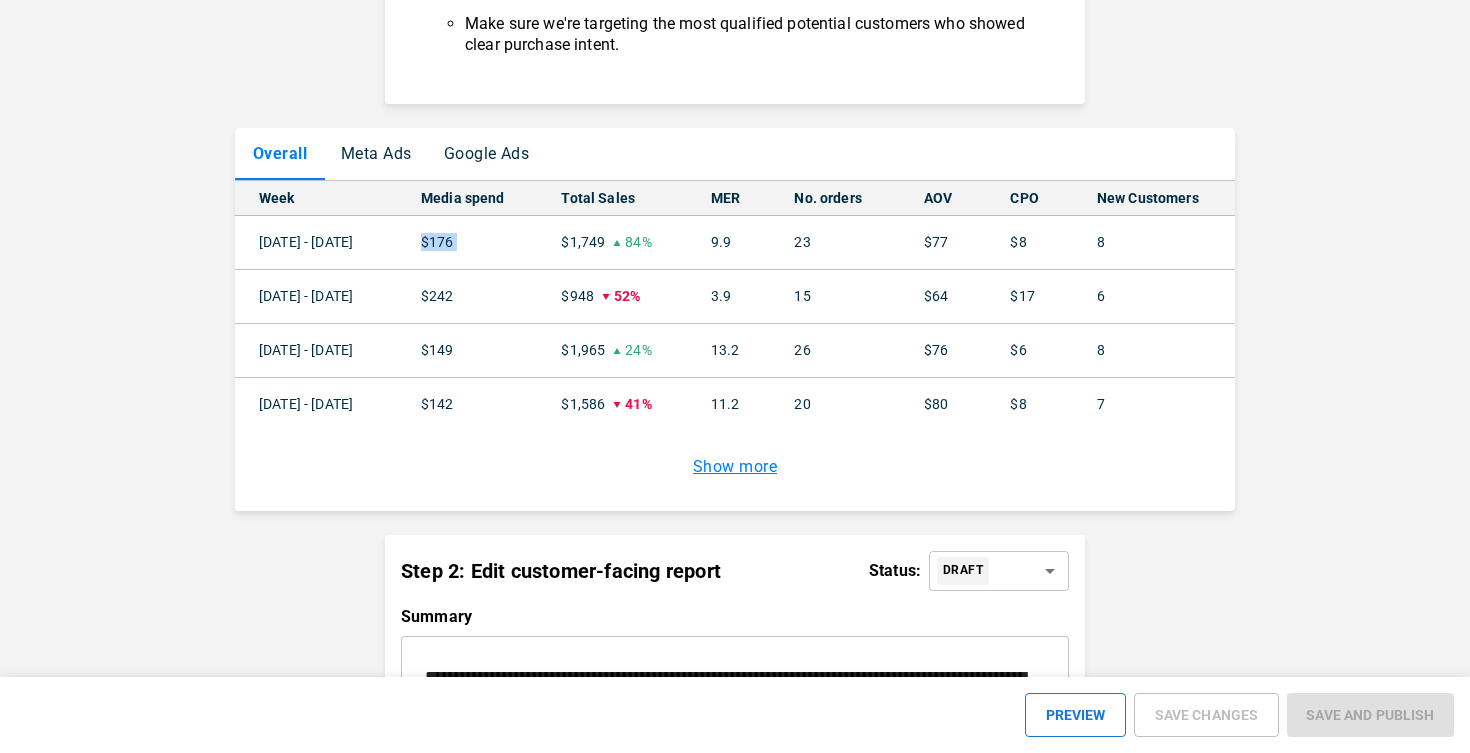 click on "$176" at bounding box center [467, 243] 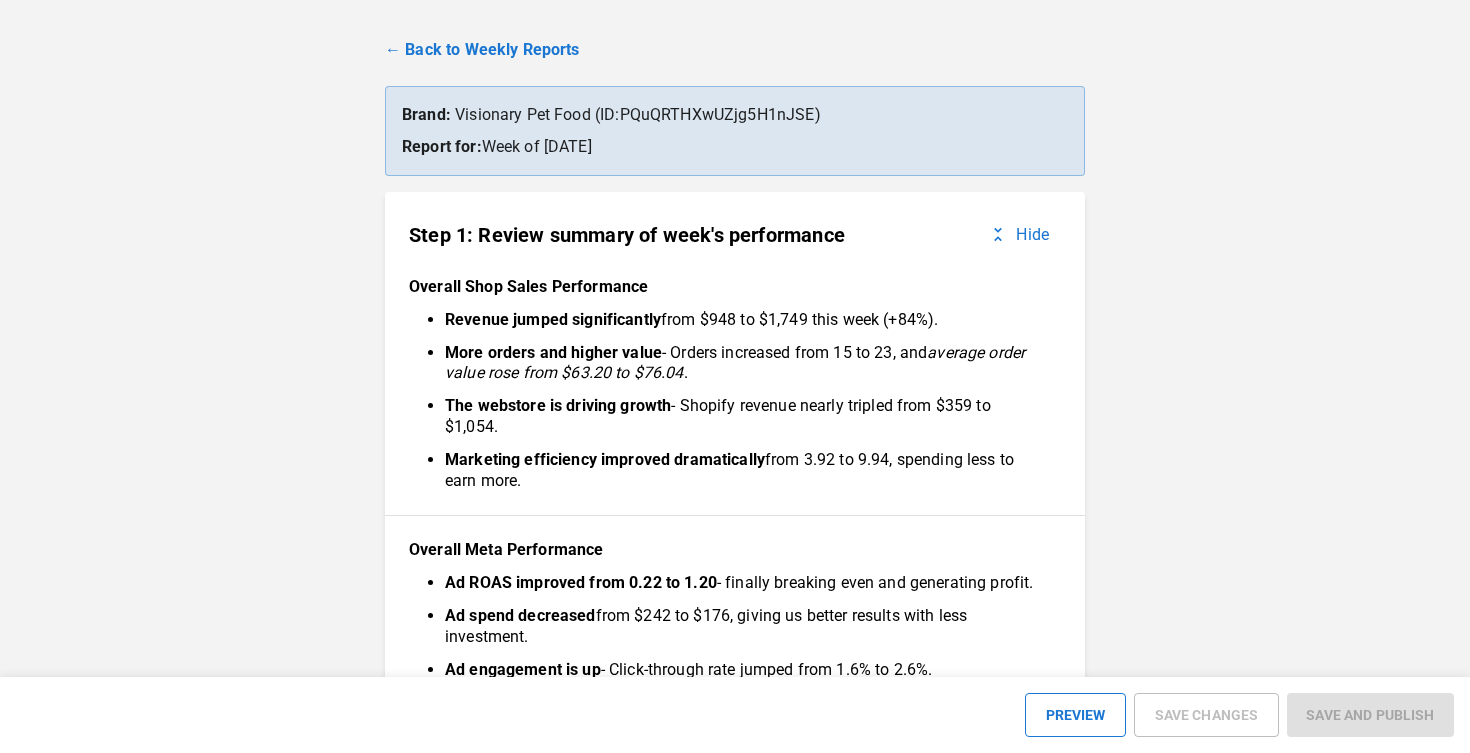 scroll, scrollTop: 63, scrollLeft: 0, axis: vertical 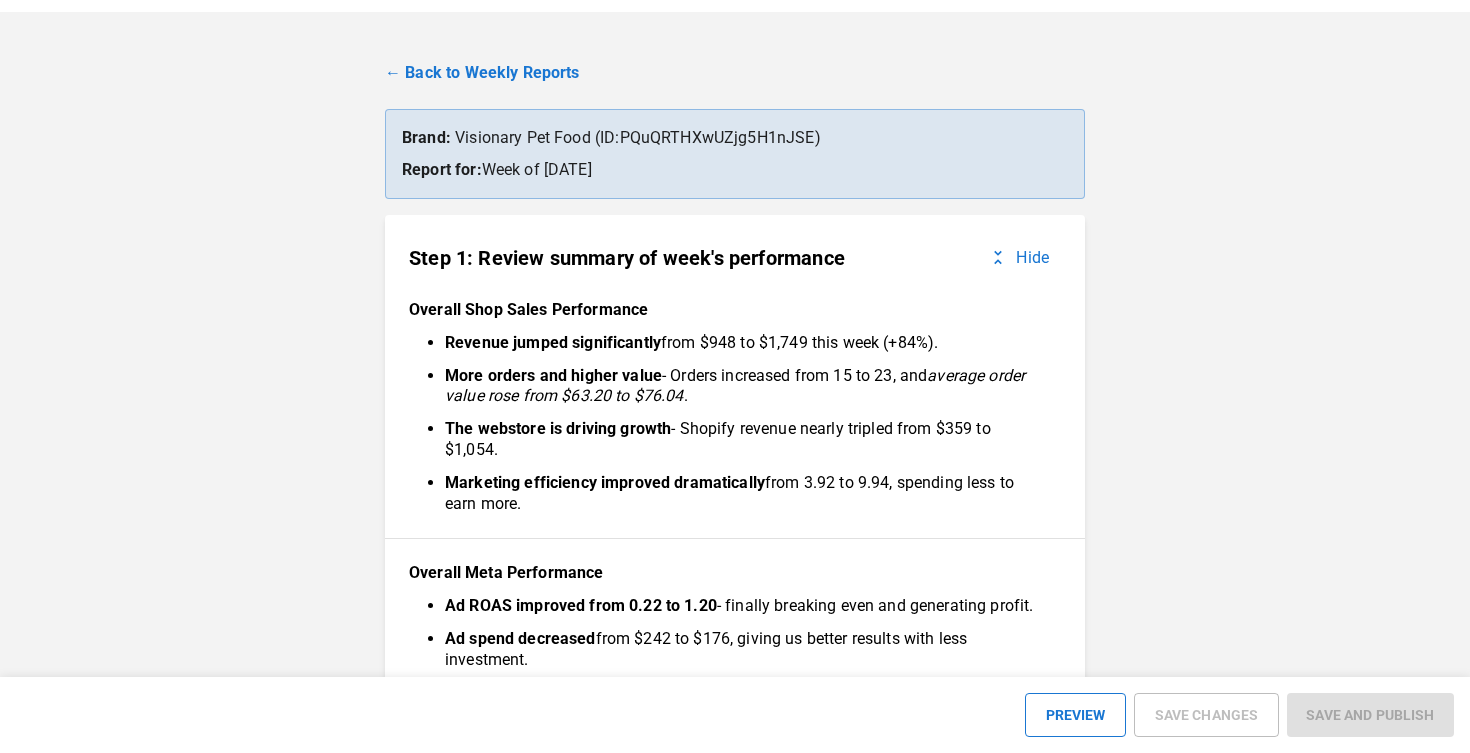 drag, startPoint x: 518, startPoint y: 455, endPoint x: 456, endPoint y: 443, distance: 63.15061 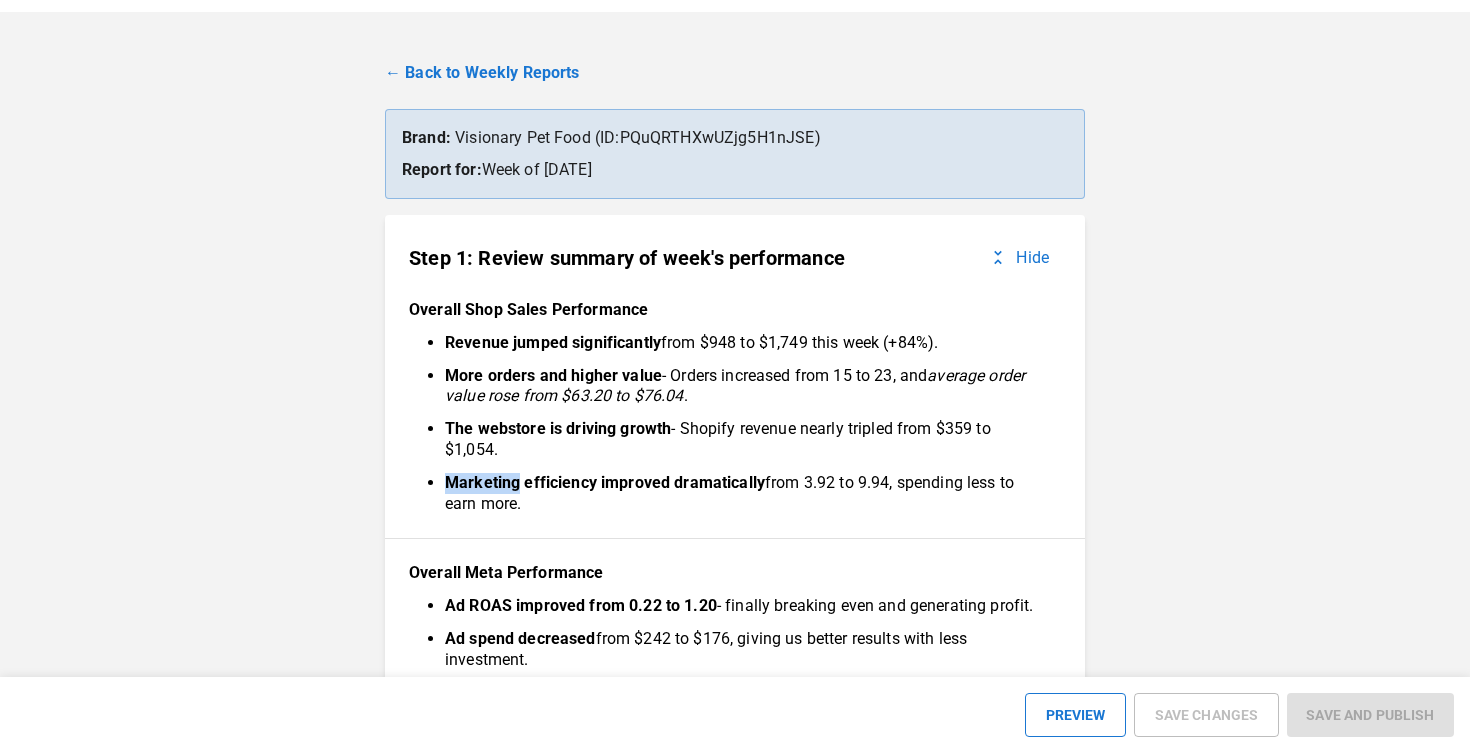 click on "Marketing efficiency improved dramatically" at bounding box center [605, 482] 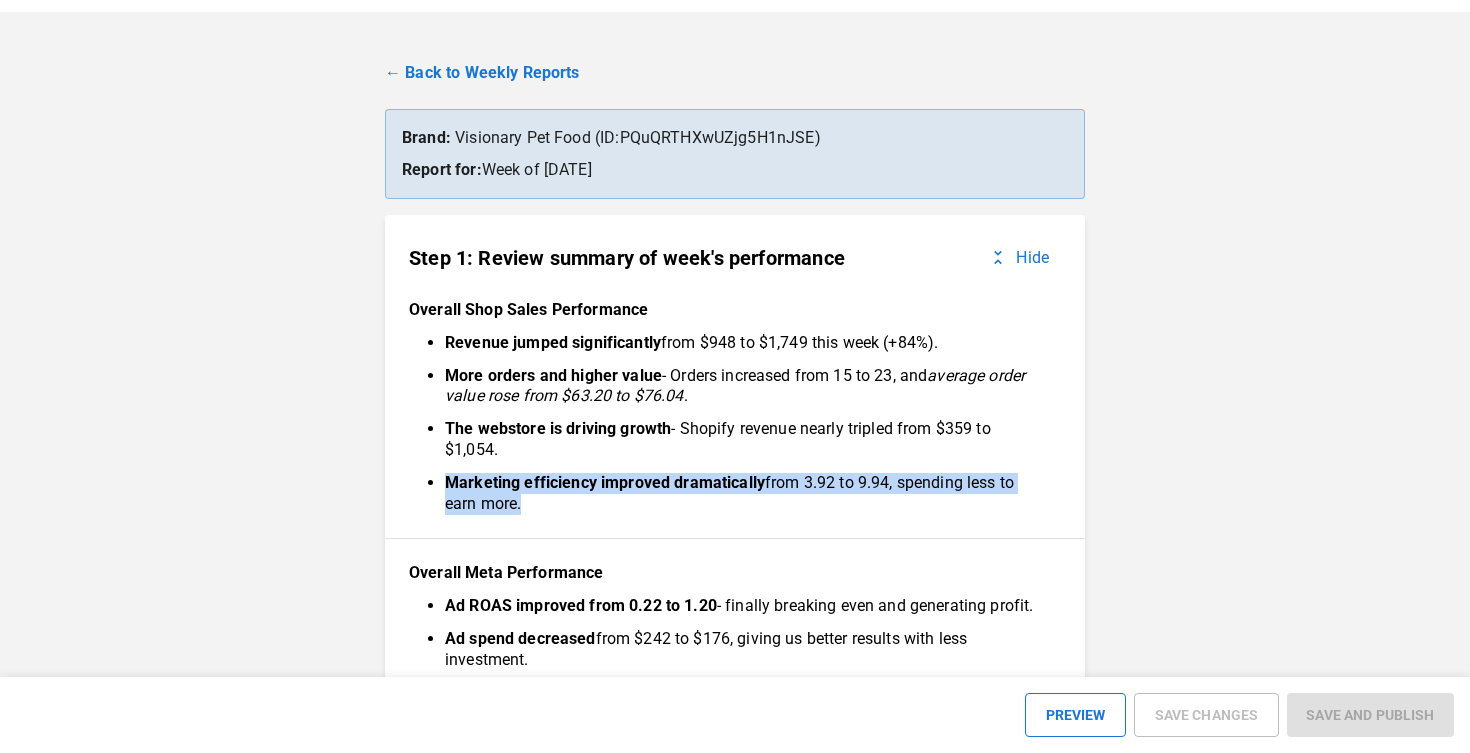 click on "Marketing efficiency improved dramatically" at bounding box center [605, 482] 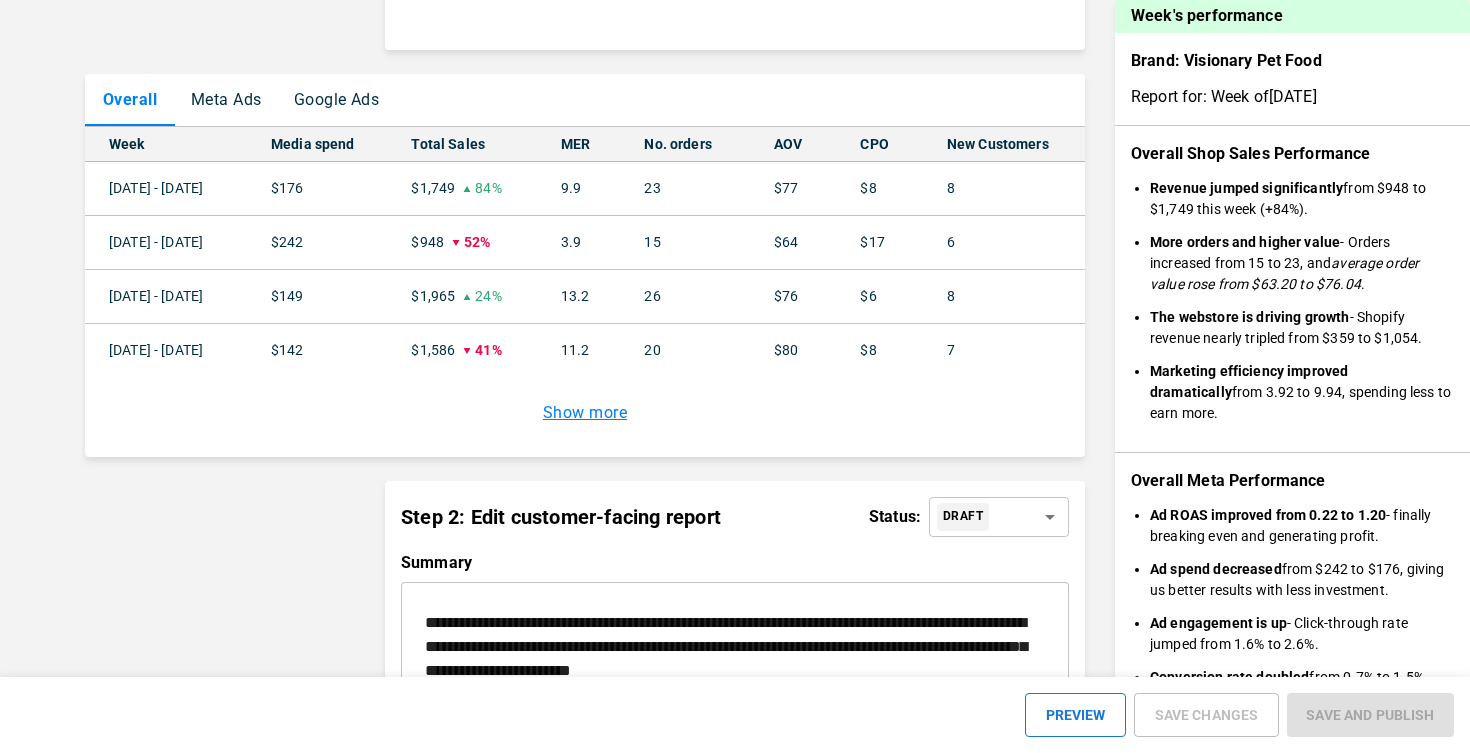 scroll, scrollTop: 2023, scrollLeft: 0, axis: vertical 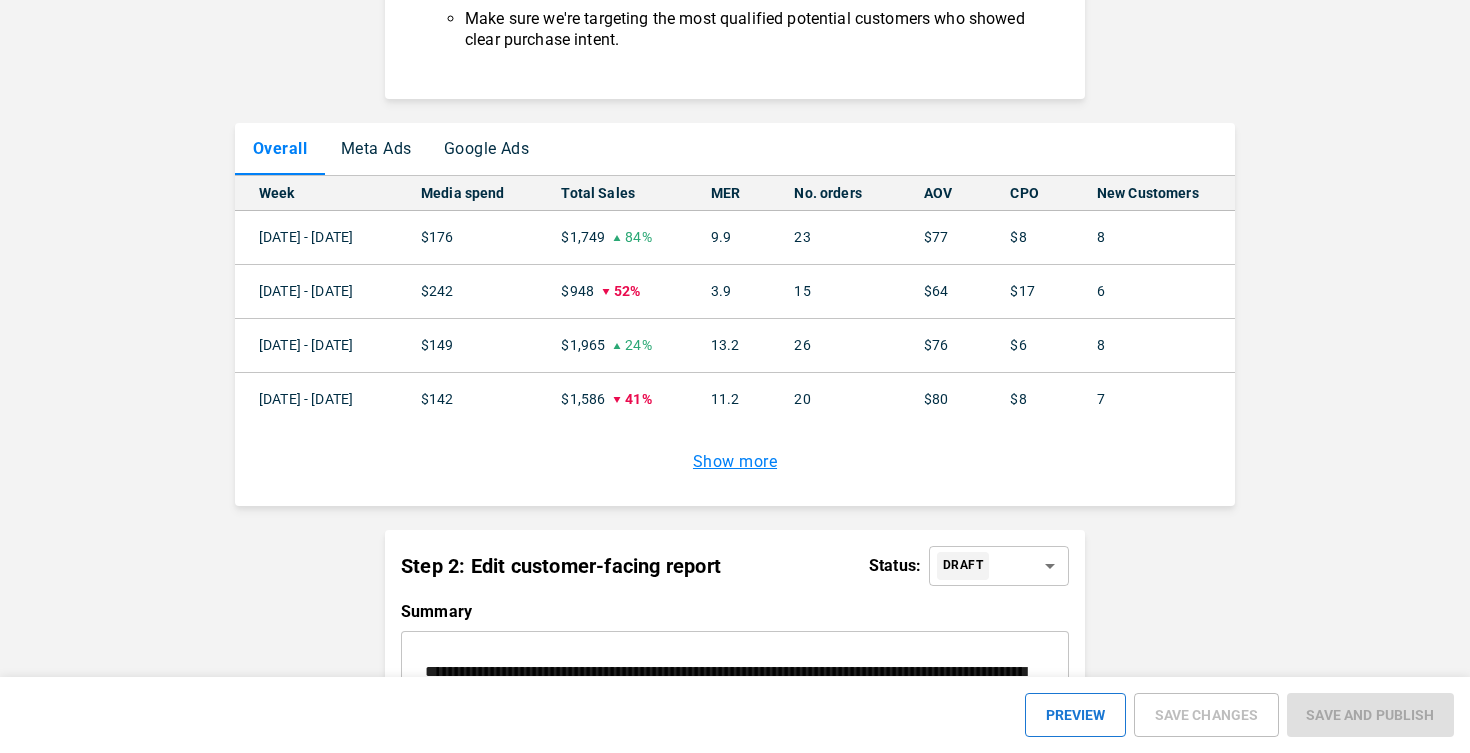 click on "9.9" at bounding box center [729, 238] 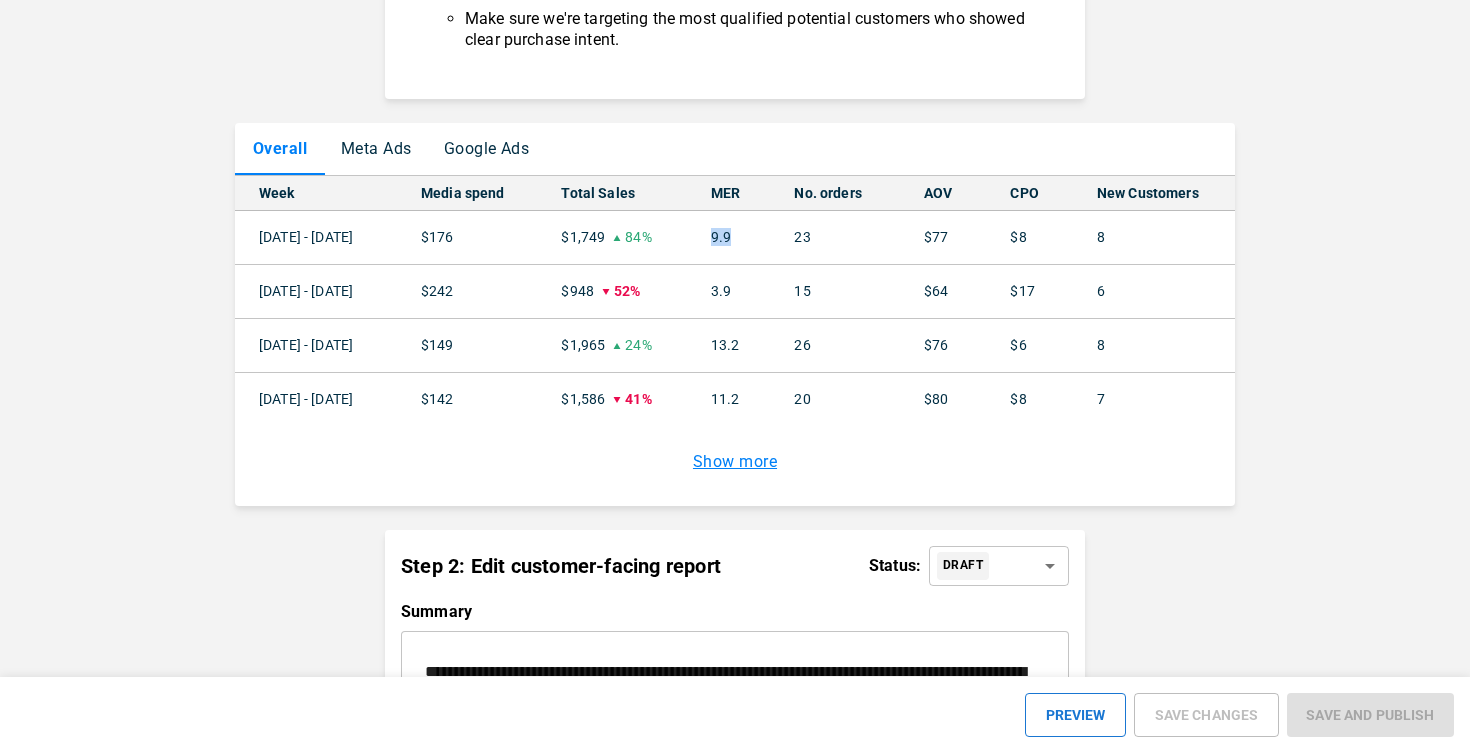 click on "9.9" at bounding box center [729, 238] 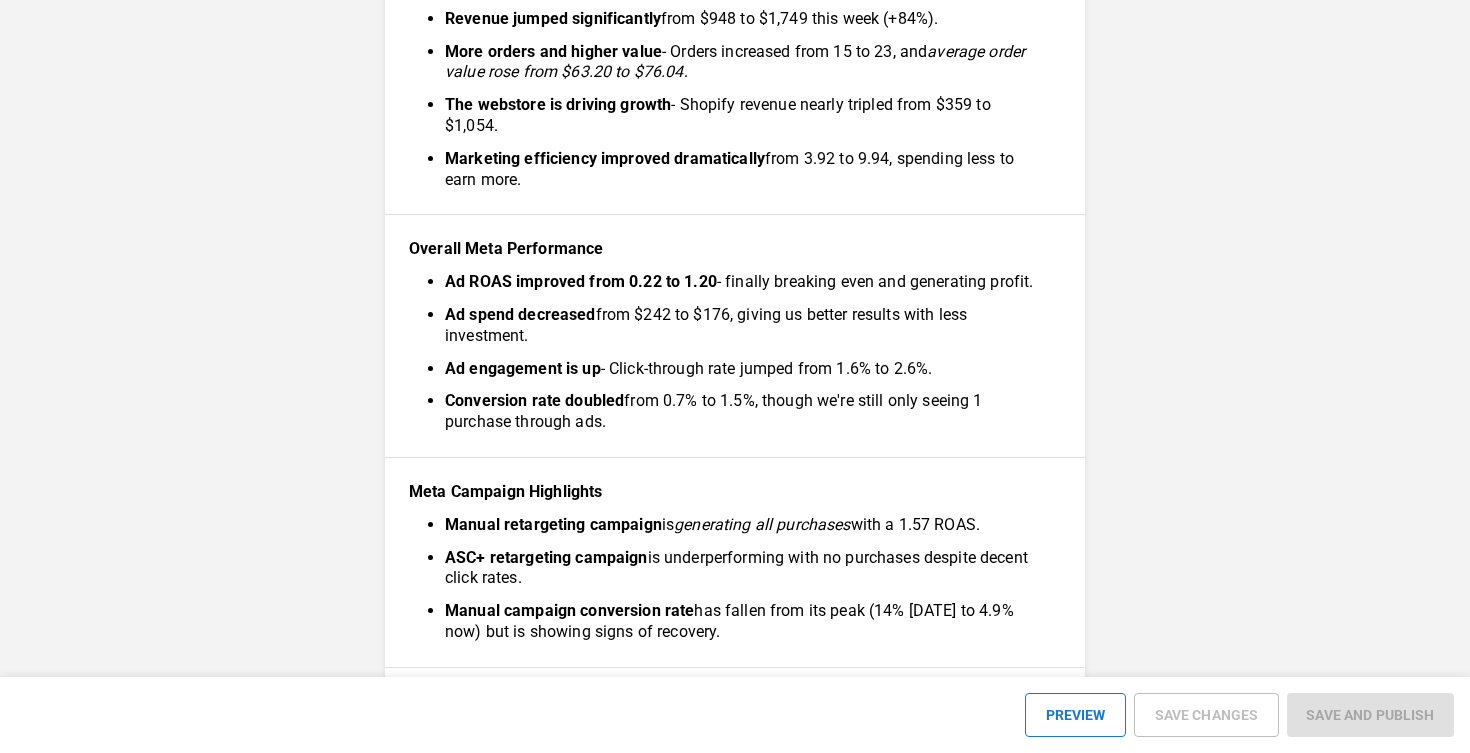 scroll, scrollTop: 388, scrollLeft: 0, axis: vertical 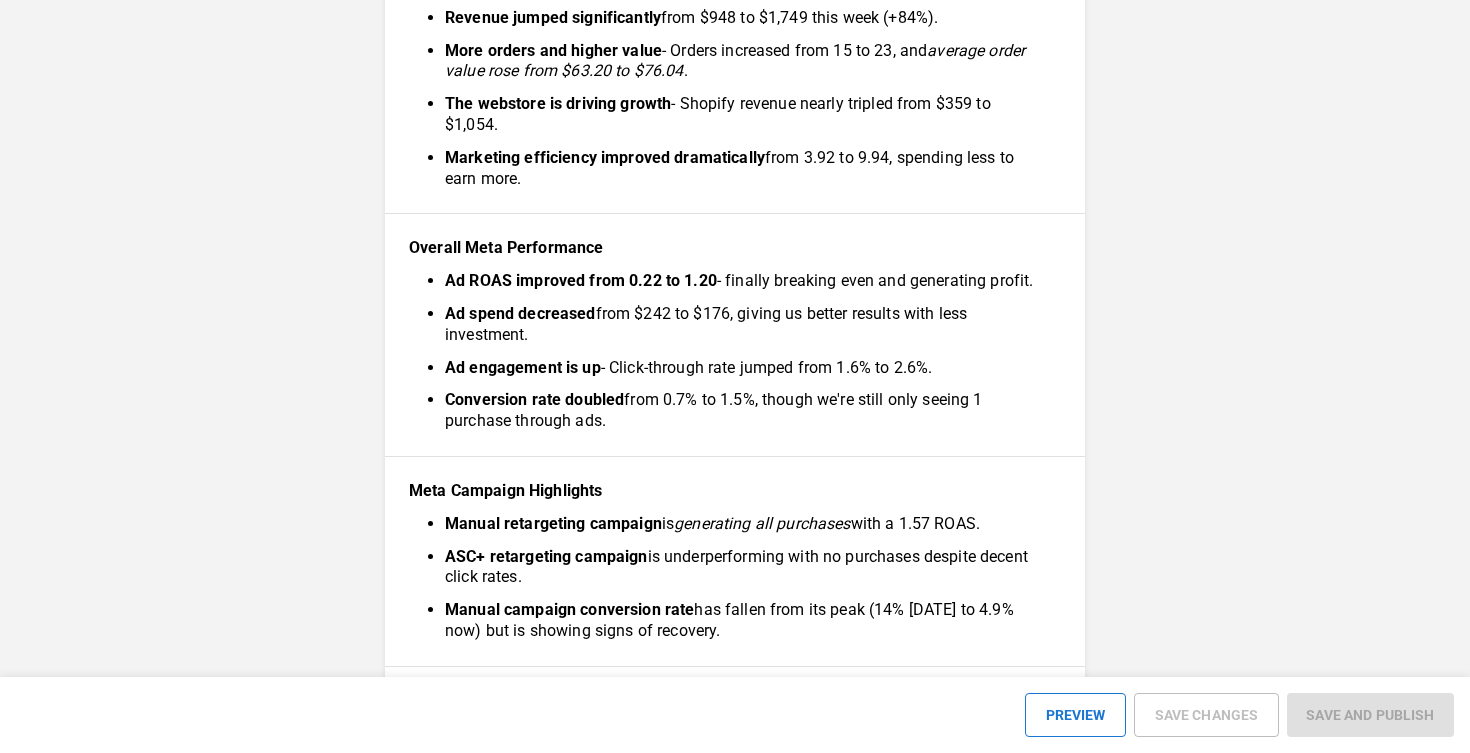 click on "The webstore is driving growth" at bounding box center (558, 103) 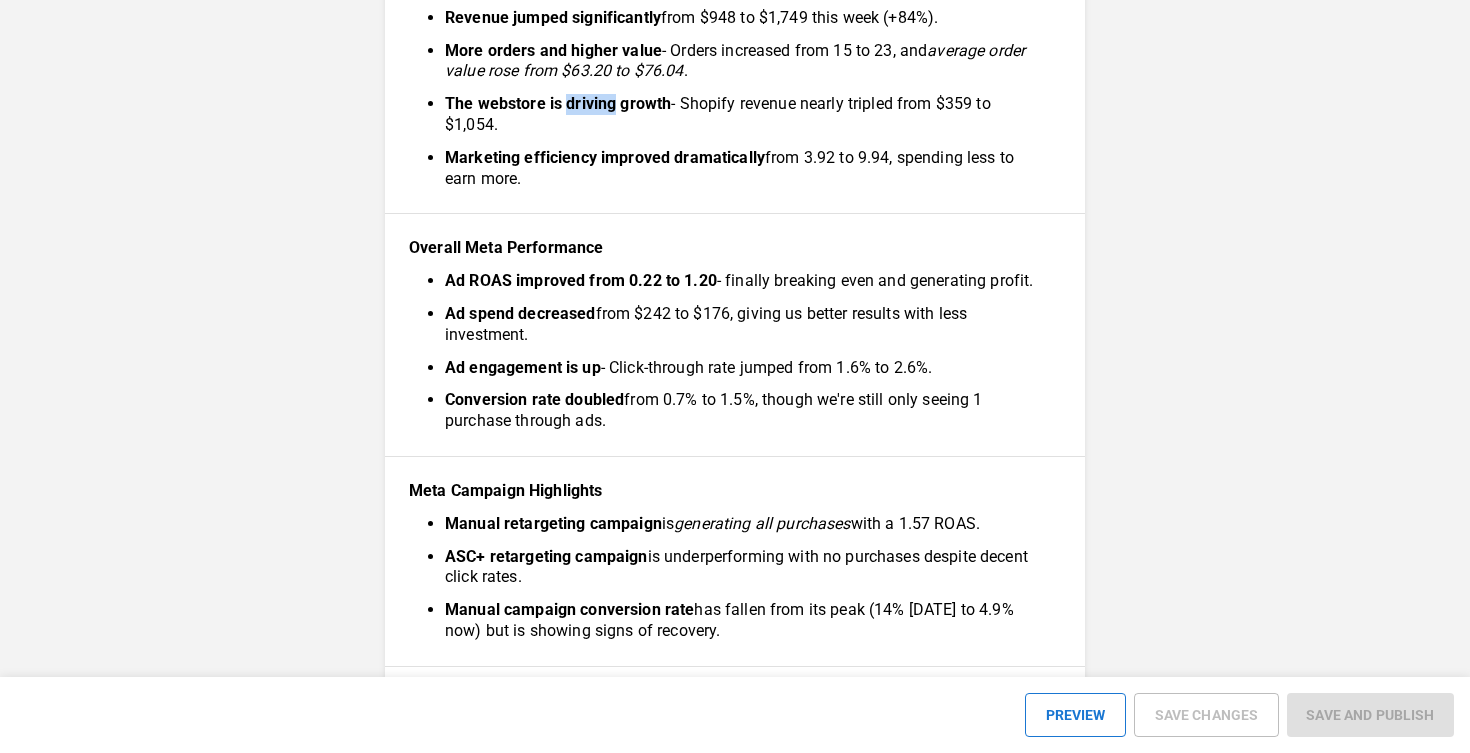 click on "The webstore is driving growth" at bounding box center (558, 103) 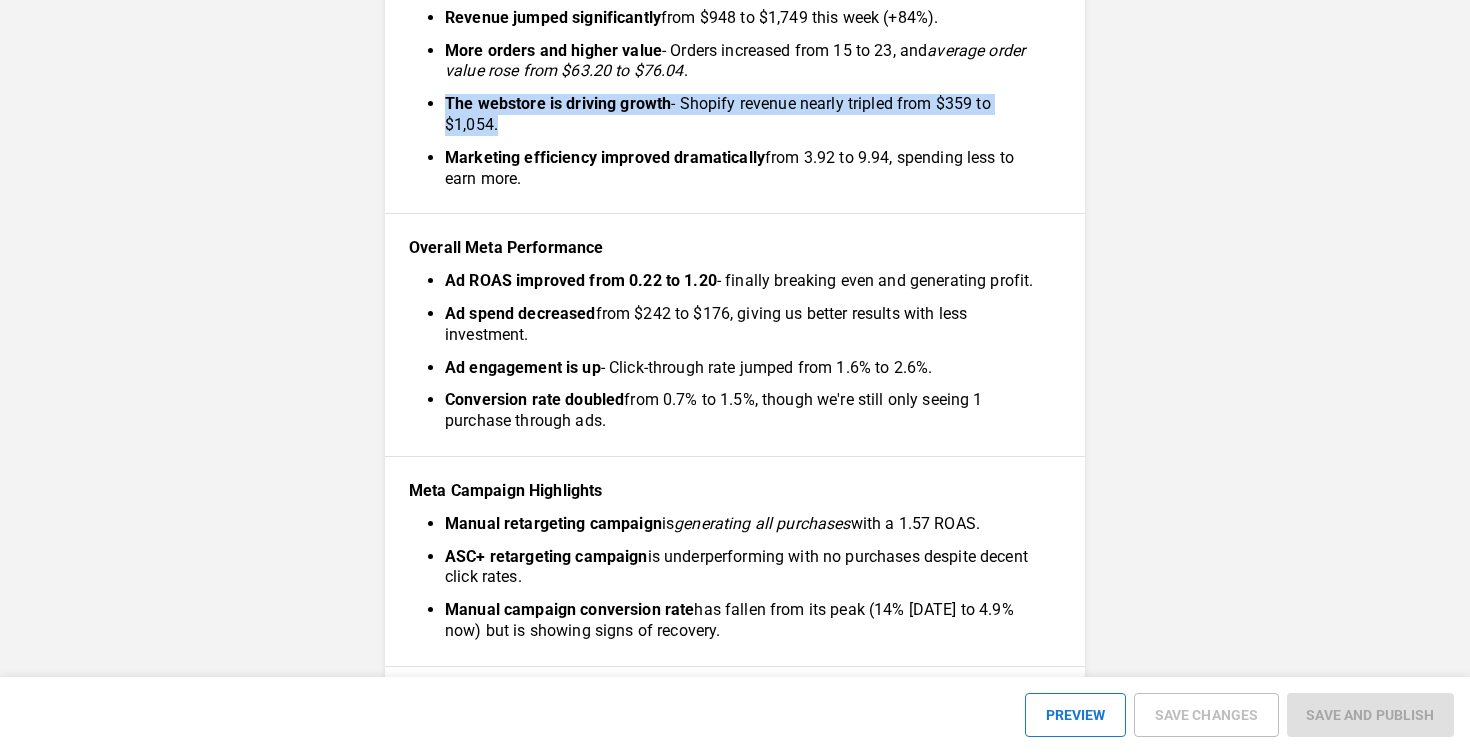 click on "The webstore is driving growth" at bounding box center (558, 103) 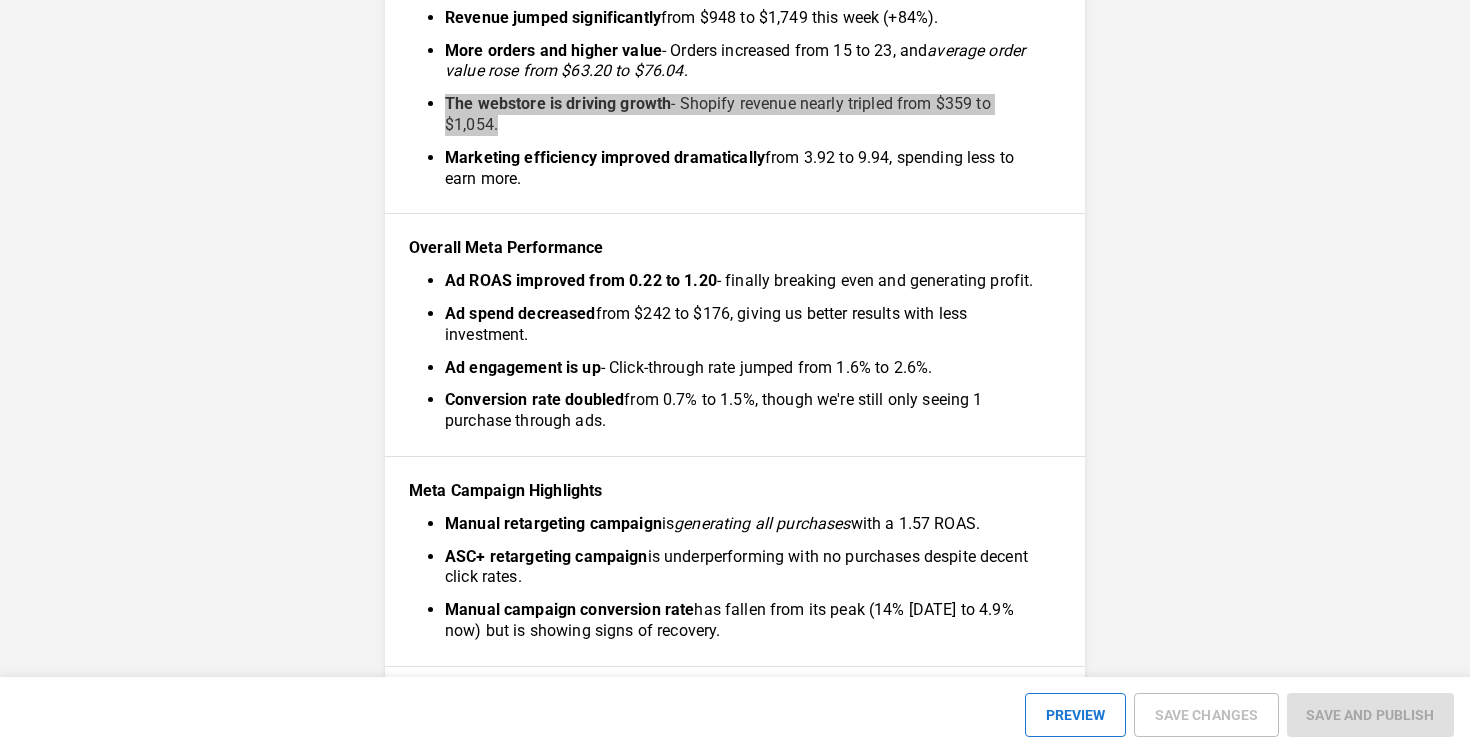 scroll, scrollTop: 315, scrollLeft: 0, axis: vertical 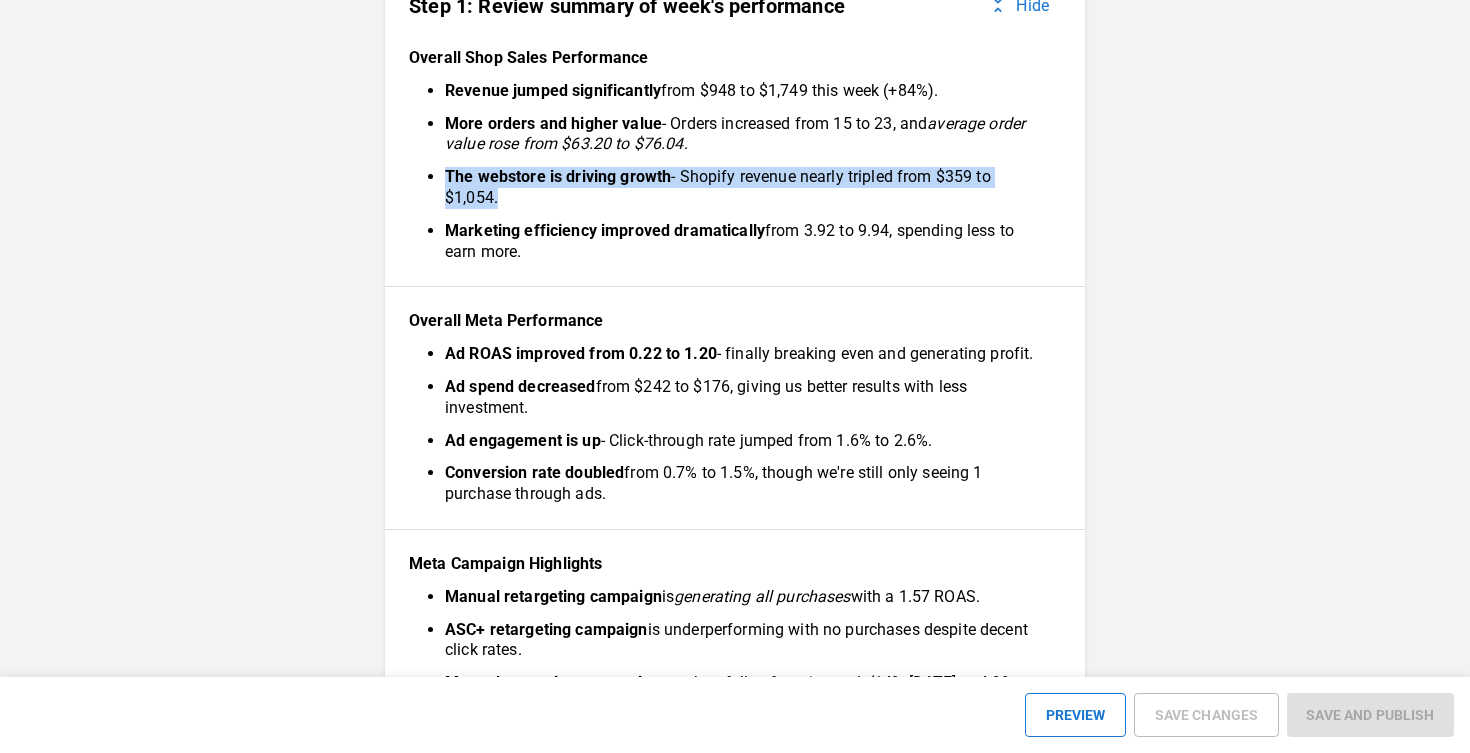 click on "The webstore is driving growth" at bounding box center [558, 176] 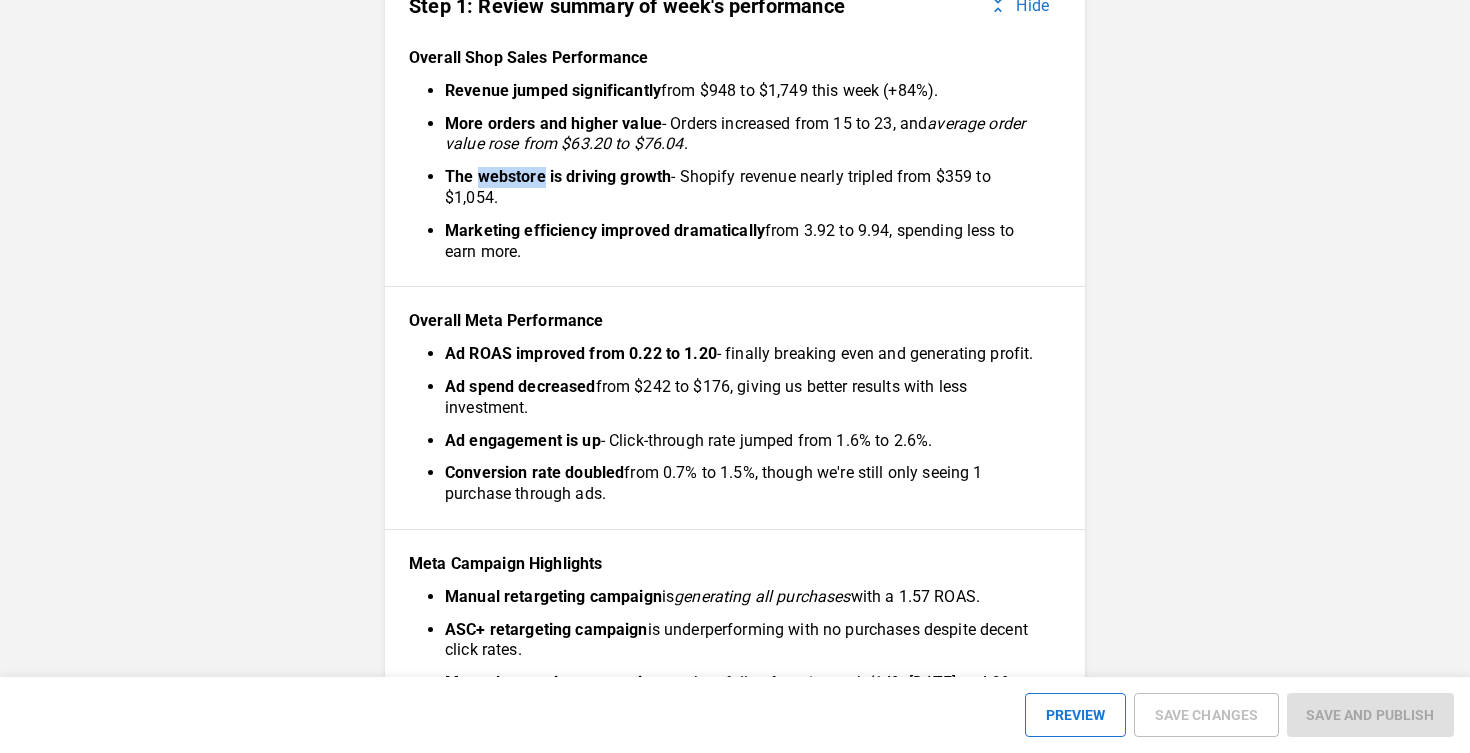 click on "The webstore is driving growth" at bounding box center [558, 176] 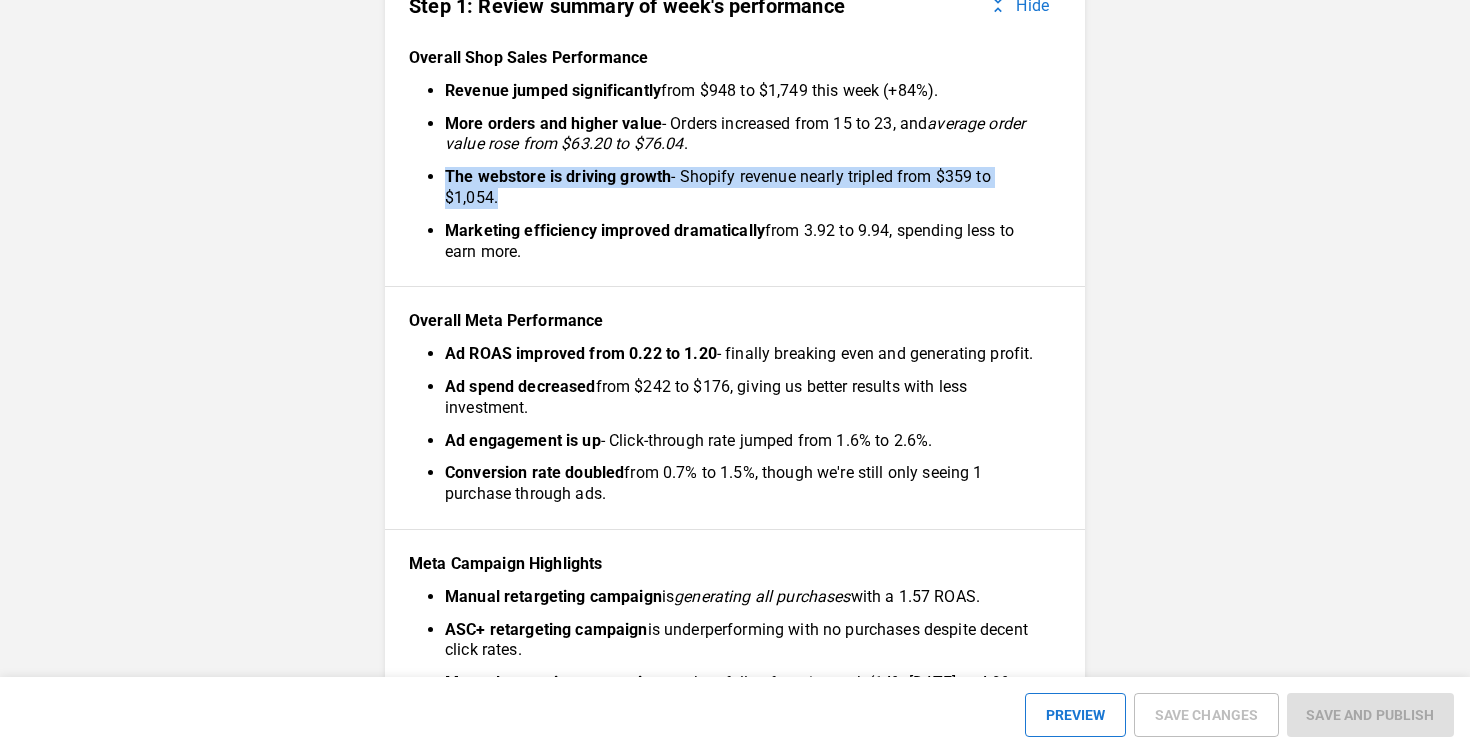 click on "The webstore is driving growth" at bounding box center (558, 176) 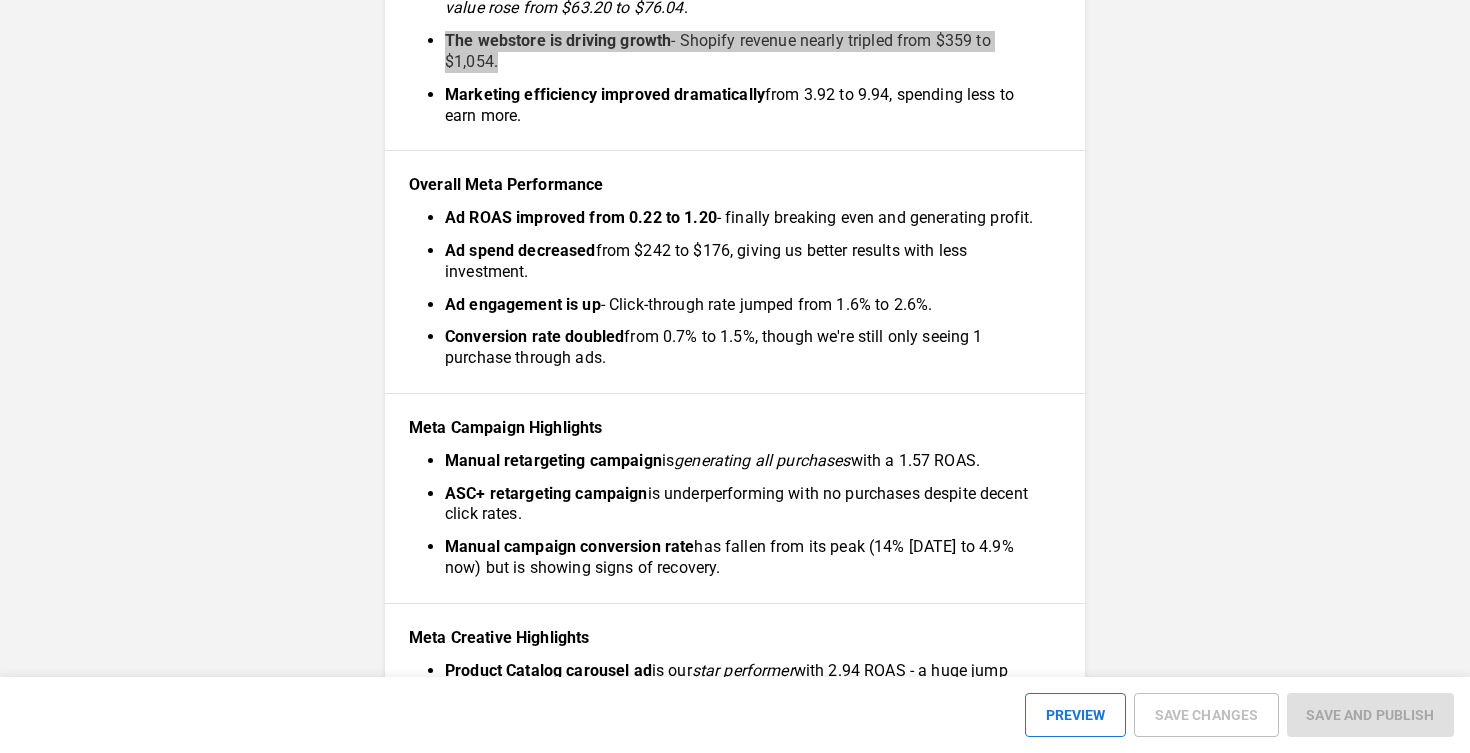 scroll, scrollTop: 456, scrollLeft: 0, axis: vertical 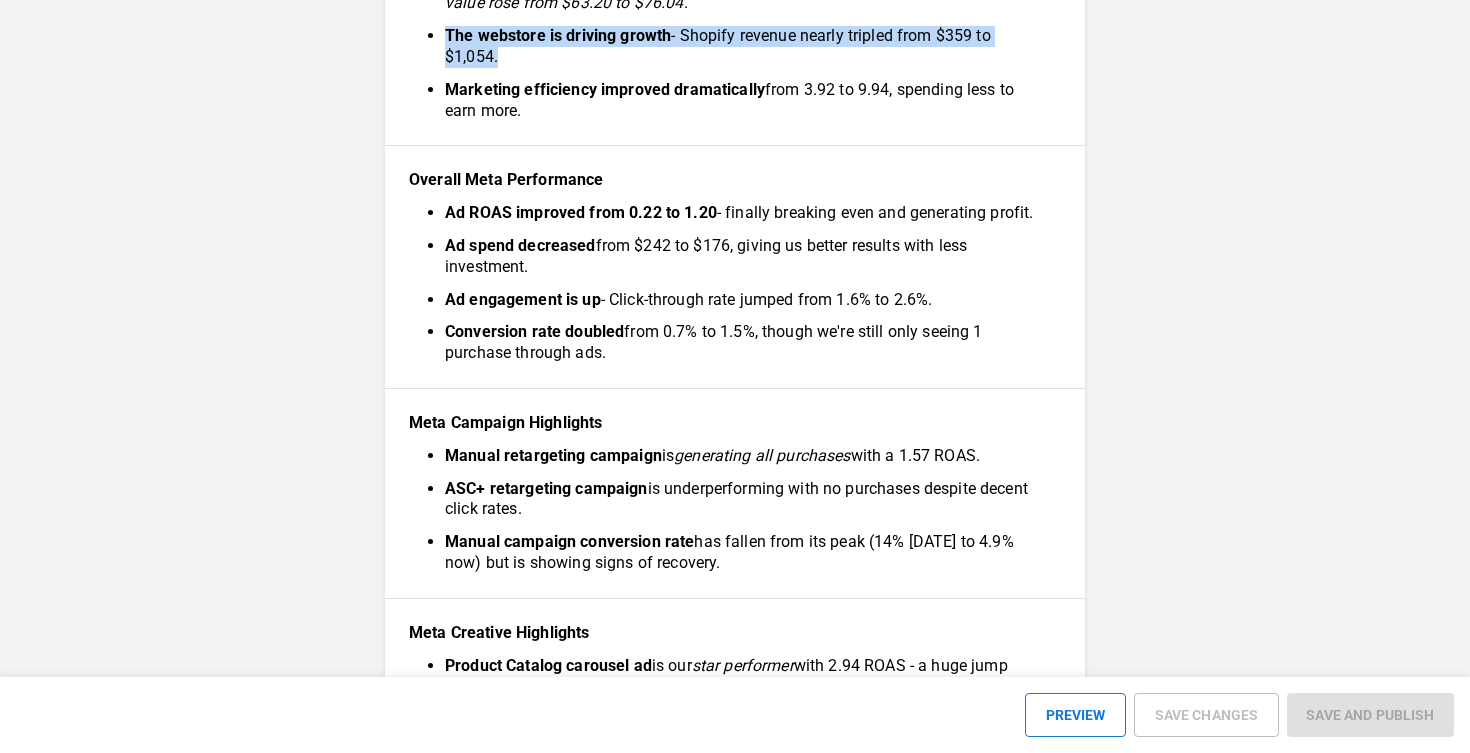 click on "Ad engagement is up  - Click-through rate jumped from 1.6% to 2.6%." at bounding box center [745, 300] 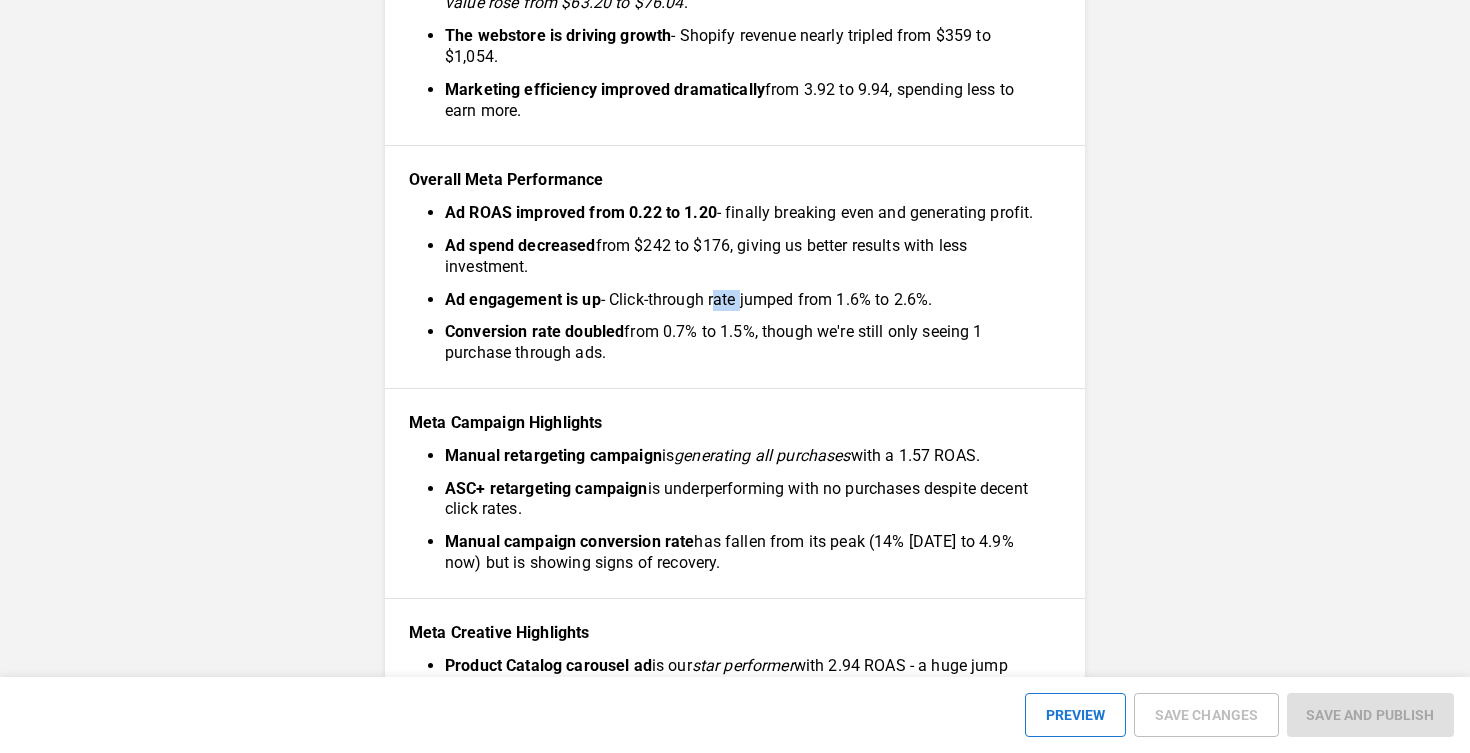 click on "Ad engagement is up  - Click-through rate jumped from 1.6% to 2.6%." at bounding box center (745, 300) 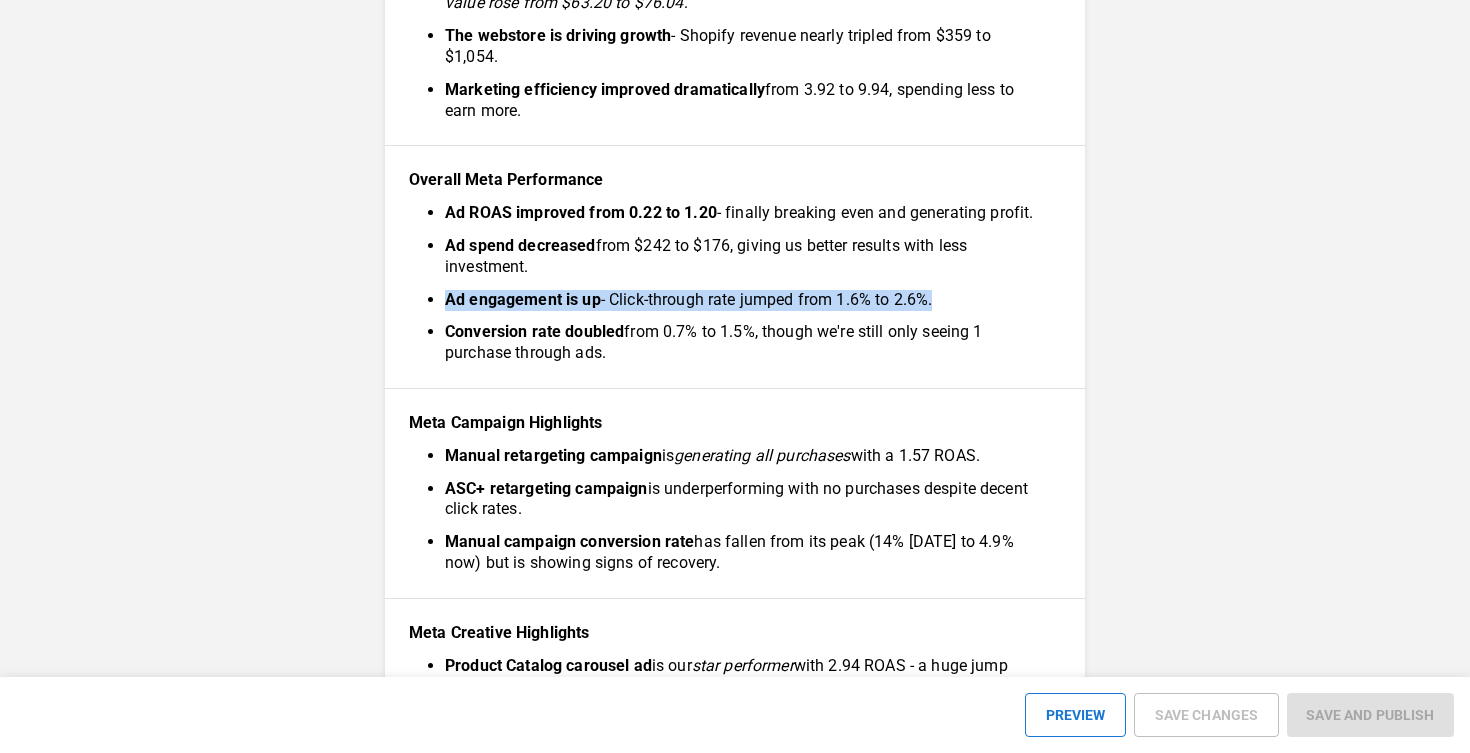 click on "Ad engagement is up  - Click-through rate jumped from 1.6% to 2.6%." at bounding box center [745, 300] 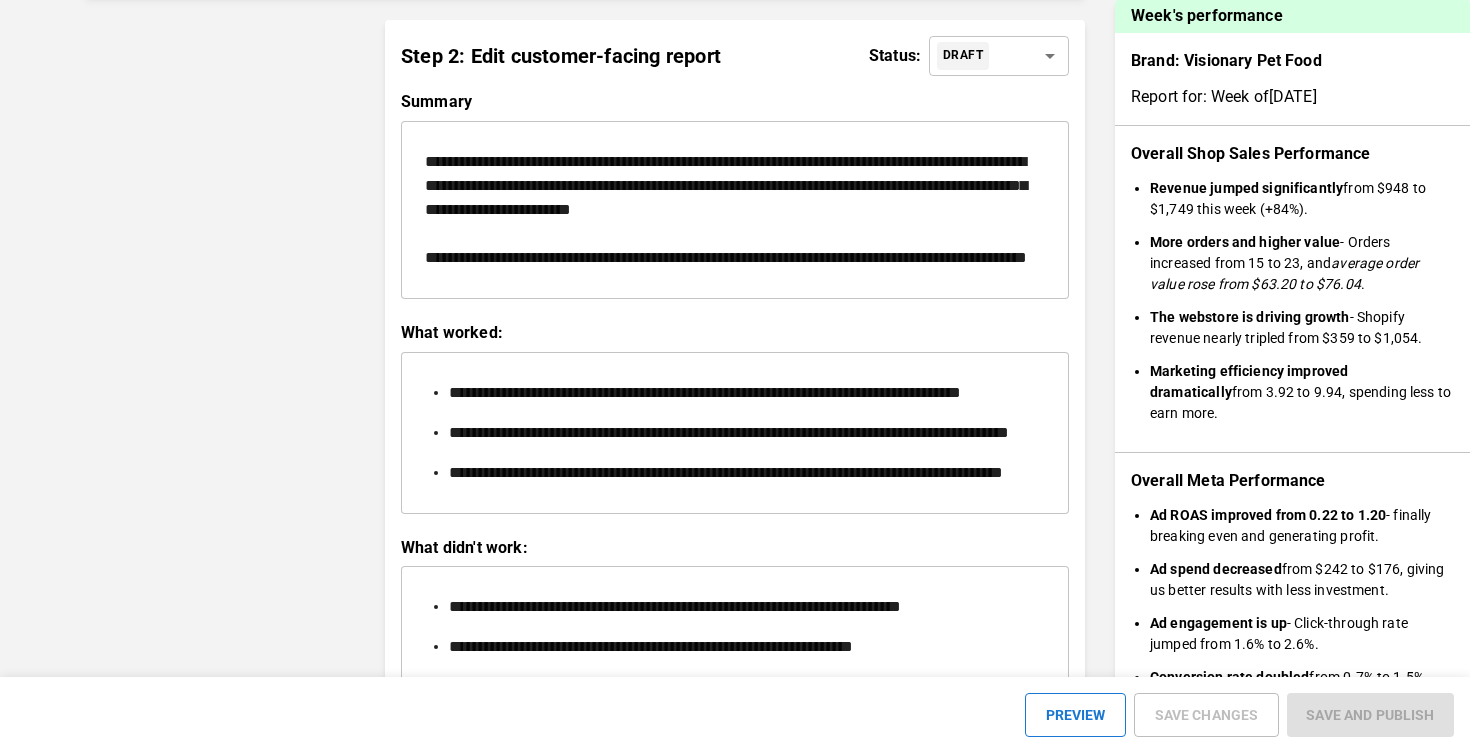 scroll, scrollTop: 2389, scrollLeft: 0, axis: vertical 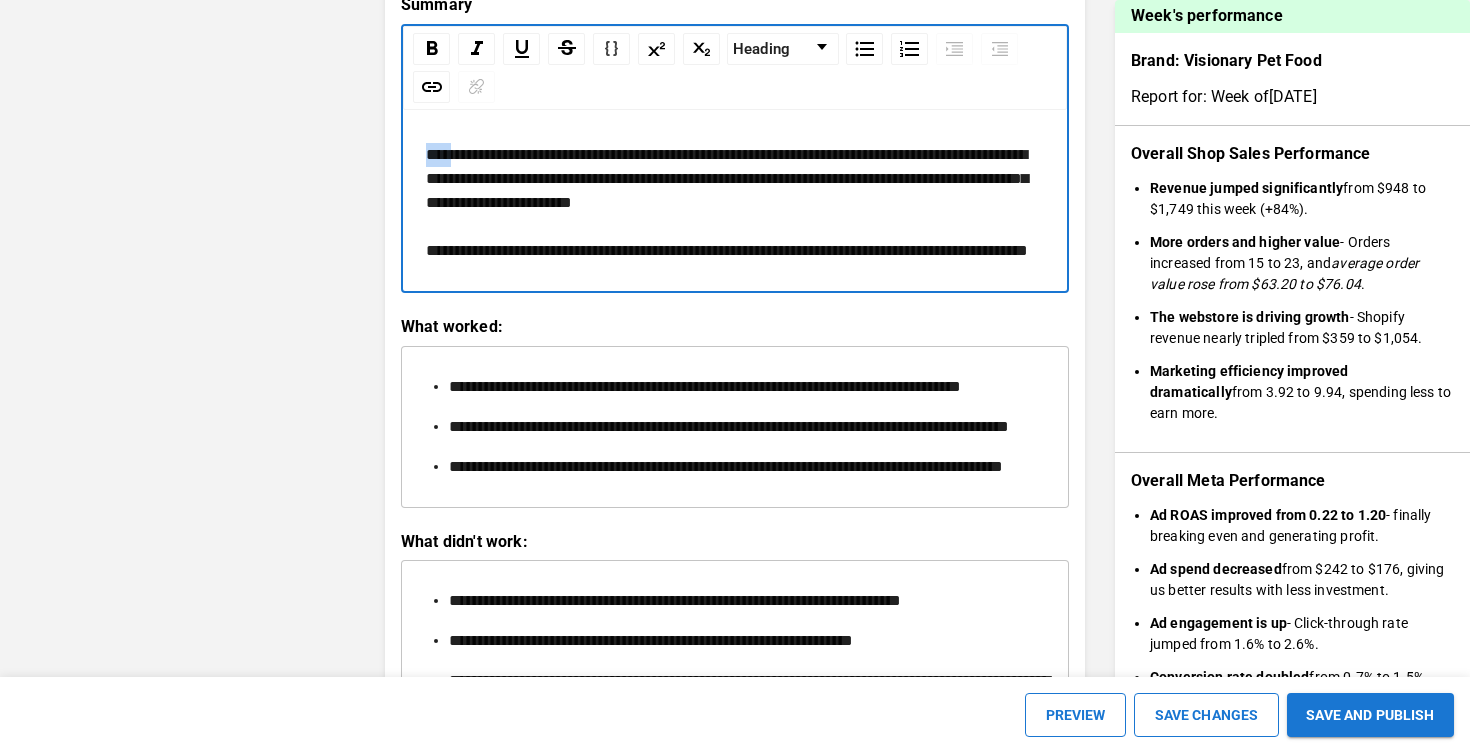 drag, startPoint x: 426, startPoint y: 157, endPoint x: 463, endPoint y: 160, distance: 37.12142 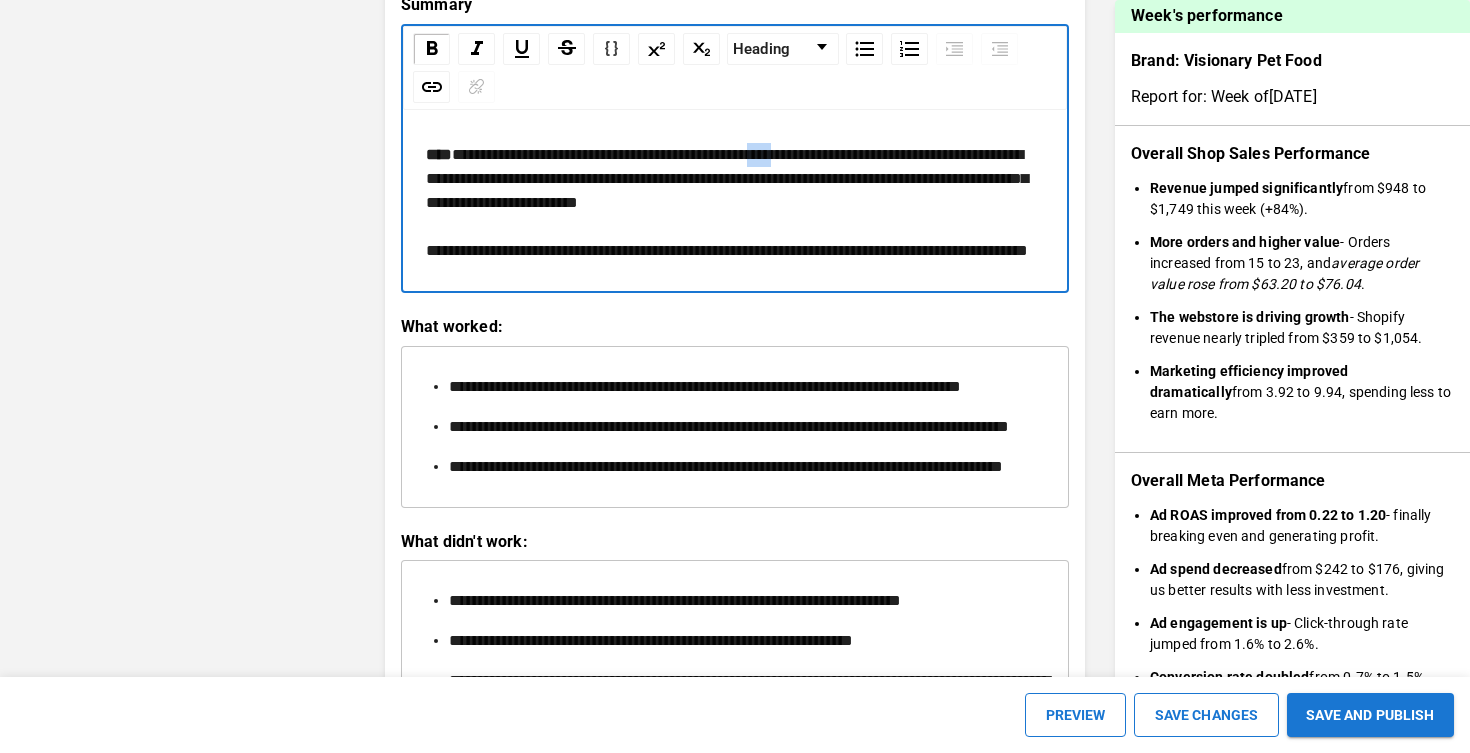 drag, startPoint x: 837, startPoint y: 156, endPoint x: 875, endPoint y: 156, distance: 38 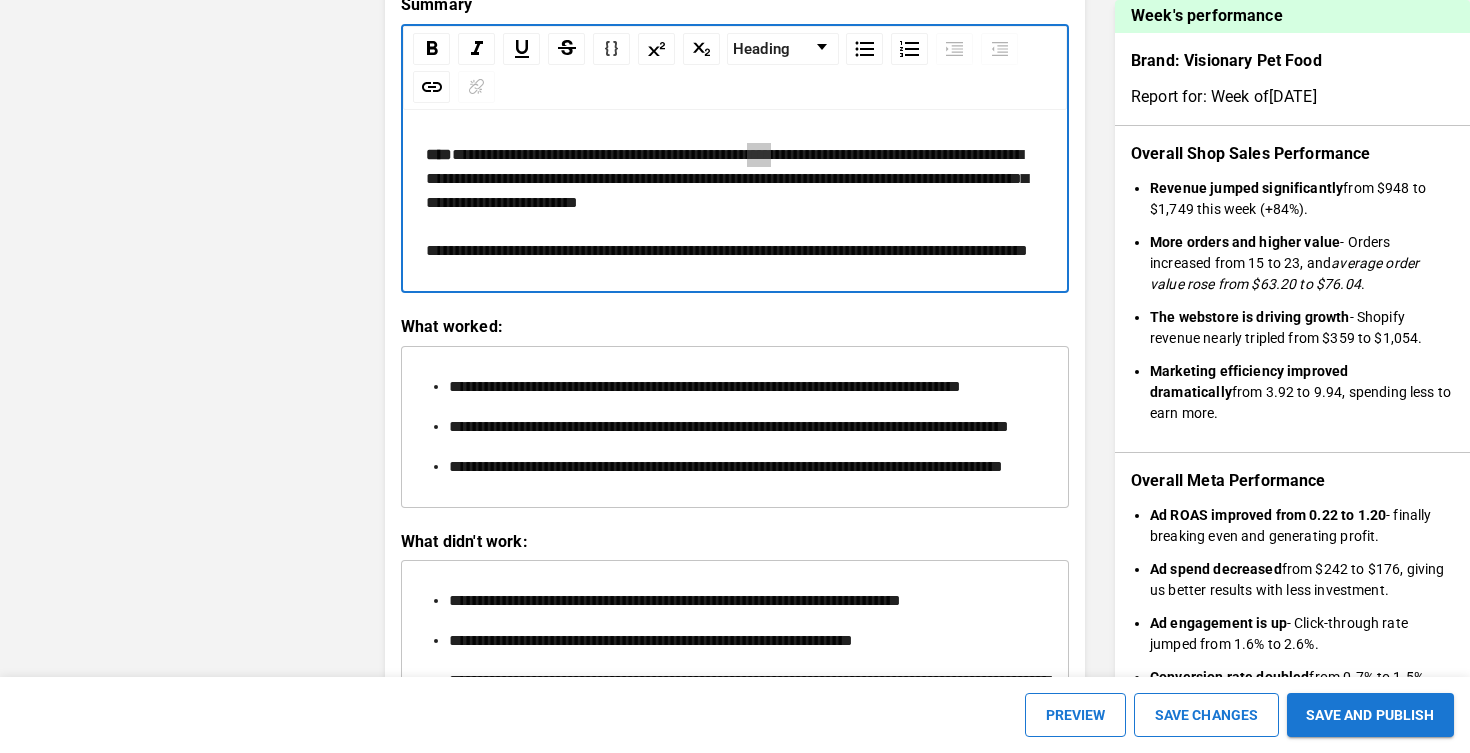 scroll, scrollTop: 2389, scrollLeft: 0, axis: vertical 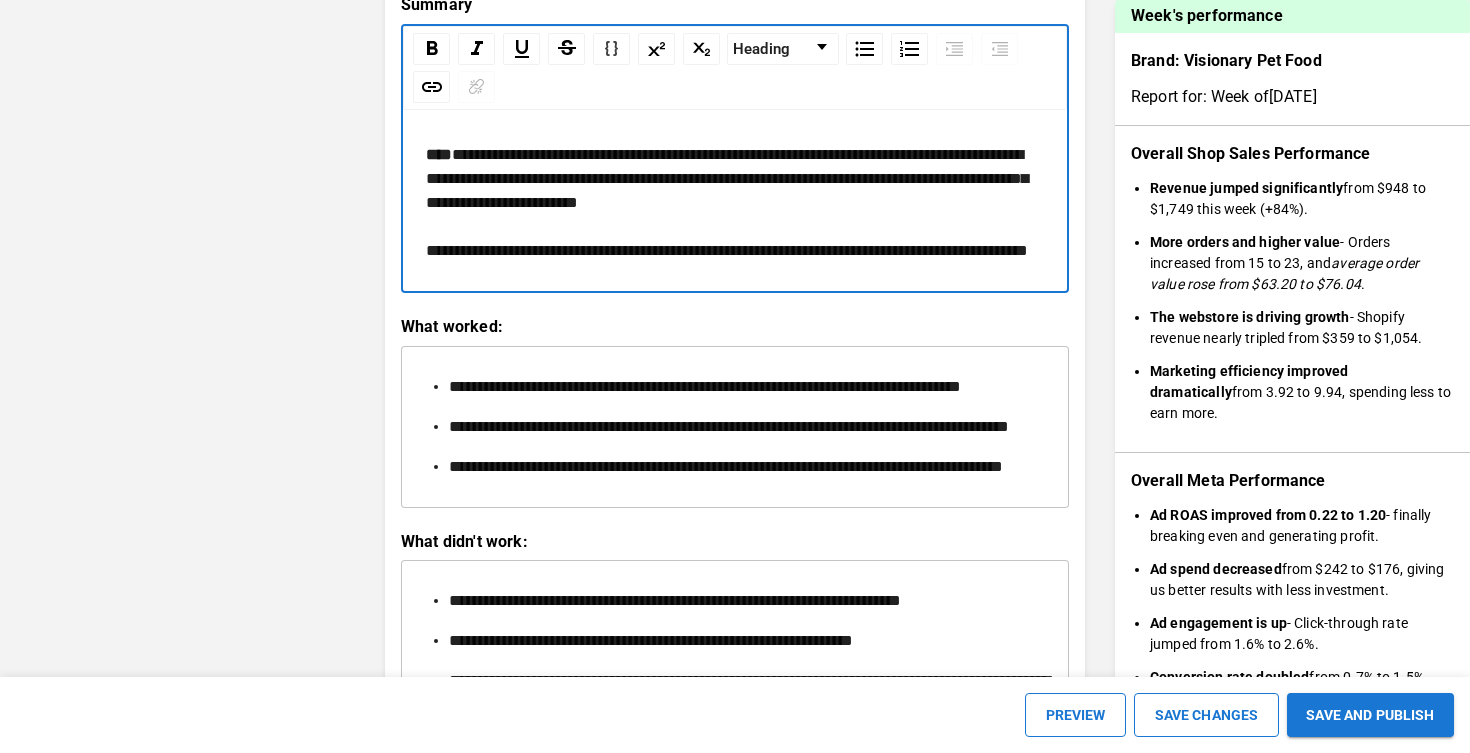 click on "**********" at bounding box center (727, 202) 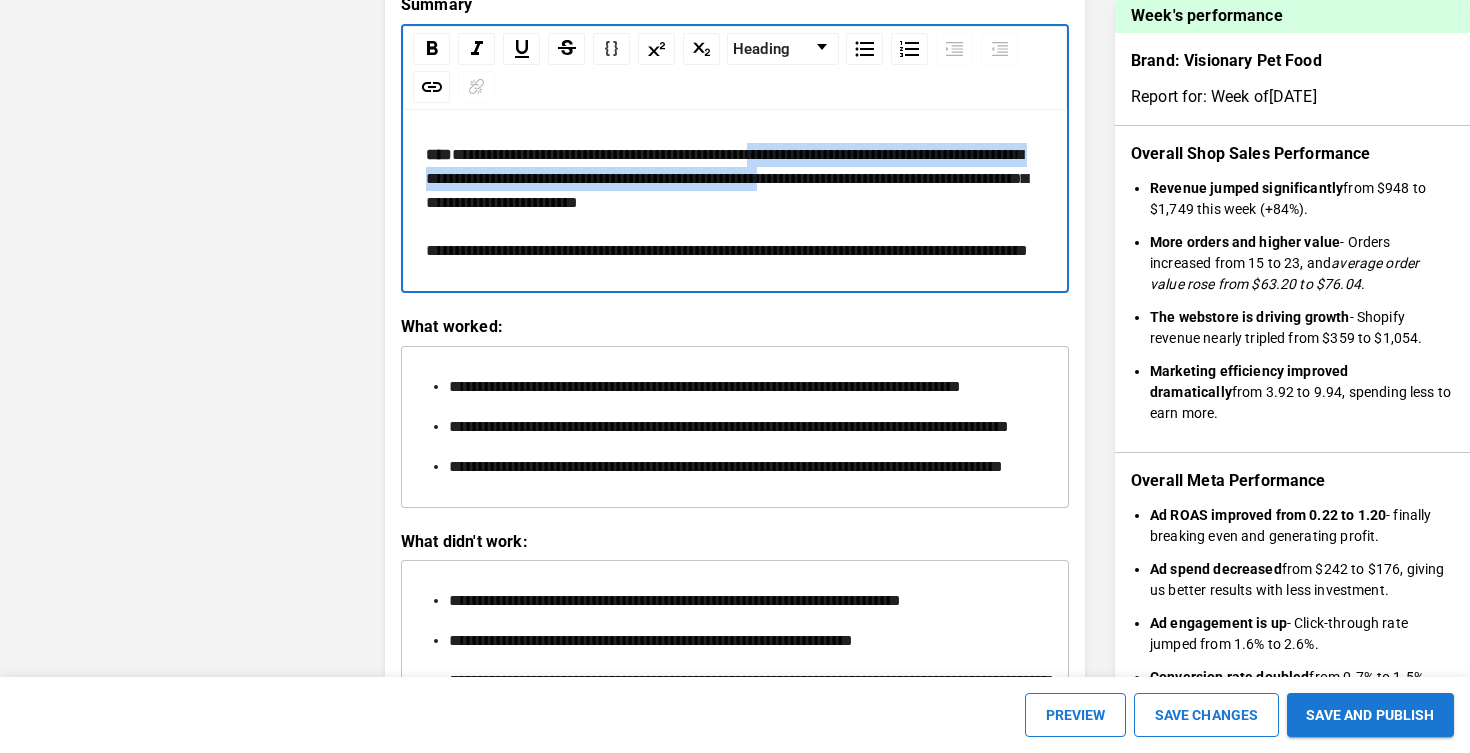 drag, startPoint x: 840, startPoint y: 156, endPoint x: 989, endPoint y: 182, distance: 151.25145 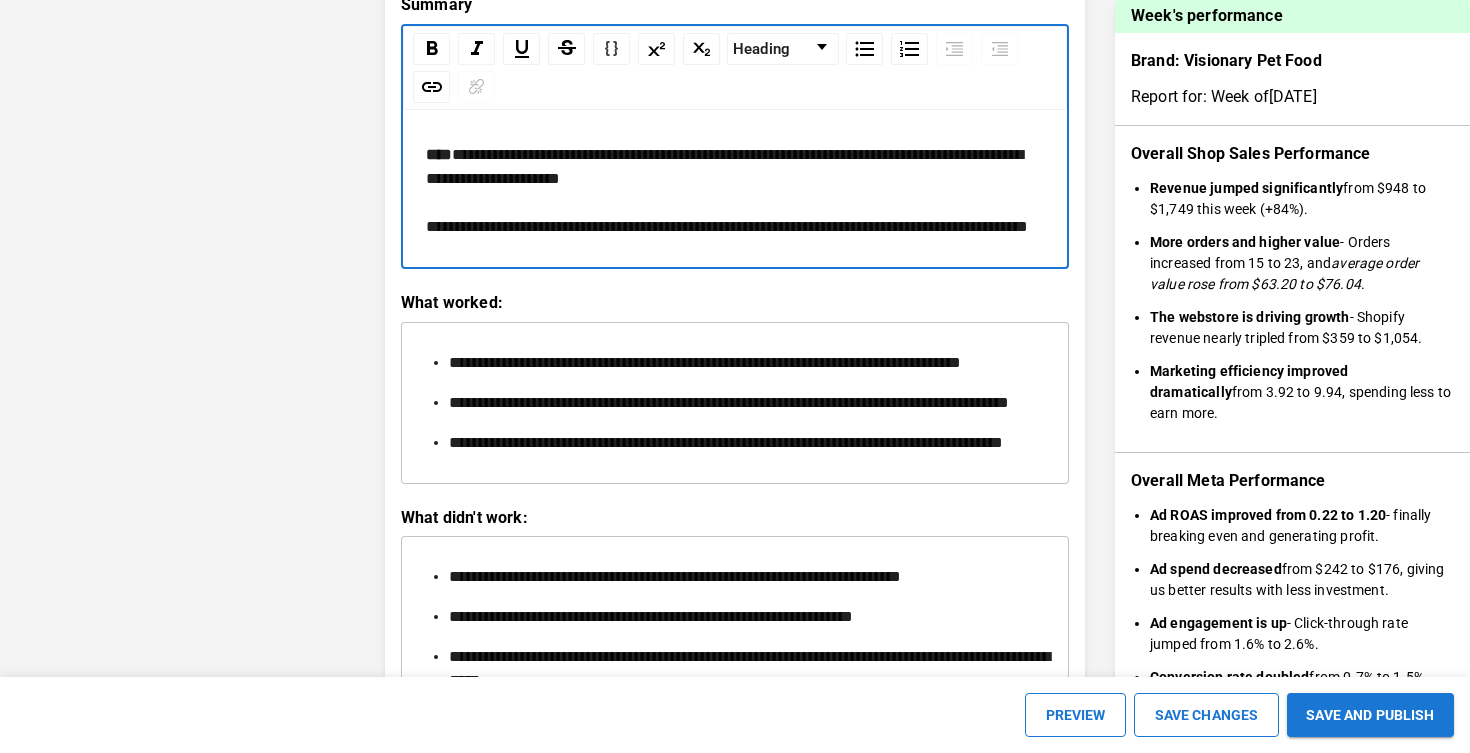 click on "**********" at bounding box center [727, 190] 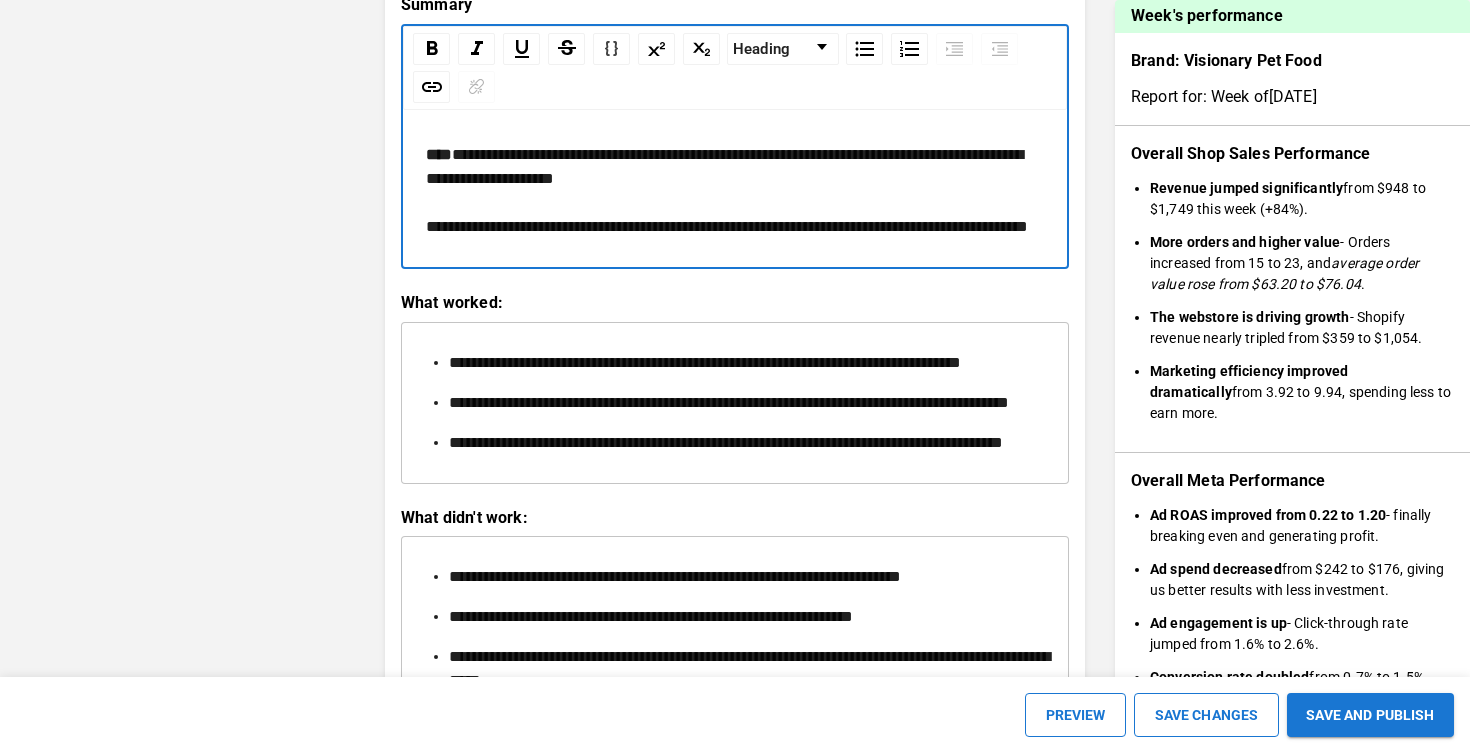 type 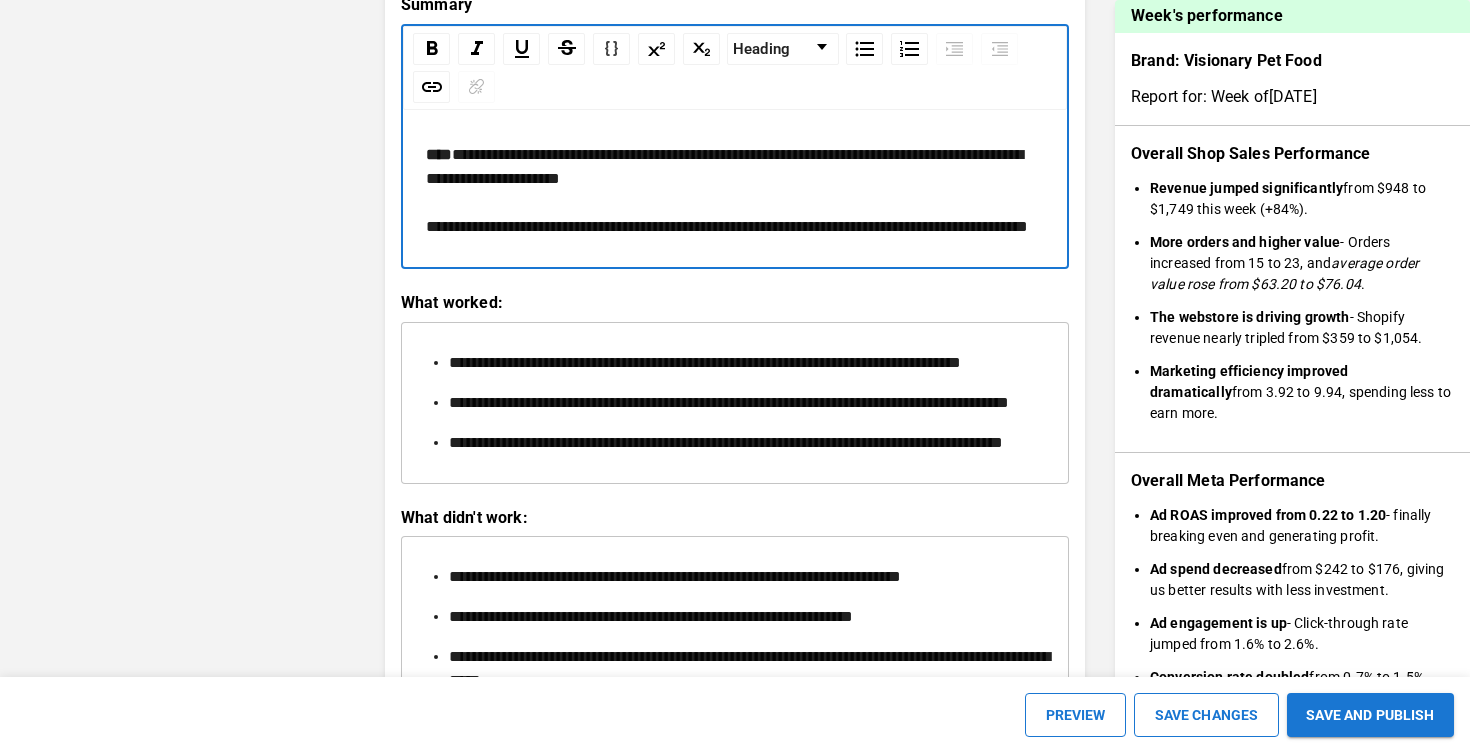 click on "**********" at bounding box center (735, 191) 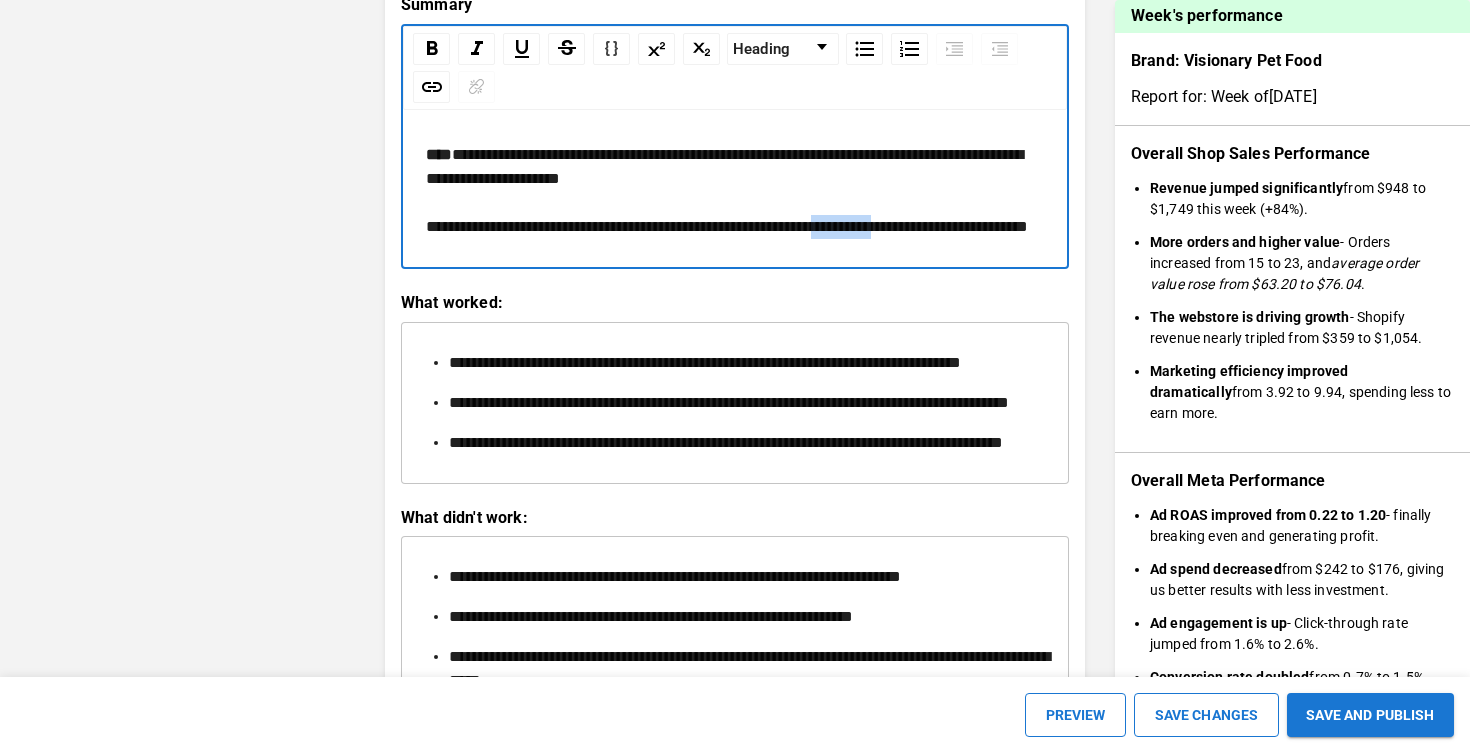 click on "**********" at bounding box center [727, 190] 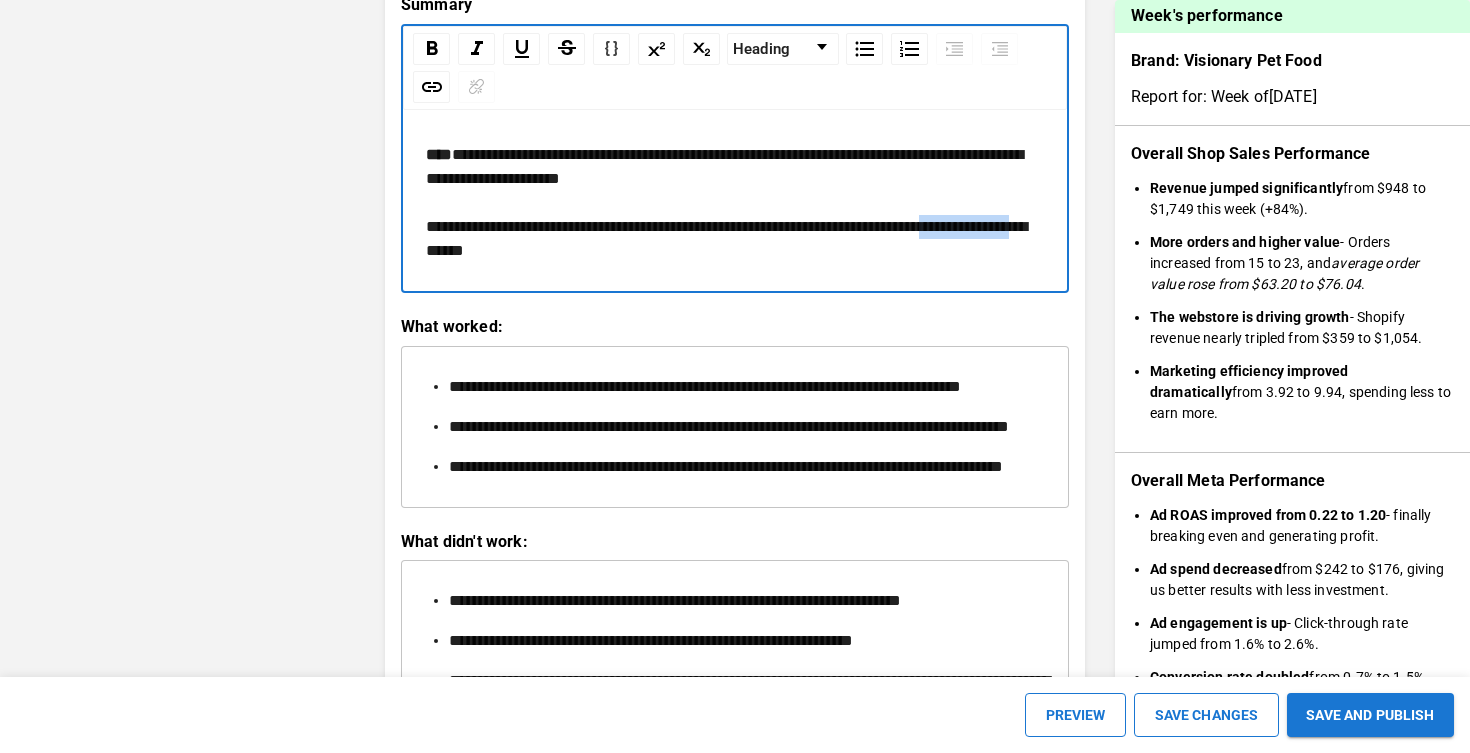 drag, startPoint x: 552, startPoint y: 250, endPoint x: 369, endPoint y: 250, distance: 183 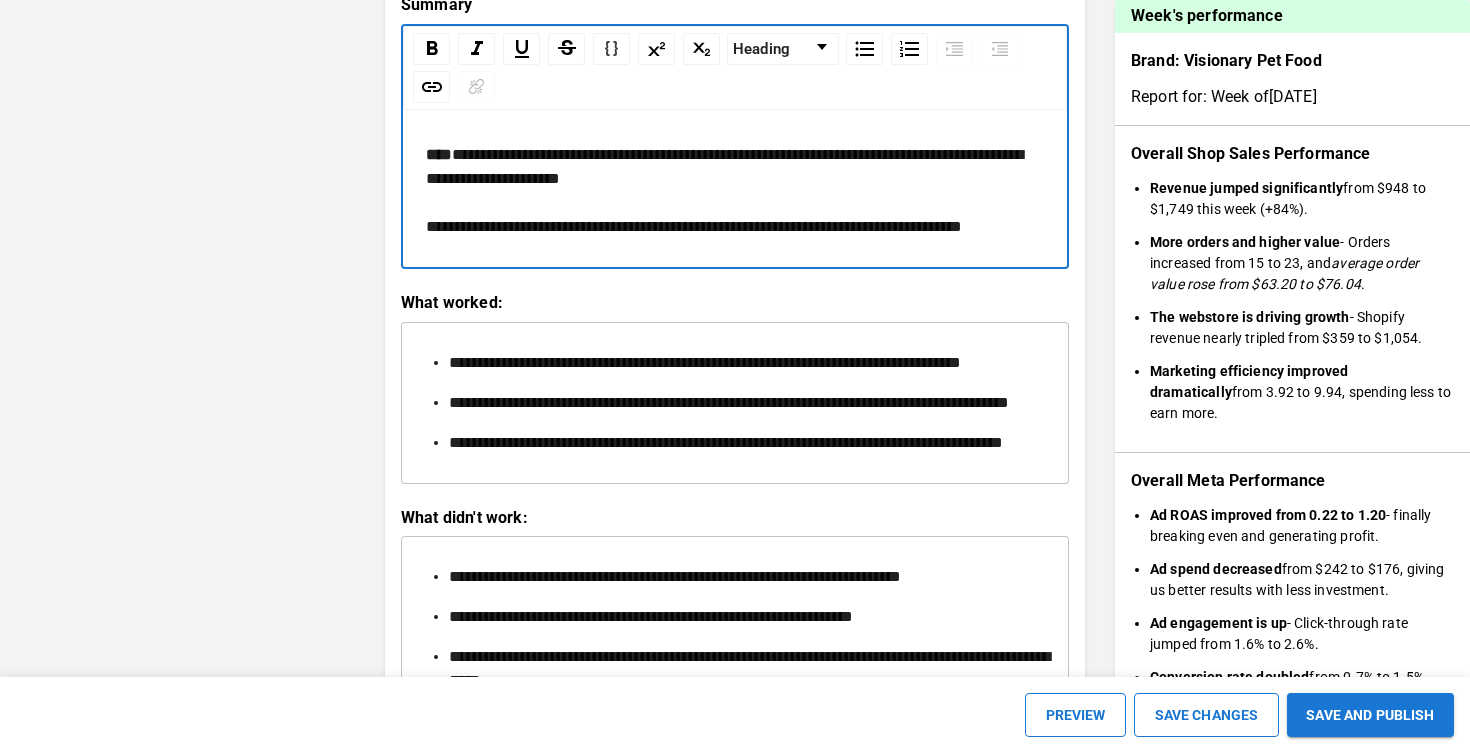 click on "**********" at bounding box center (724, 190) 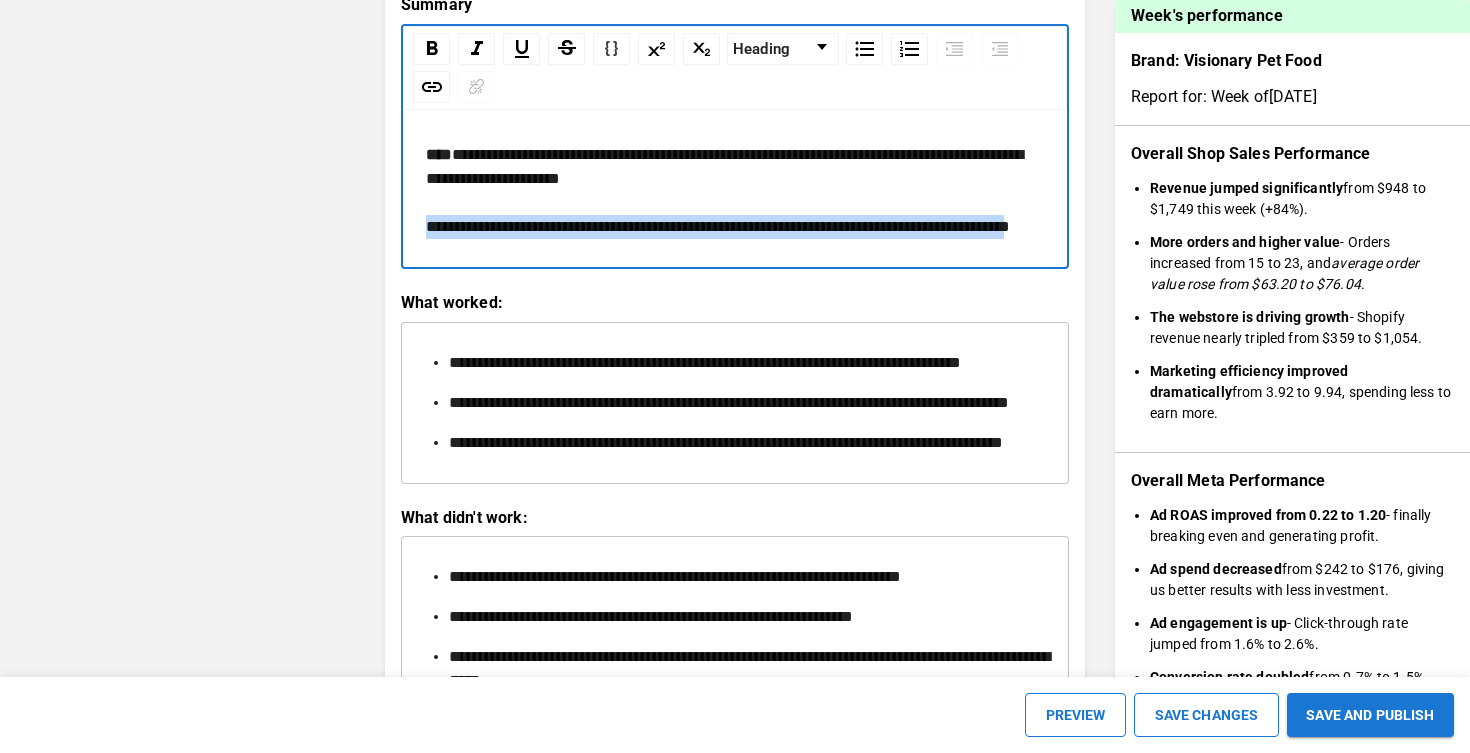 drag, startPoint x: 536, startPoint y: 255, endPoint x: 418, endPoint y: 231, distance: 120.41595 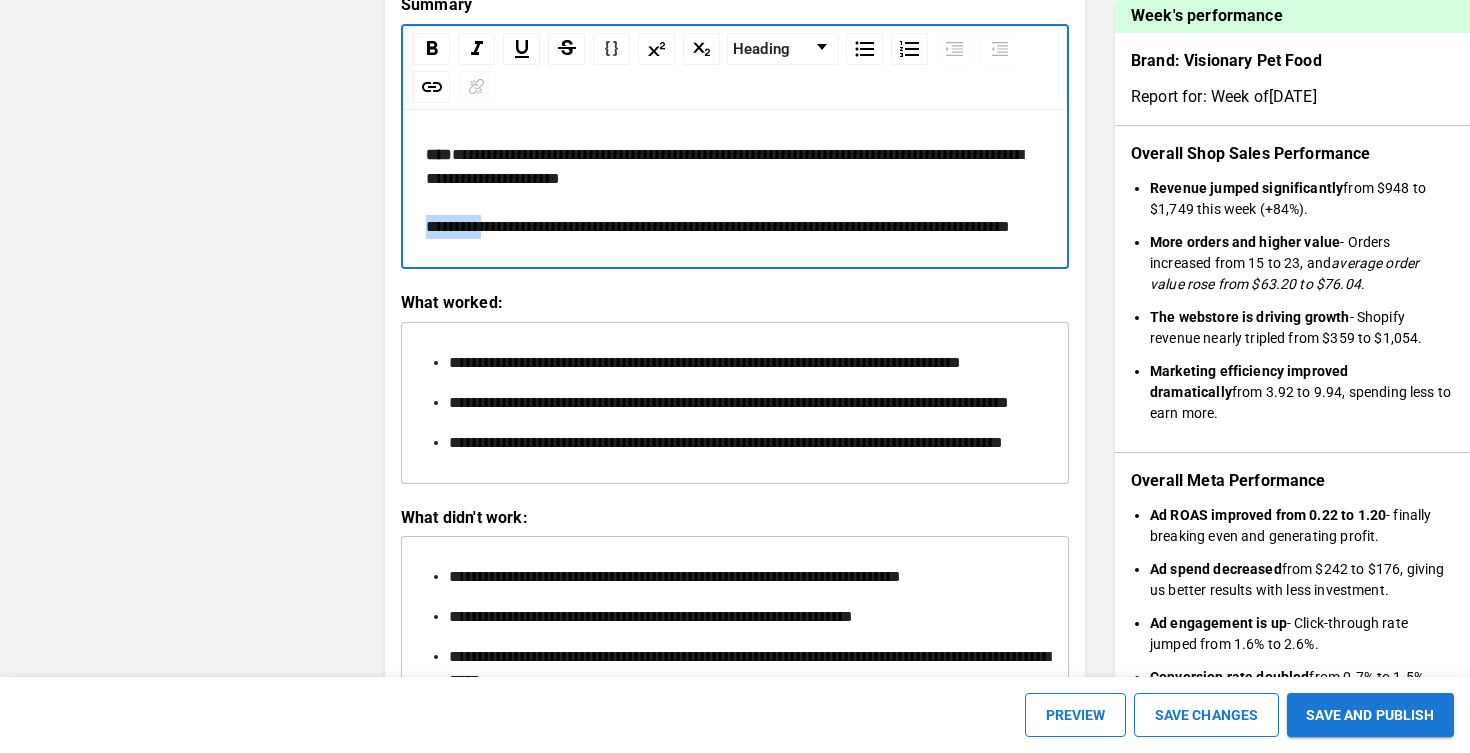 drag, startPoint x: 493, startPoint y: 231, endPoint x: 381, endPoint y: 231, distance: 112 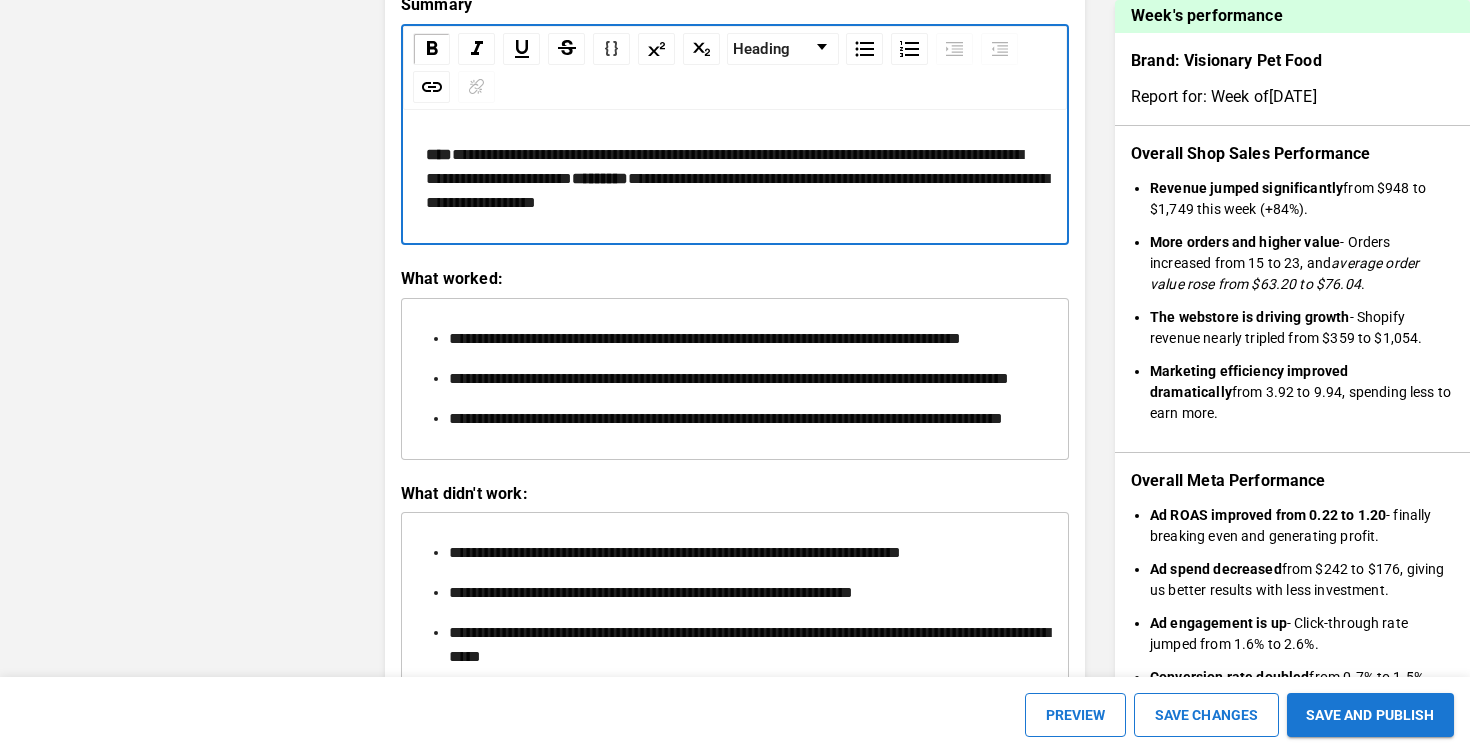 click on "**********" at bounding box center (735, 179) 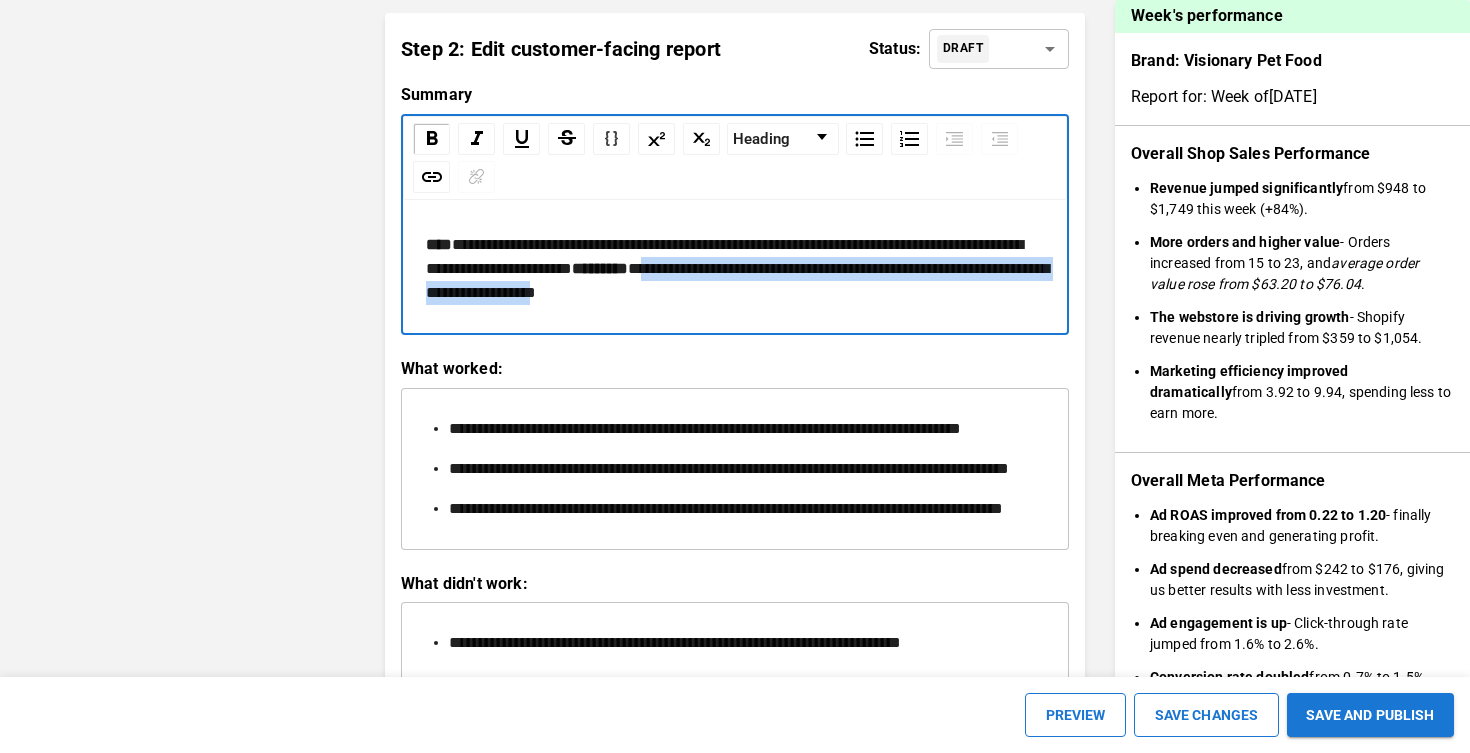 drag, startPoint x: 536, startPoint y: 342, endPoint x: 508, endPoint y: 321, distance: 35 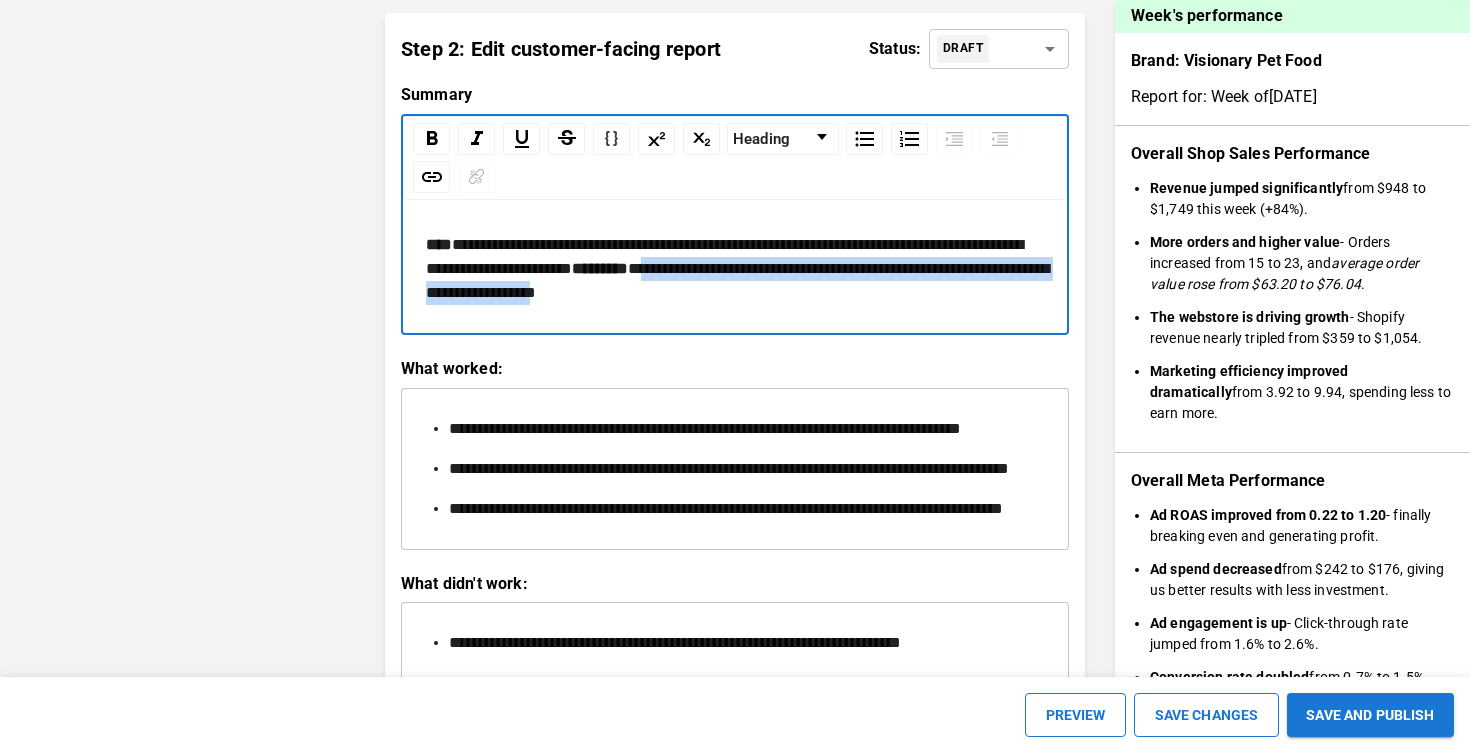 copy on "**********" 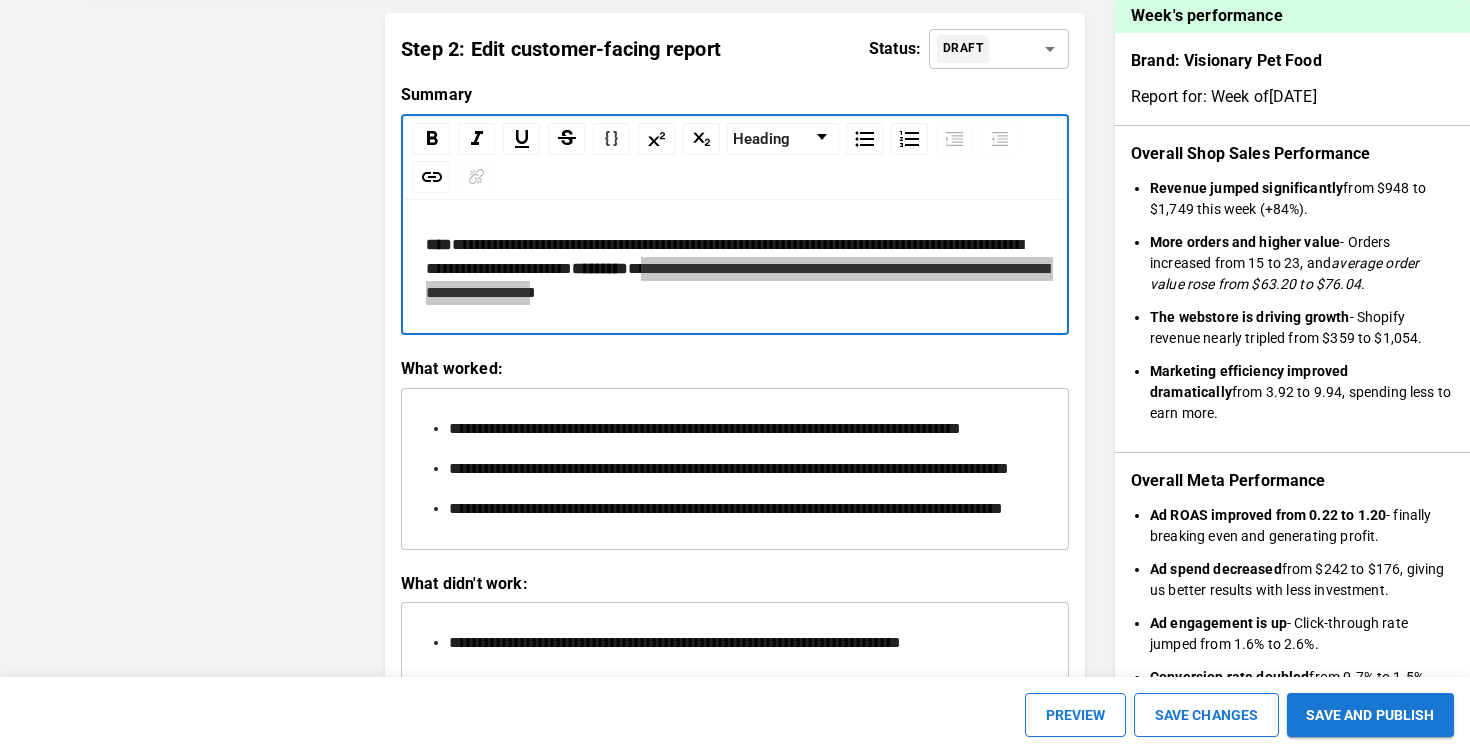 scroll, scrollTop: 2299, scrollLeft: 0, axis: vertical 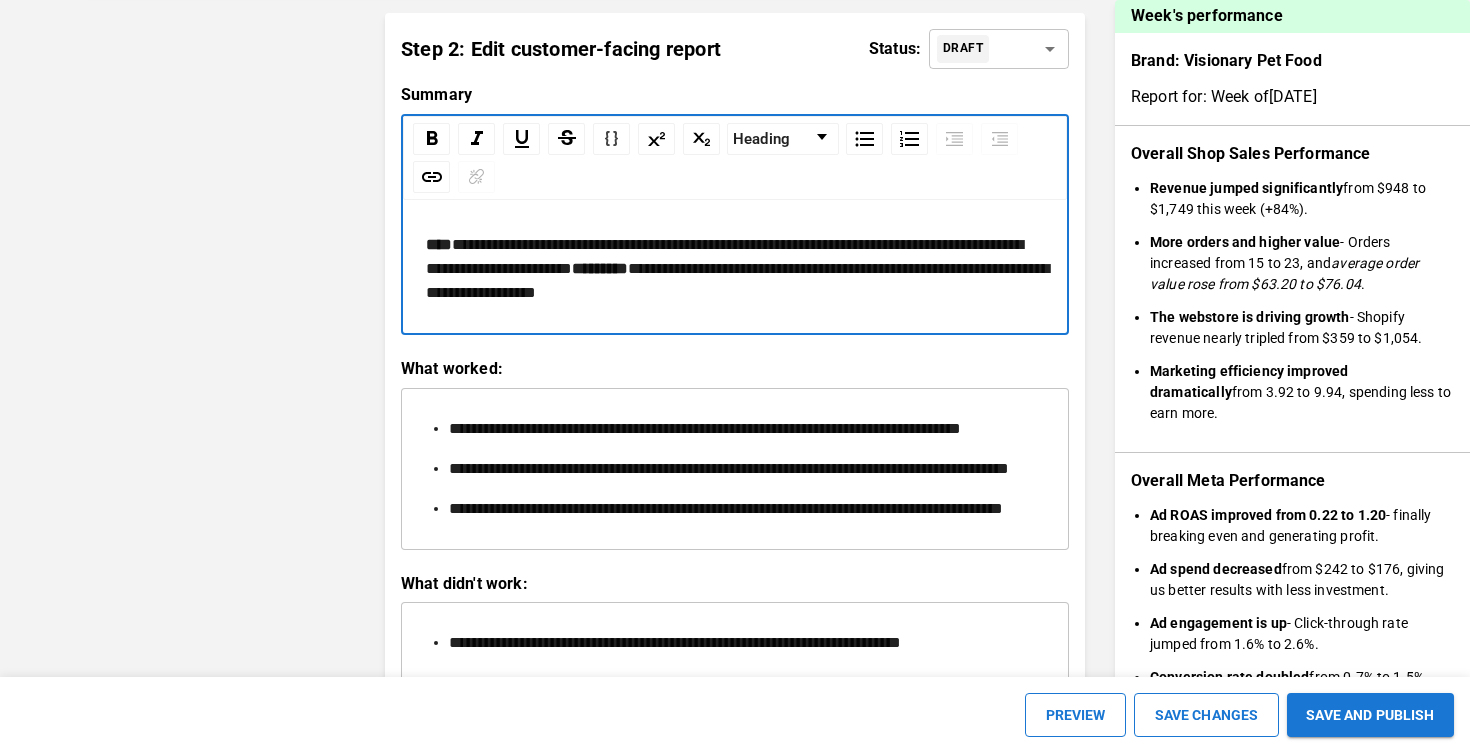 click on "**********" at bounding box center (735, 269) 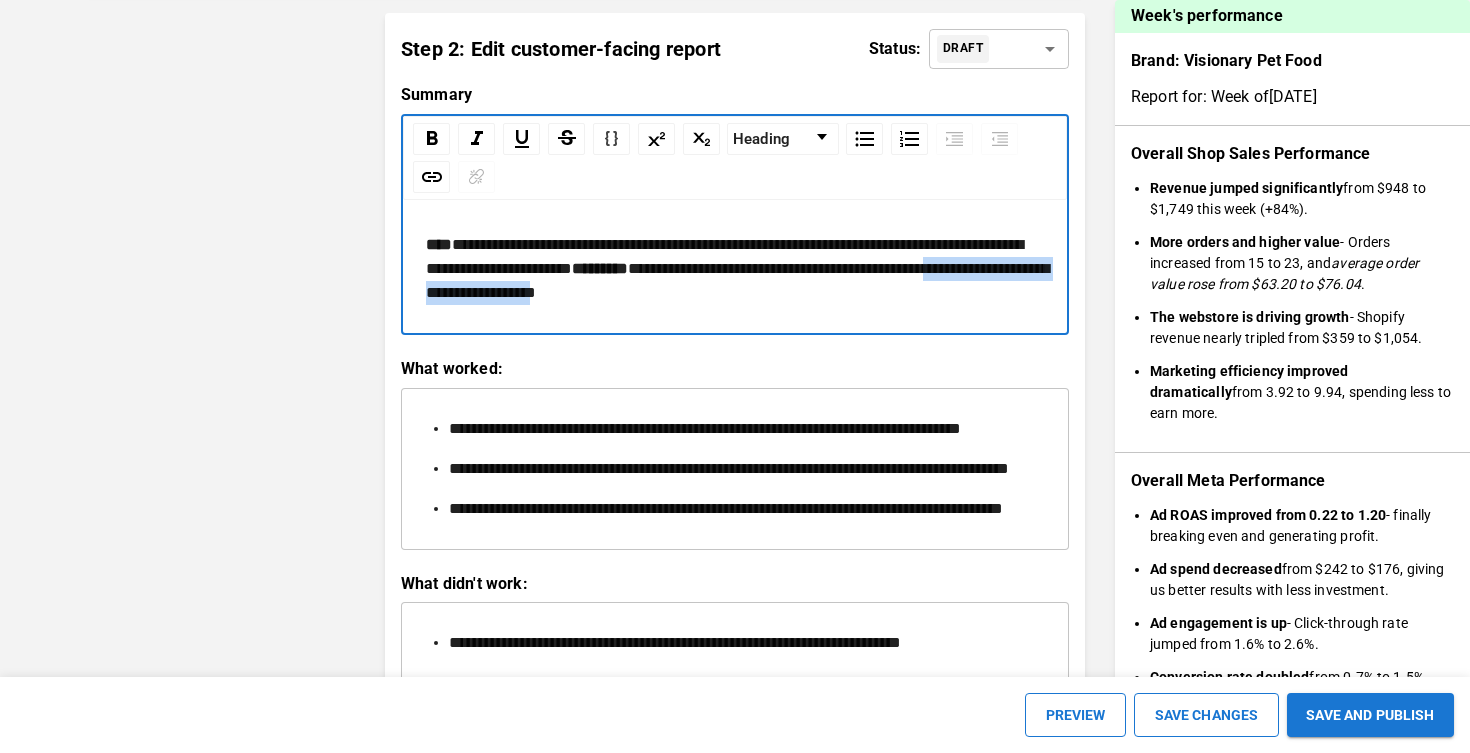 drag, startPoint x: 855, startPoint y: 314, endPoint x: 535, endPoint y: 348, distance: 321.80118 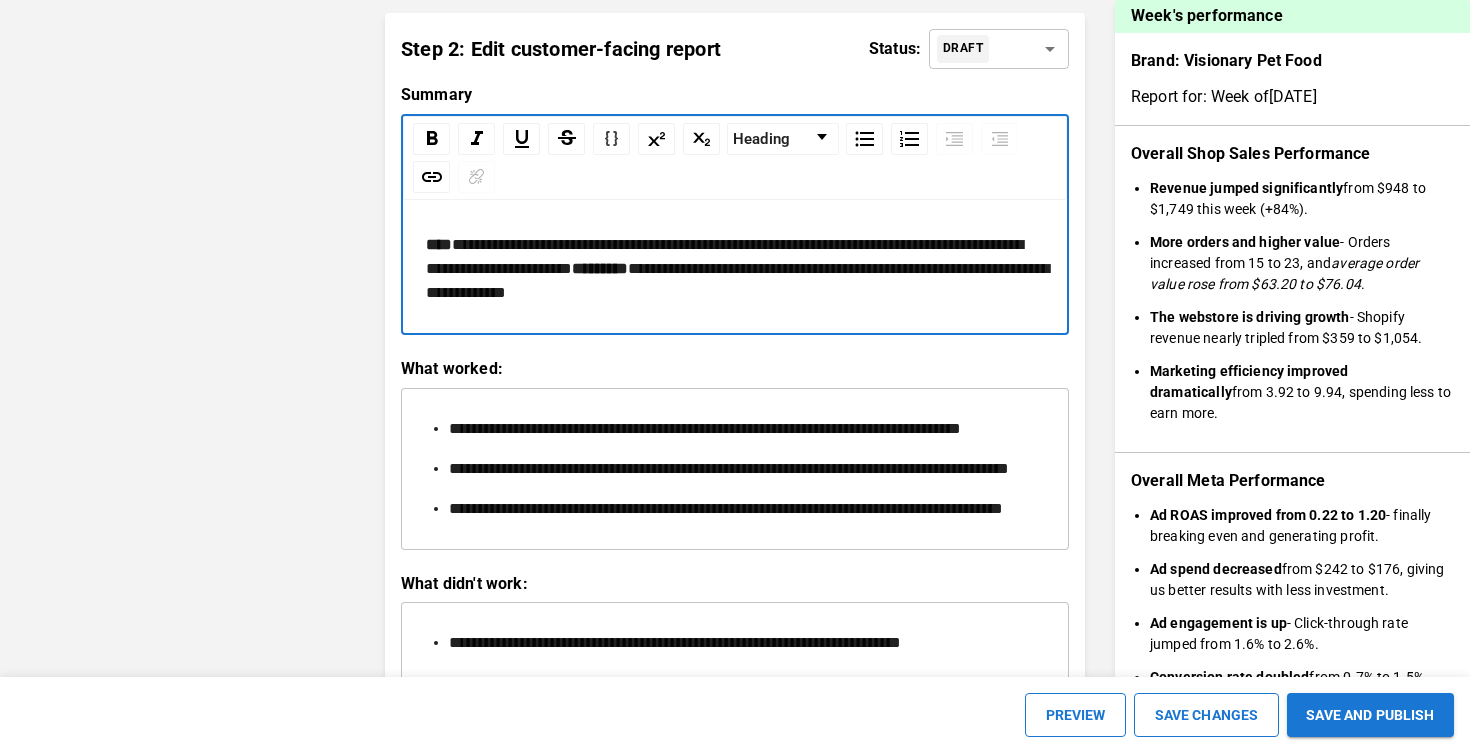 click on "**********" at bounding box center (735, 505) 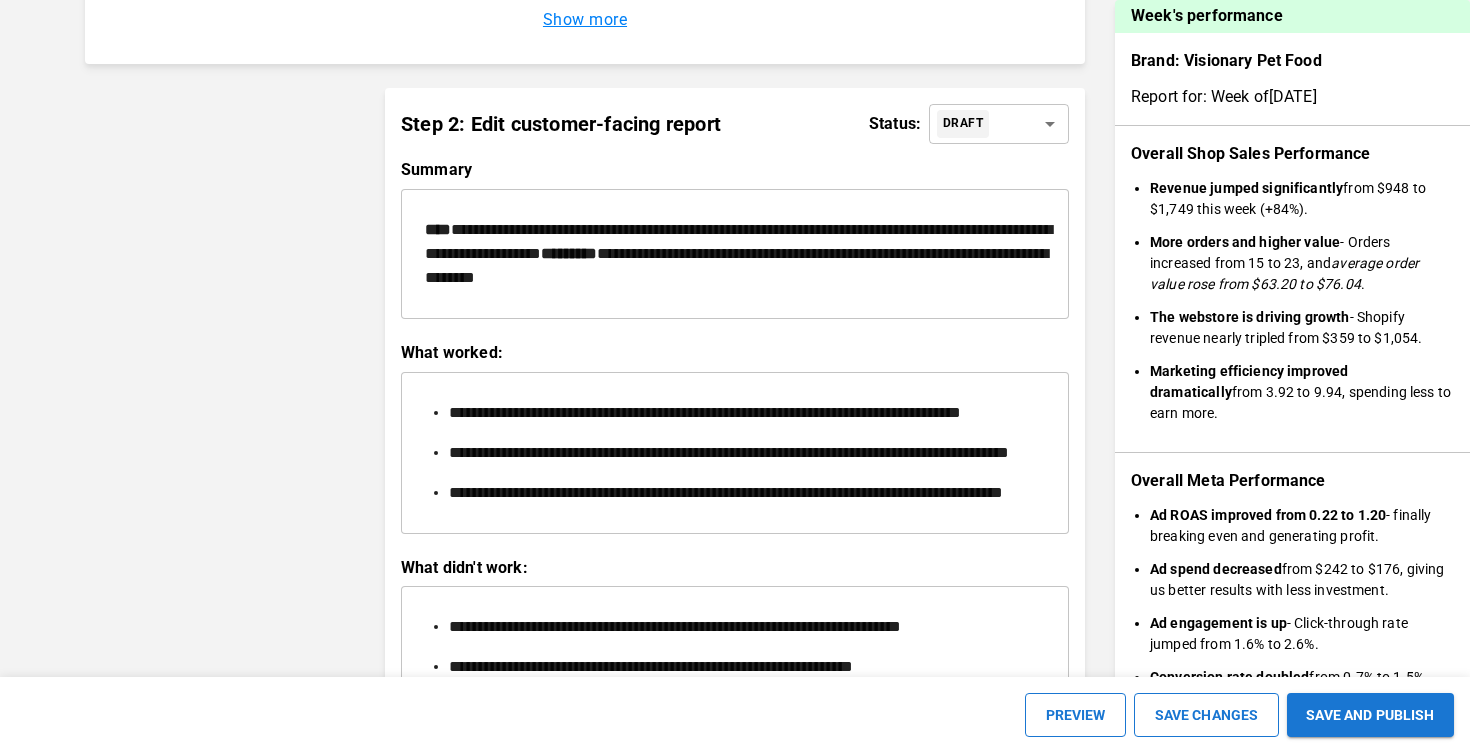 scroll, scrollTop: 2306, scrollLeft: 0, axis: vertical 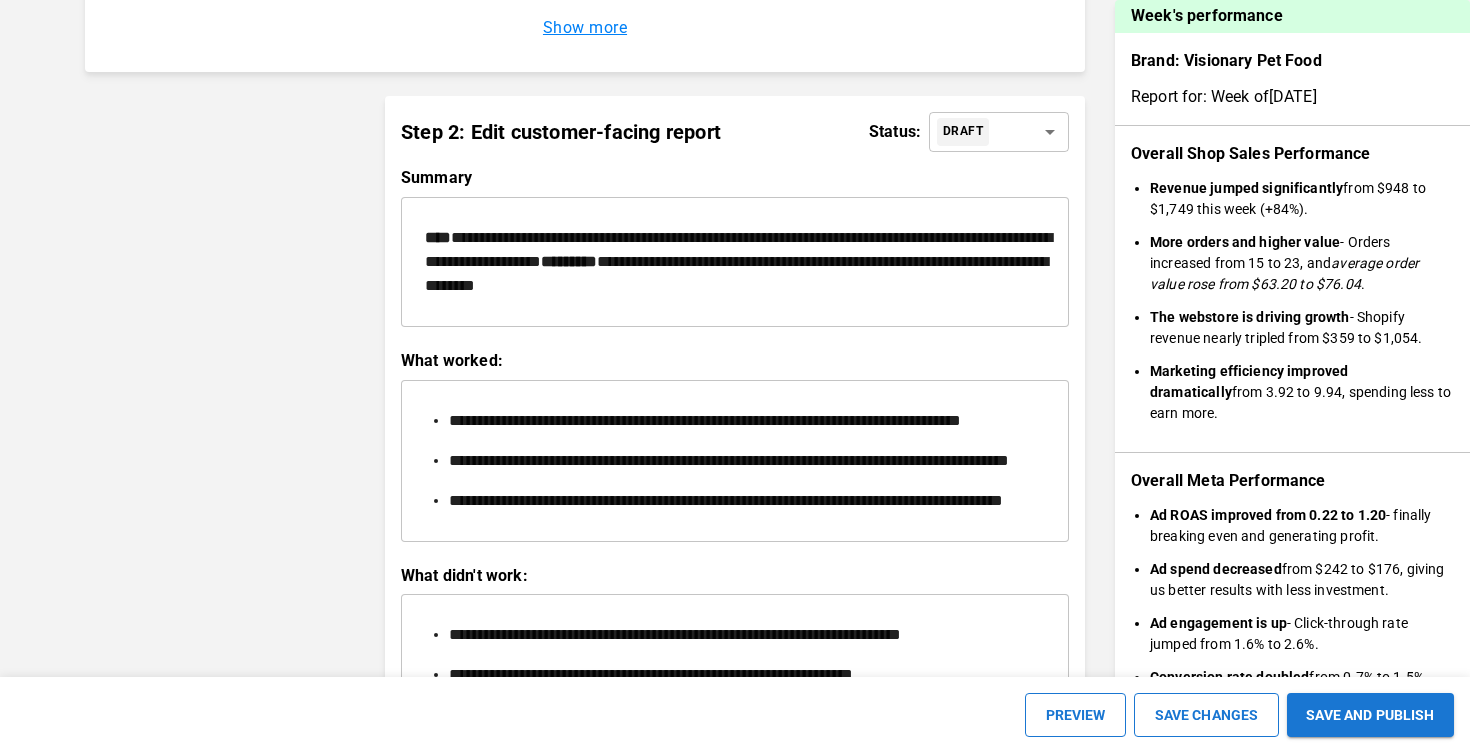 click on "**********" at bounding box center (738, 249) 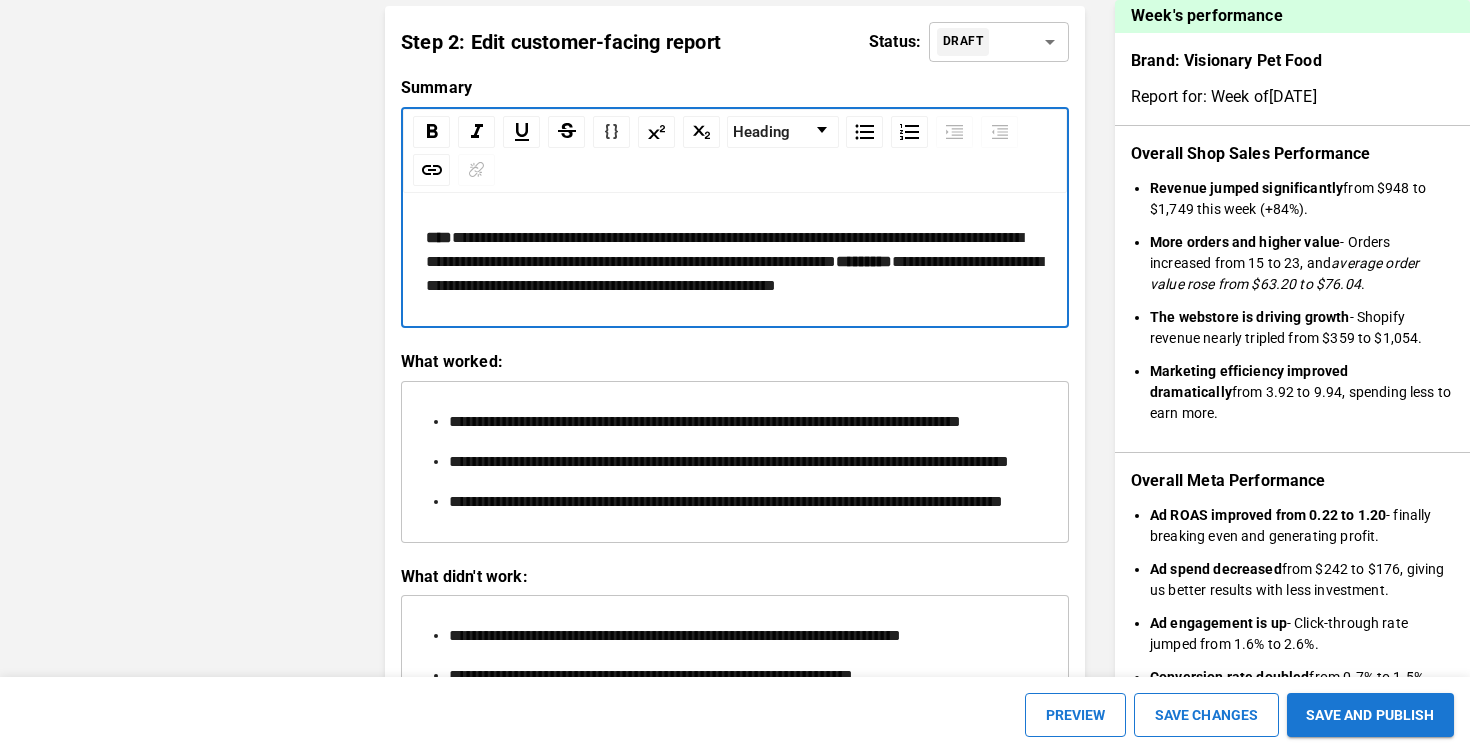 click on "**********" at bounding box center (724, 249) 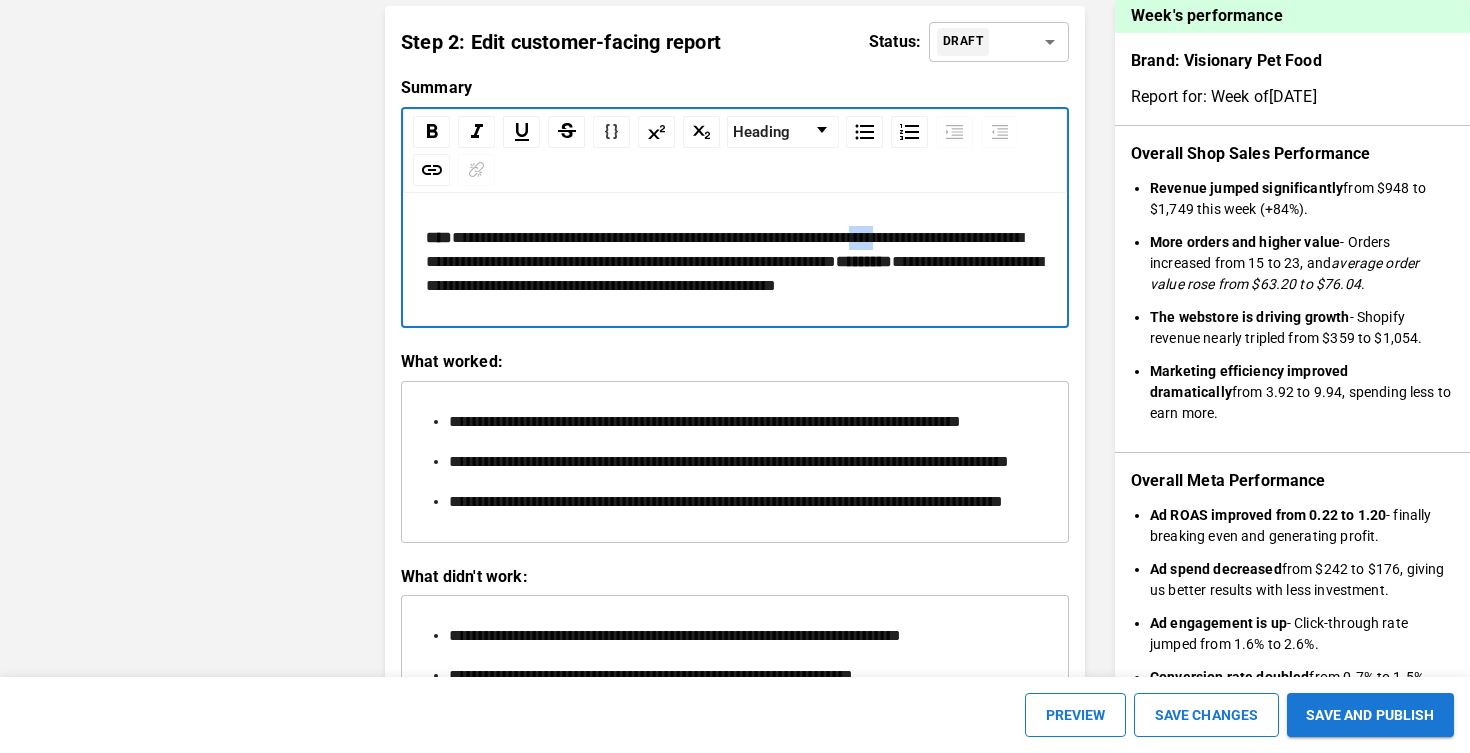 click on "**********" at bounding box center [724, 249] 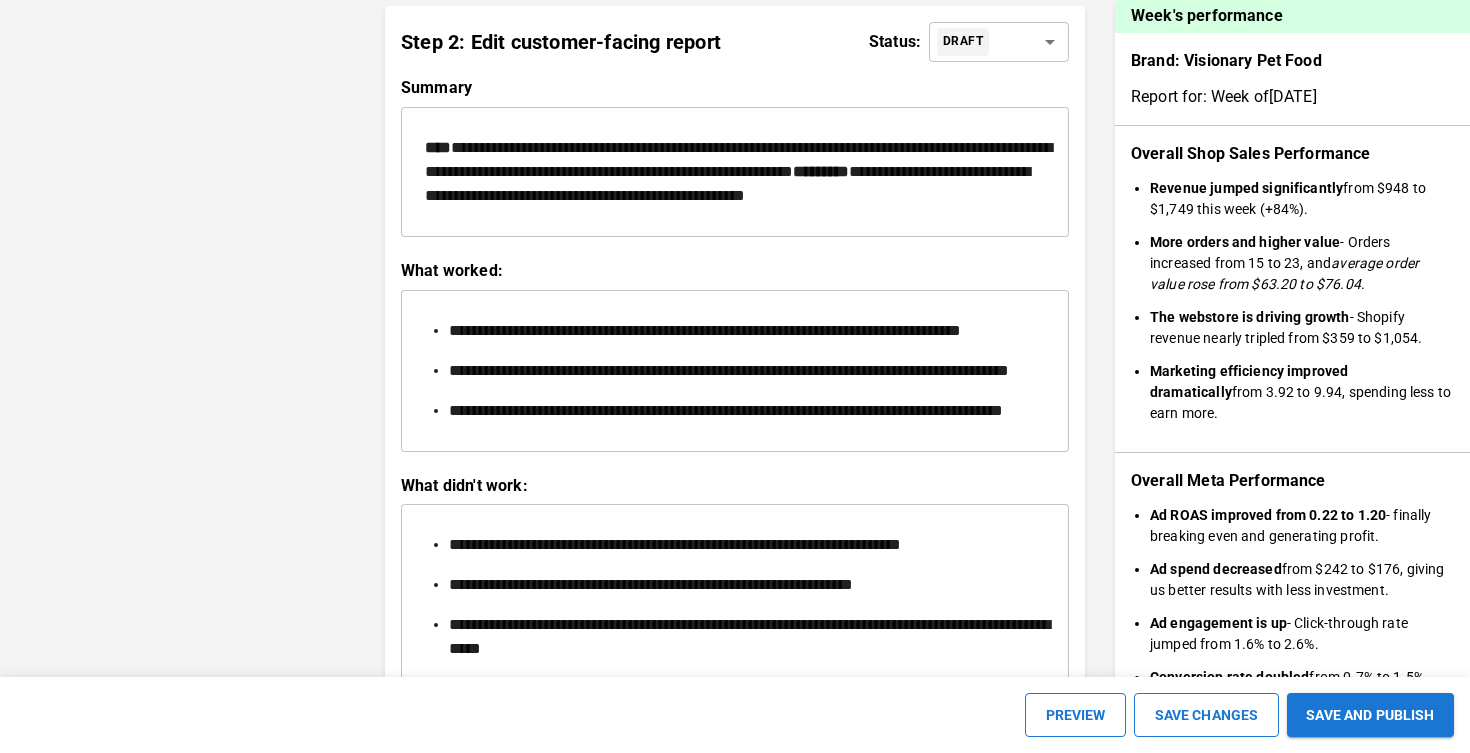 click on "**********" at bounding box center (735, 172) 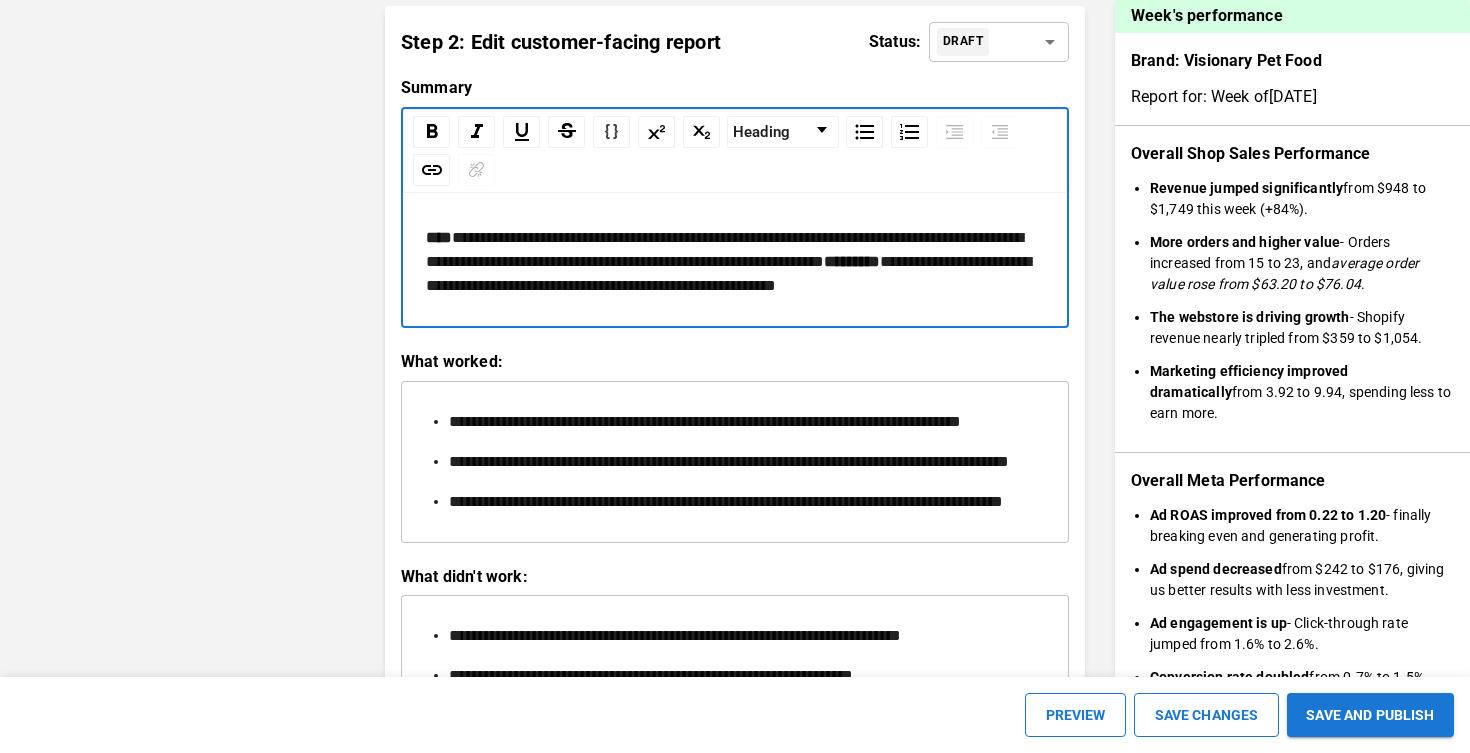 click on "**********" at bounding box center [724, 249] 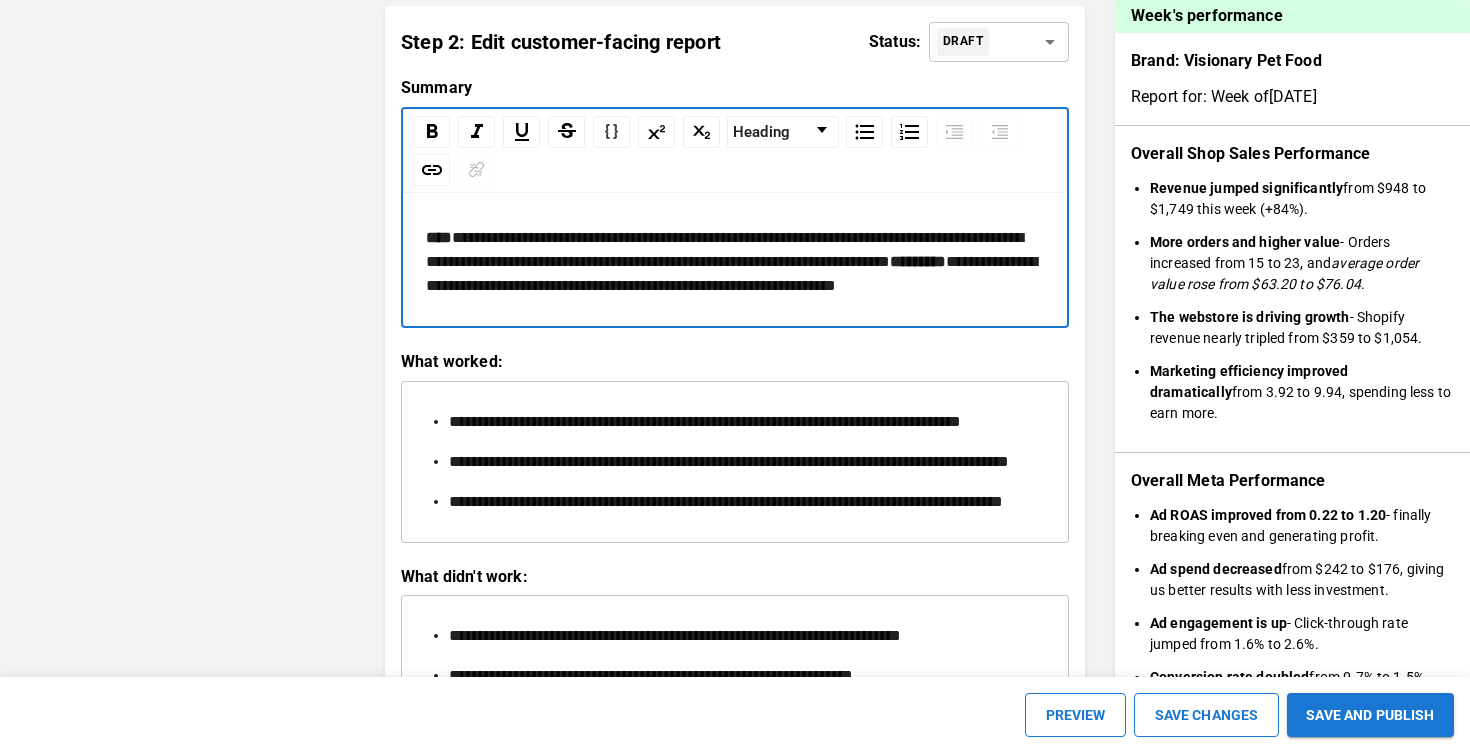 click on "**********" at bounding box center (724, 249) 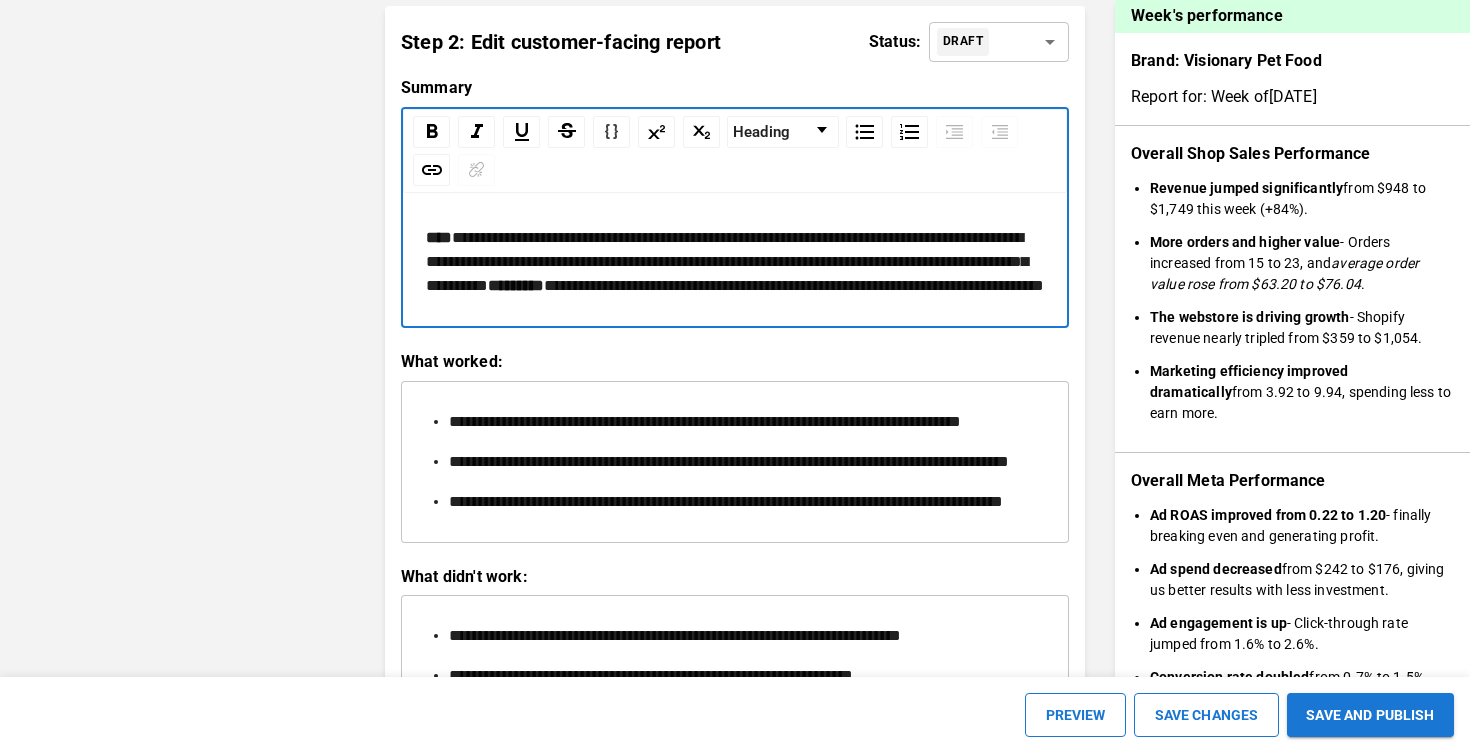 scroll, scrollTop: 2306, scrollLeft: 0, axis: vertical 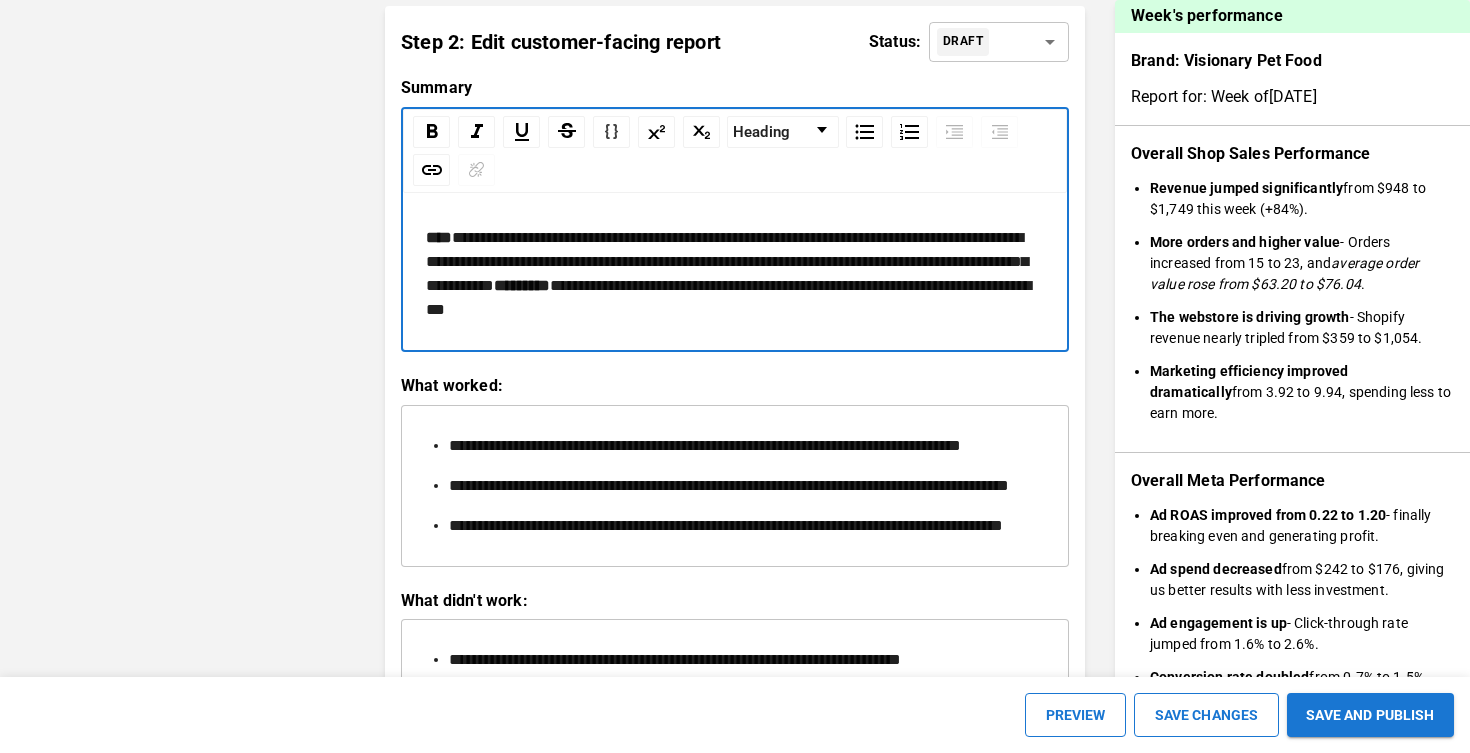 click on "**********" at bounding box center (735, 274) 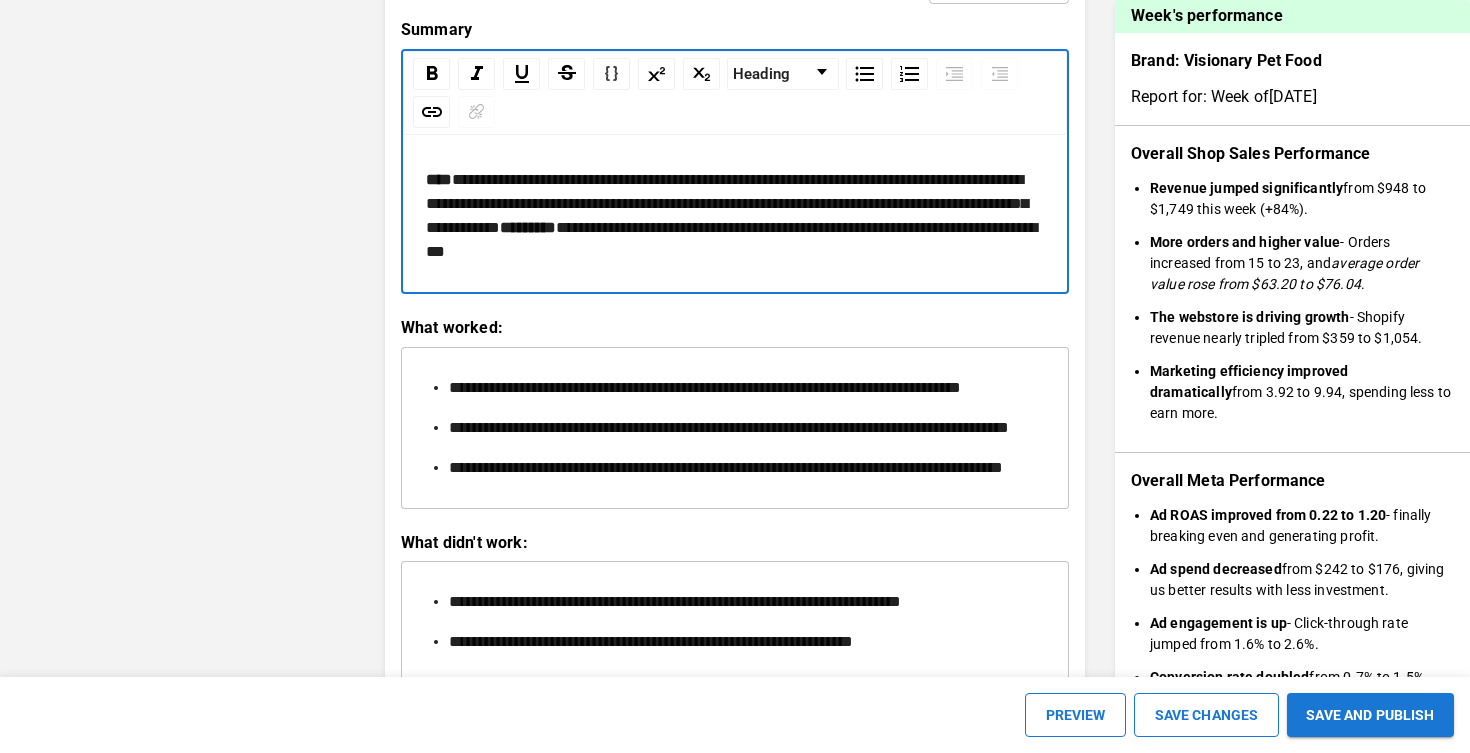 scroll, scrollTop: 2364, scrollLeft: 0, axis: vertical 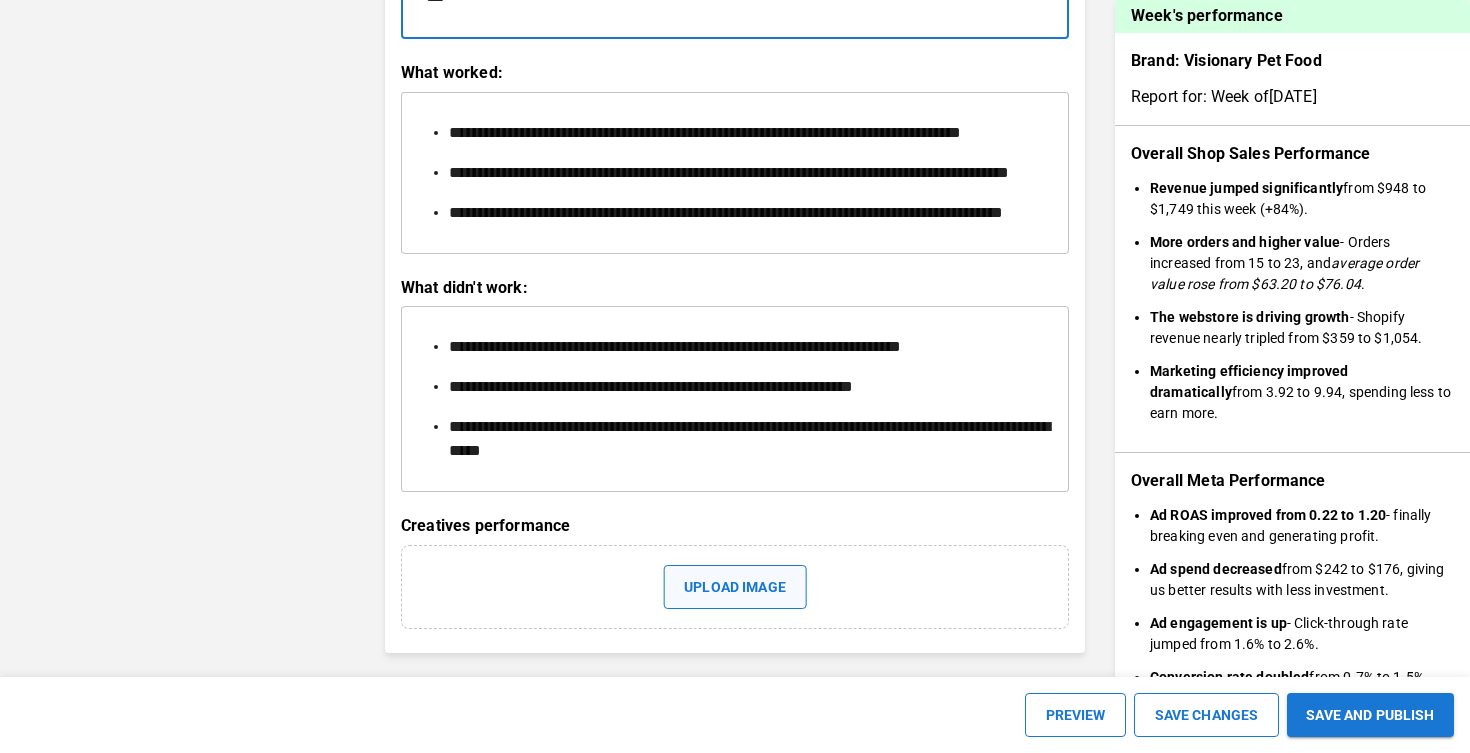 click on "Upload image" at bounding box center [735, 587] 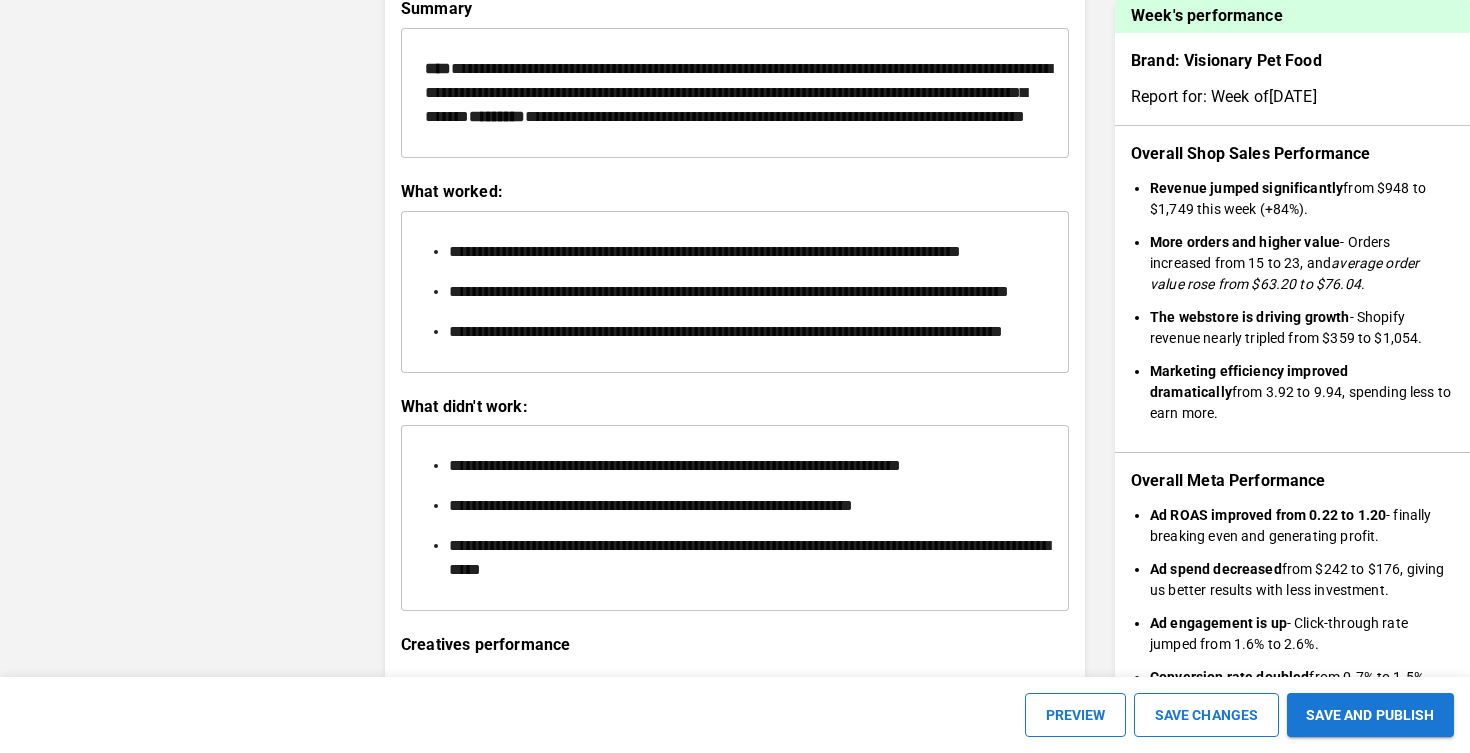 scroll, scrollTop: 2472, scrollLeft: 0, axis: vertical 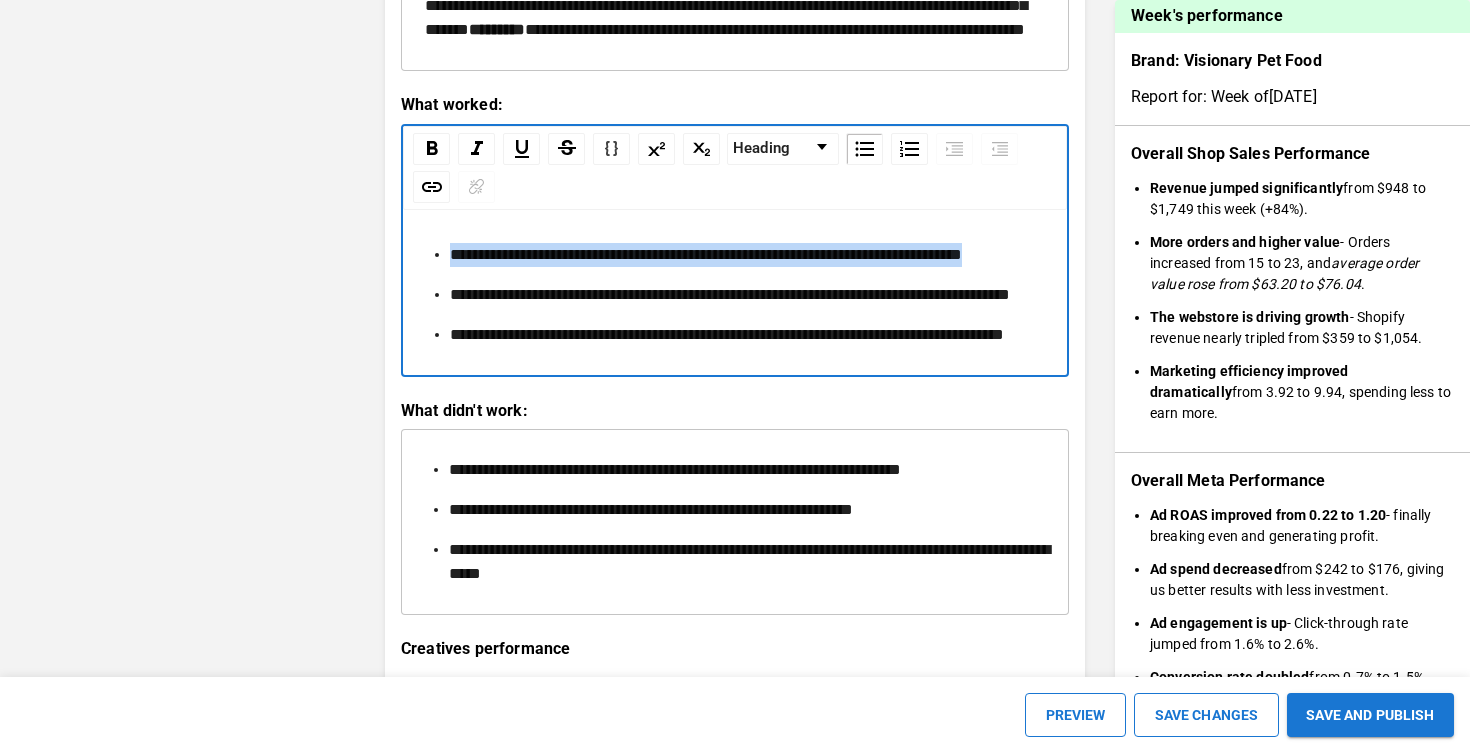 drag, startPoint x: 508, startPoint y: 359, endPoint x: 441, endPoint y: 313, distance: 81.27115 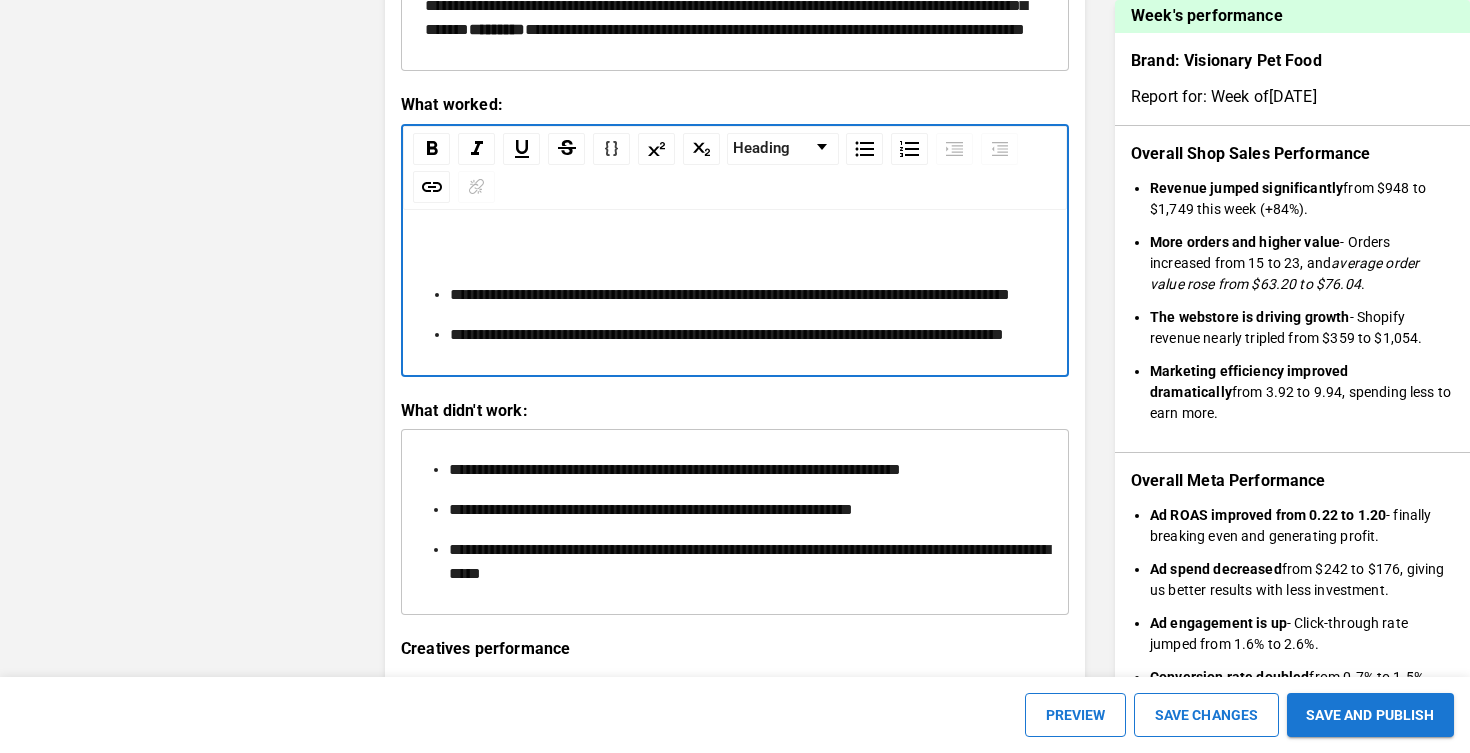 click at bounding box center (735, 255) 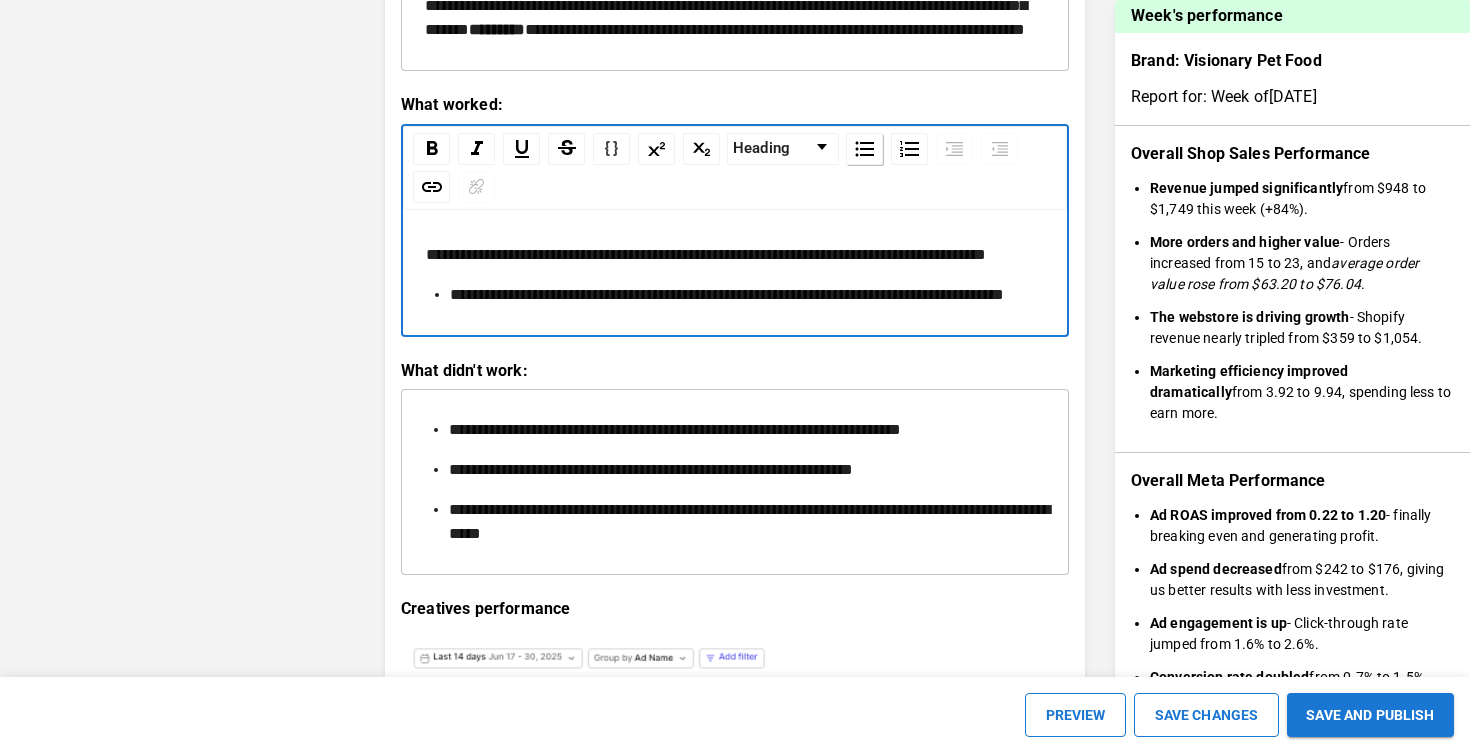 click at bounding box center (865, 149) 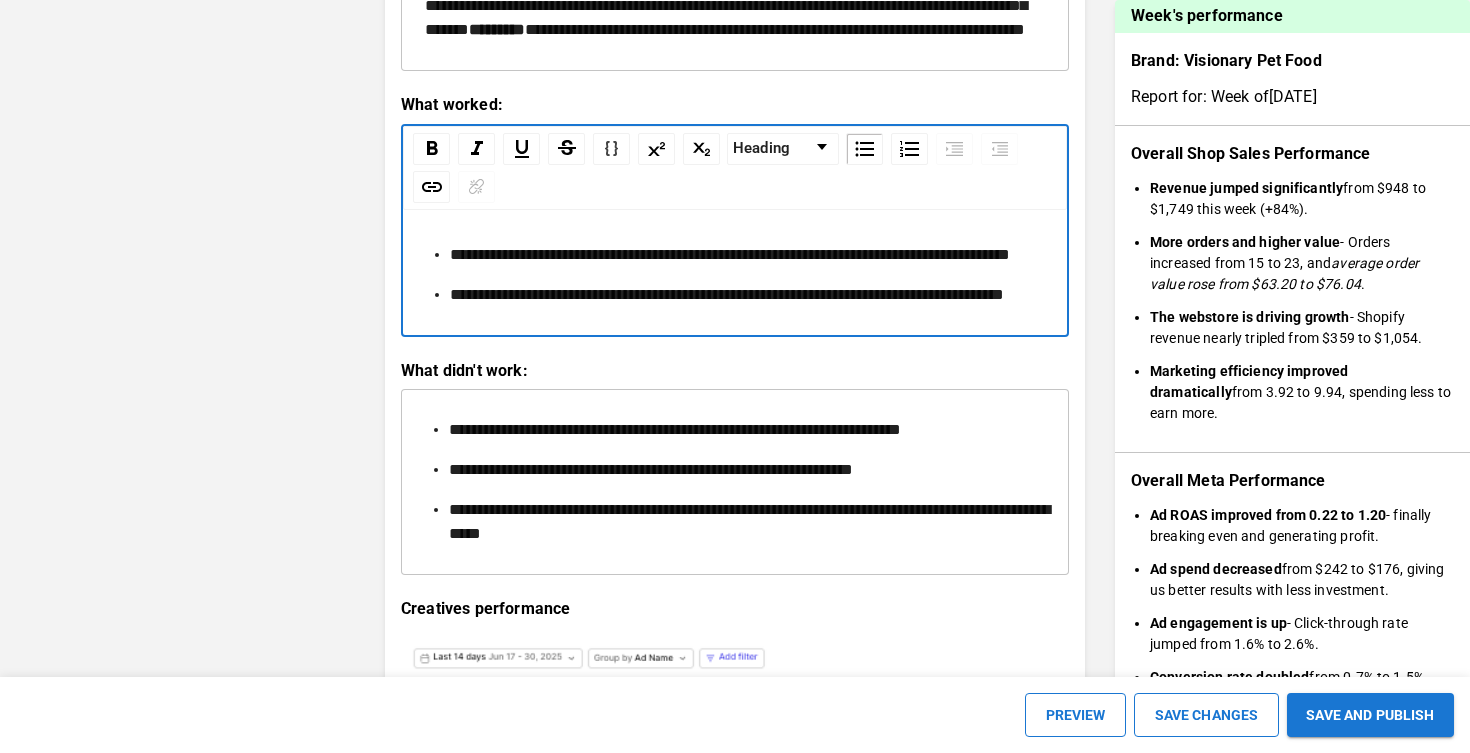 click on "**********" at bounding box center (747, 255) 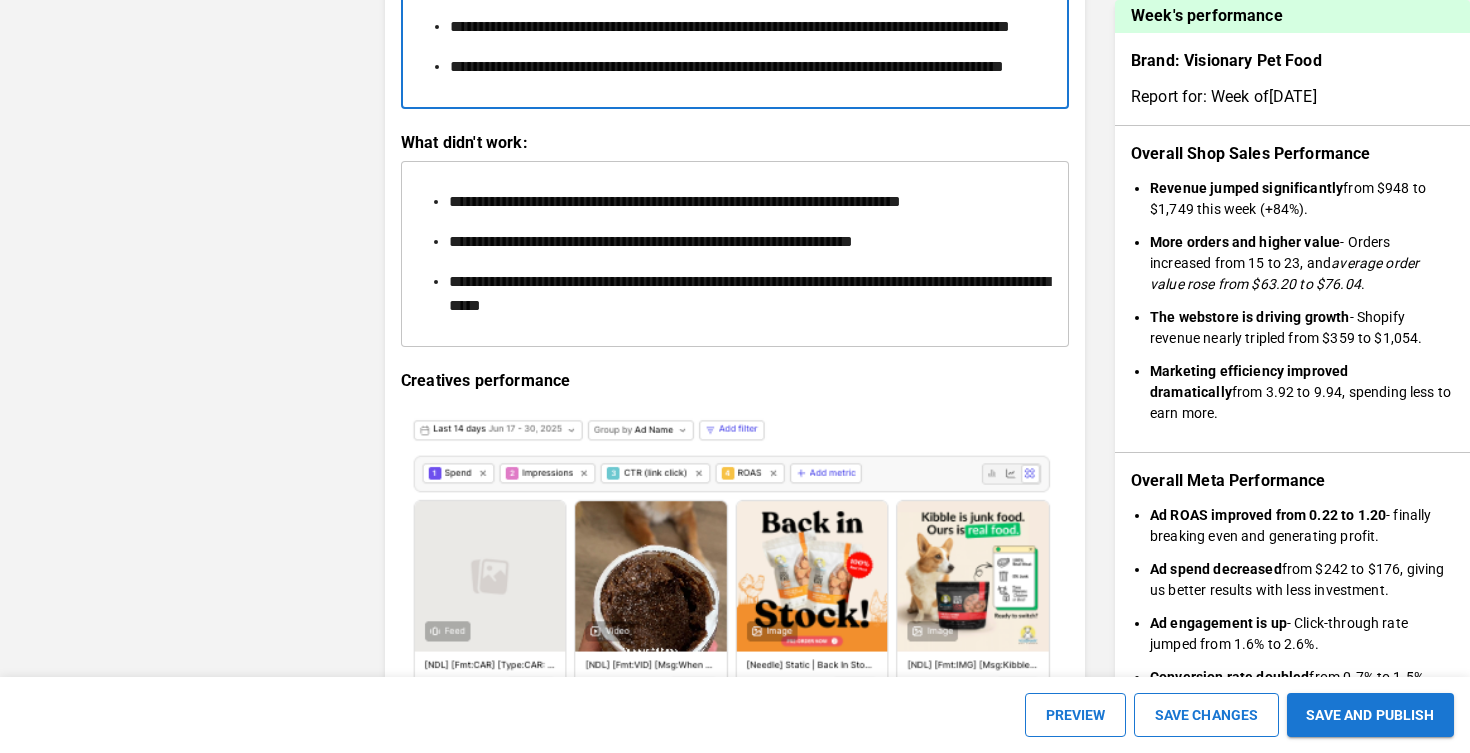 scroll, scrollTop: 2797, scrollLeft: 0, axis: vertical 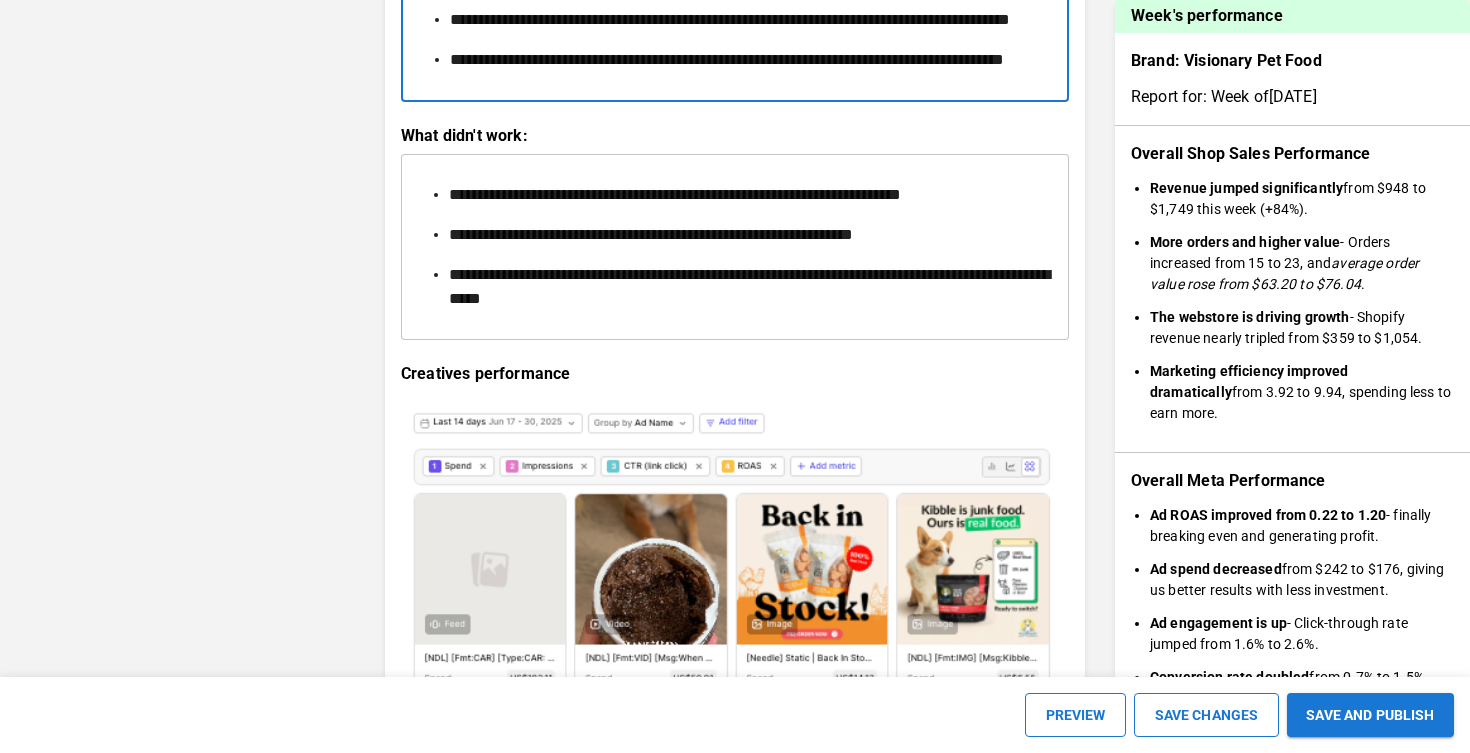 click on "**********" at bounding box center [675, 194] 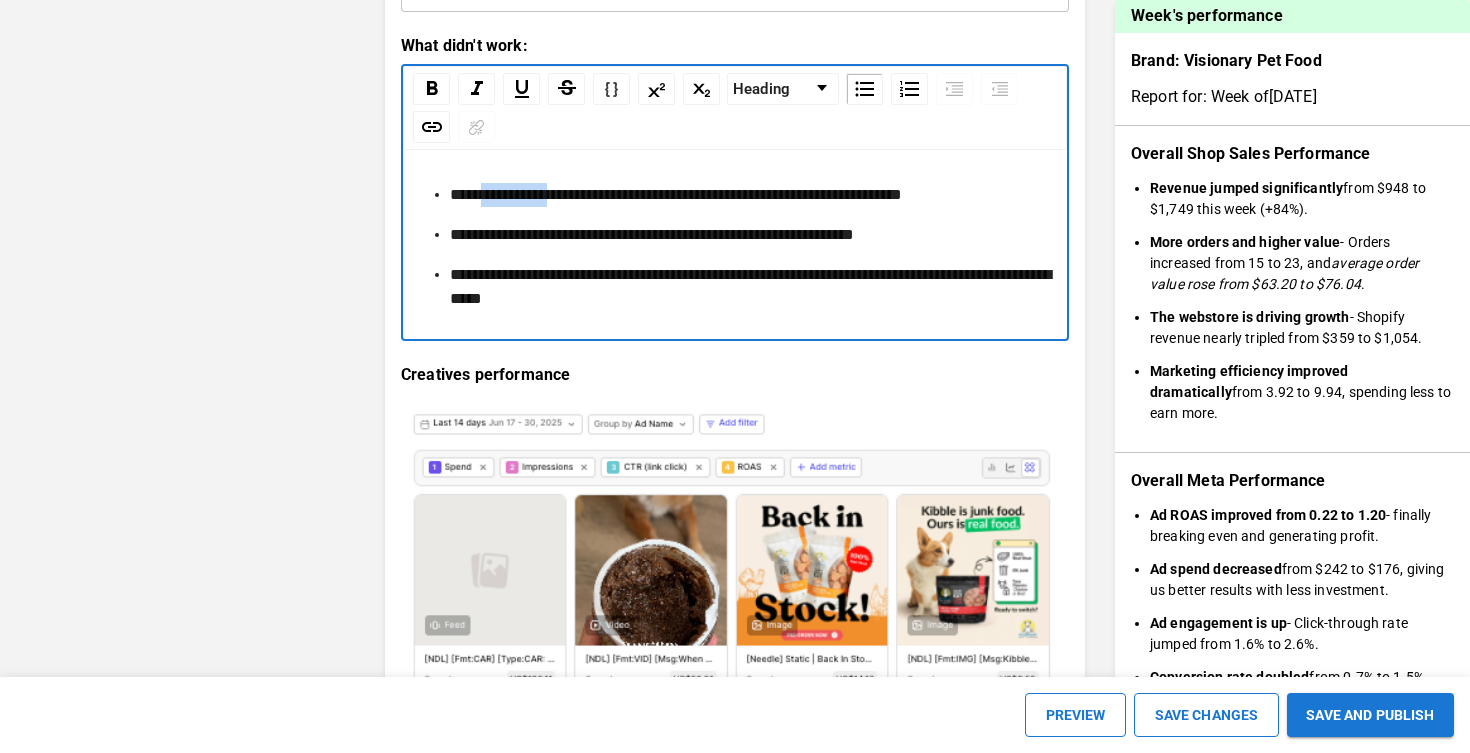 click on "**********" at bounding box center (676, 194) 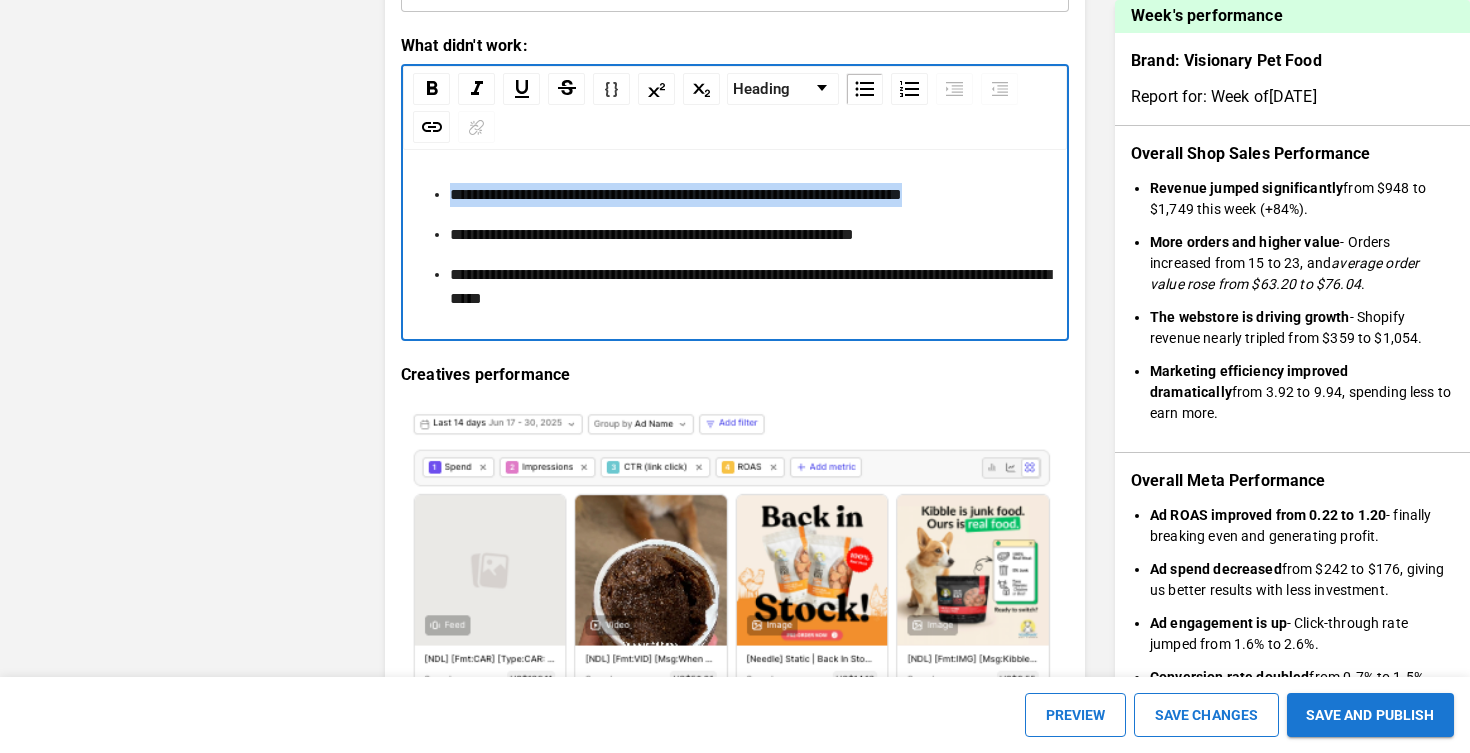 click on "**********" at bounding box center [676, 194] 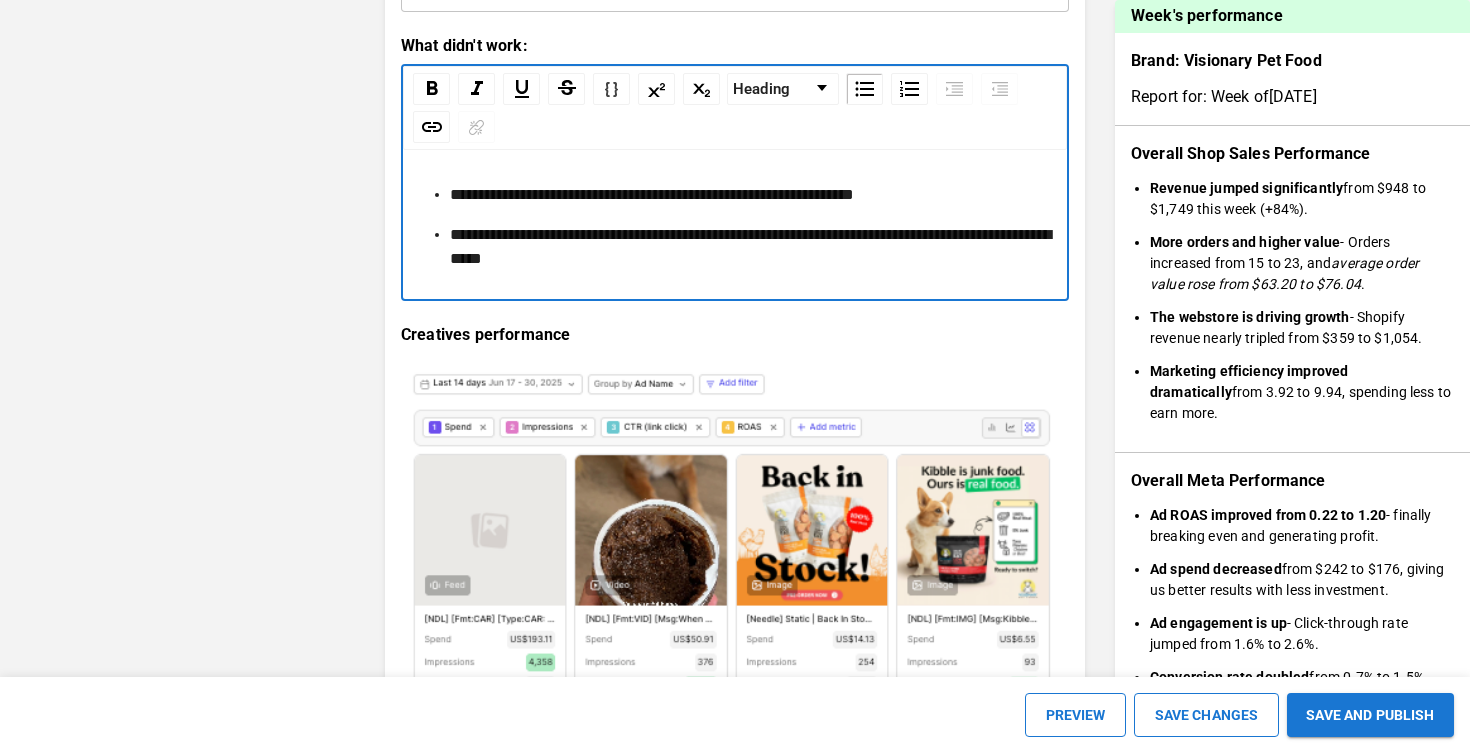 click on "**********" at bounding box center (652, 194) 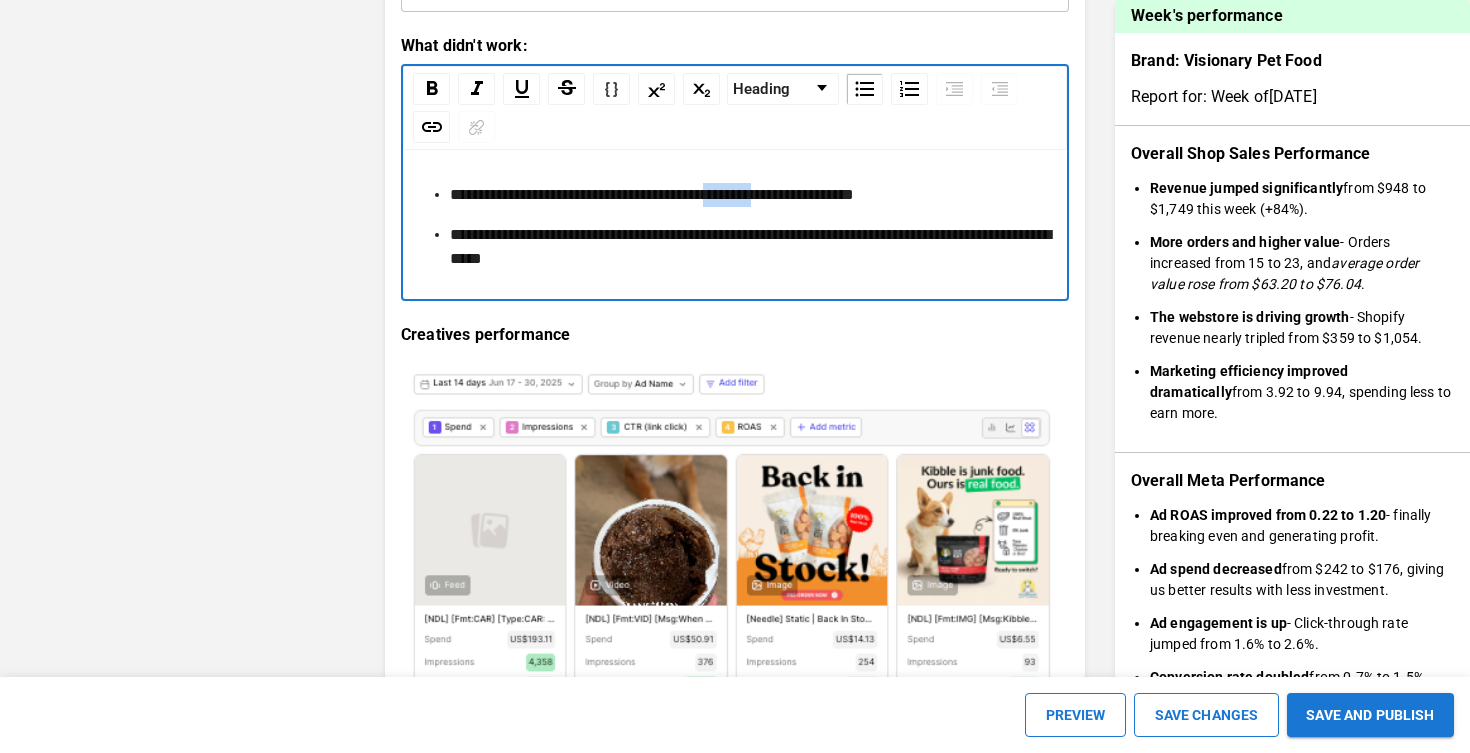 click on "**********" at bounding box center [652, 194] 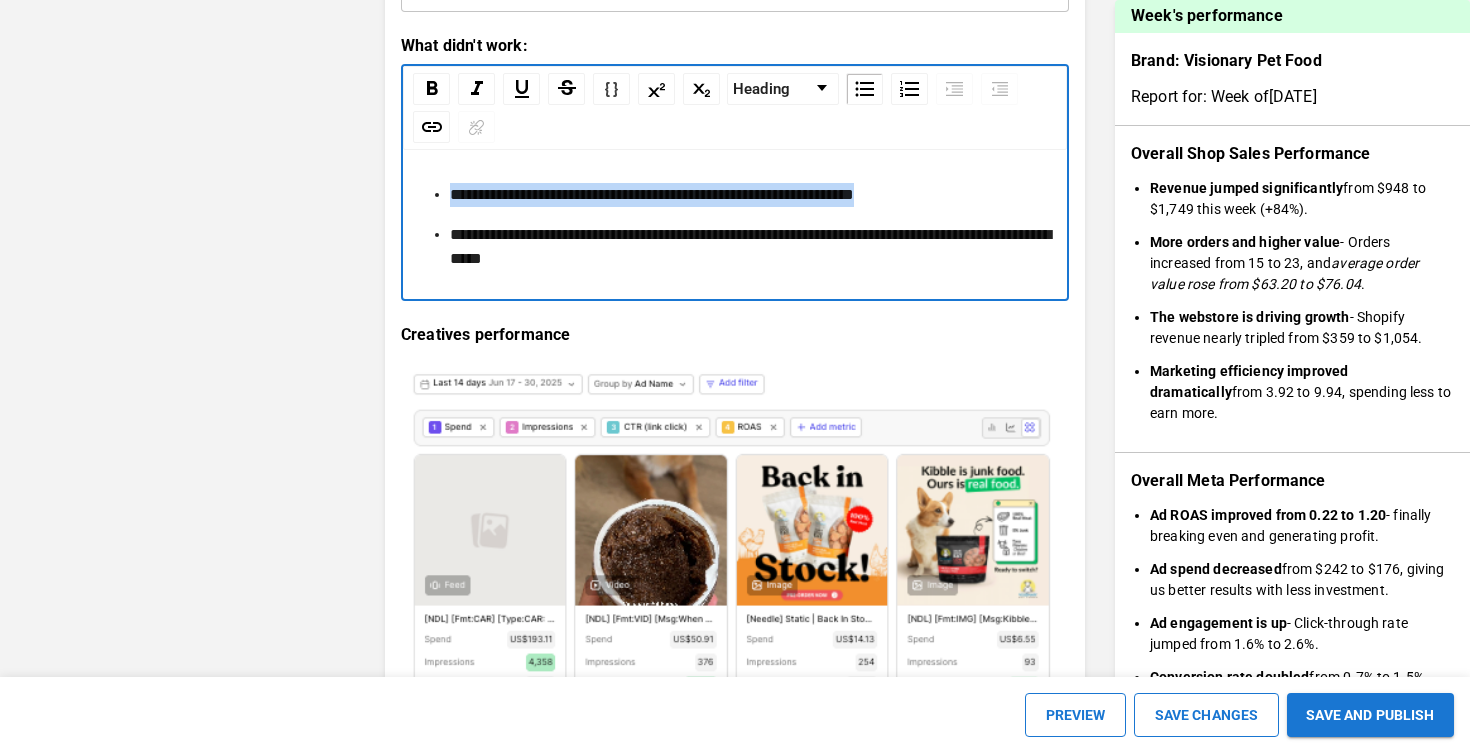 click on "**********" at bounding box center (652, 194) 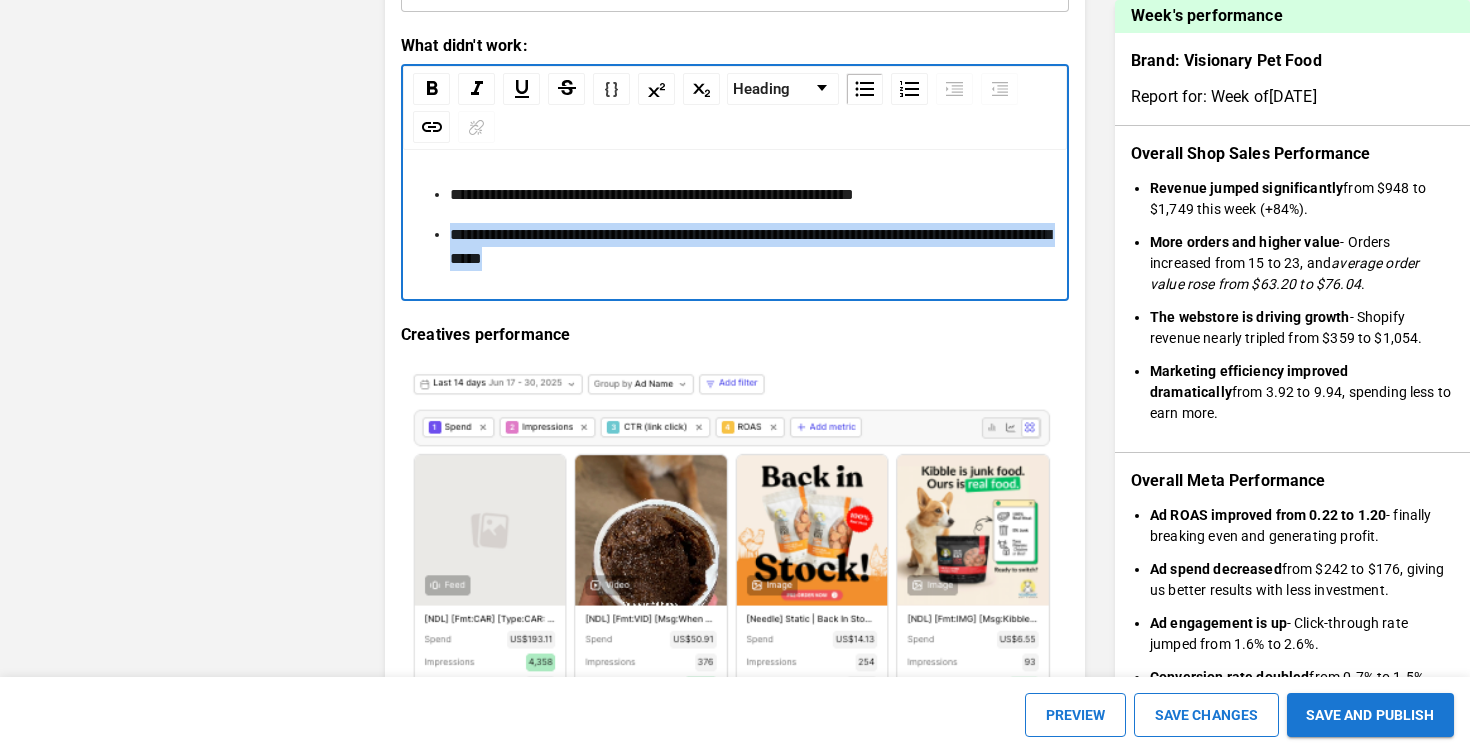 drag, startPoint x: 700, startPoint y: 378, endPoint x: 411, endPoint y: 331, distance: 292.79684 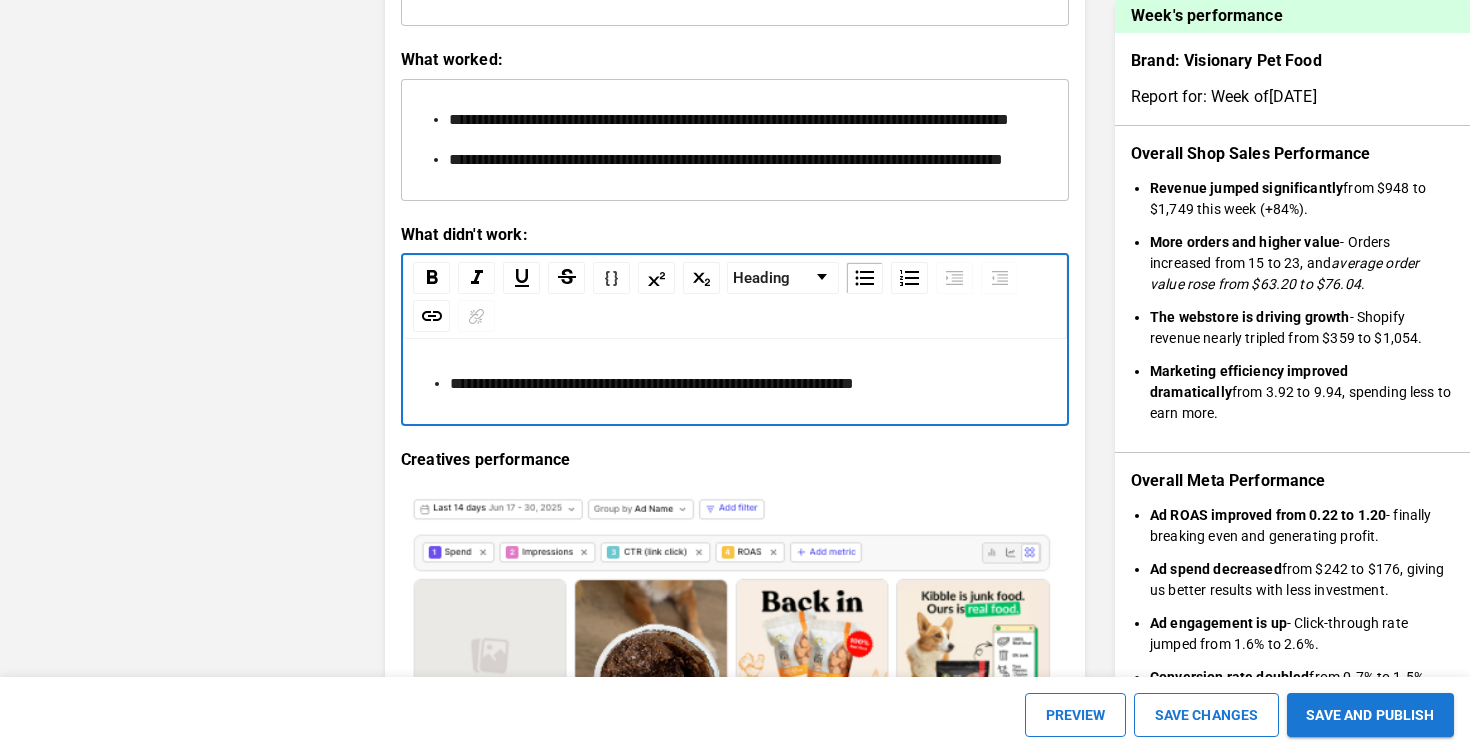 click on "**********" at bounding box center (747, 160) 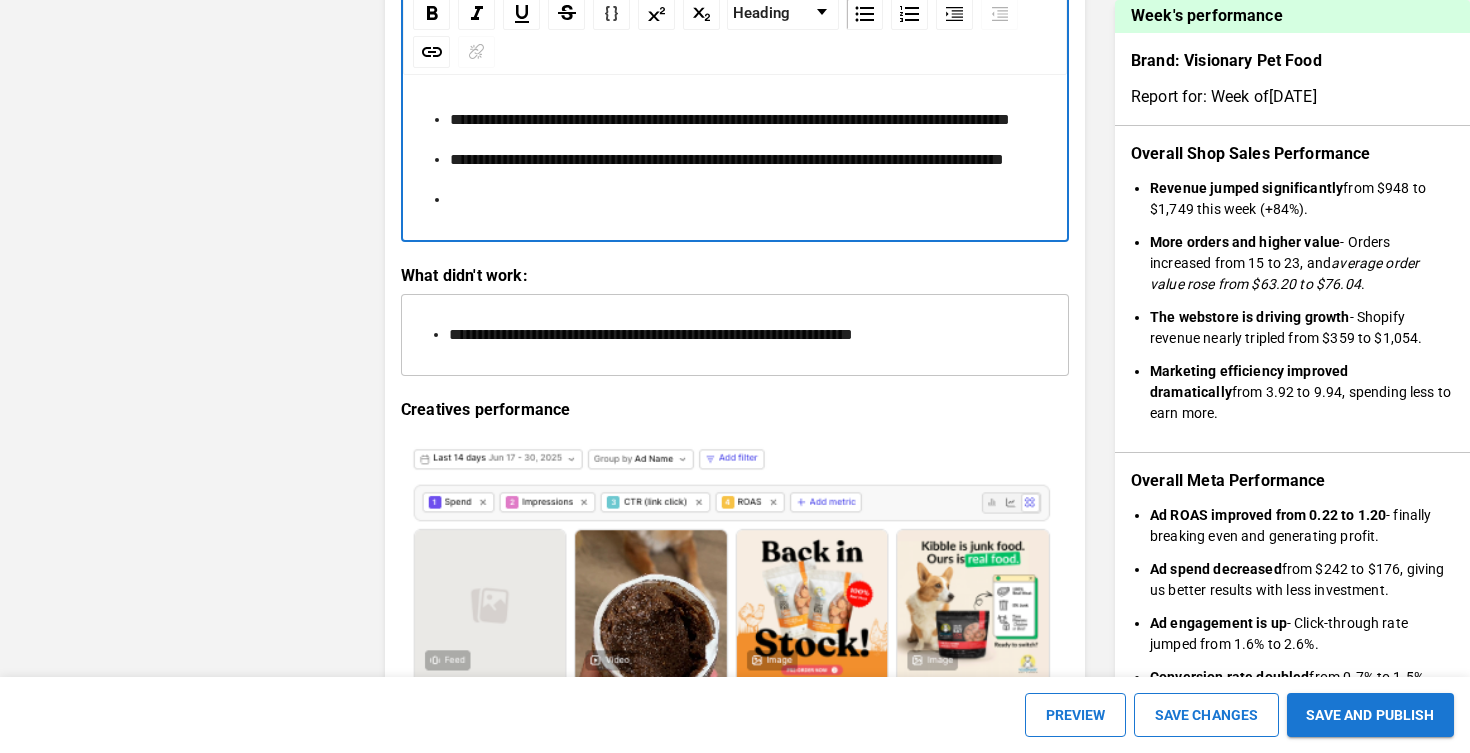 type 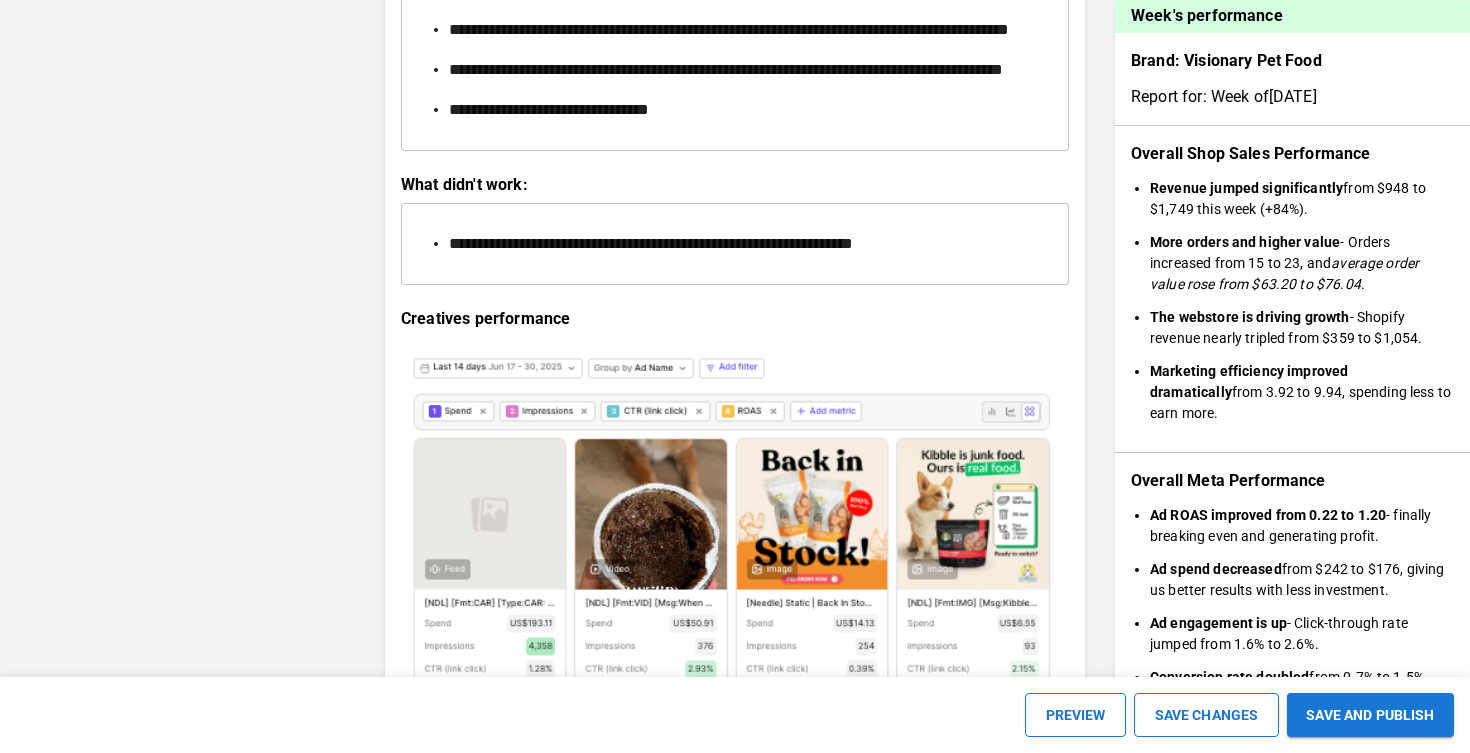 scroll, scrollTop: 2607, scrollLeft: 0, axis: vertical 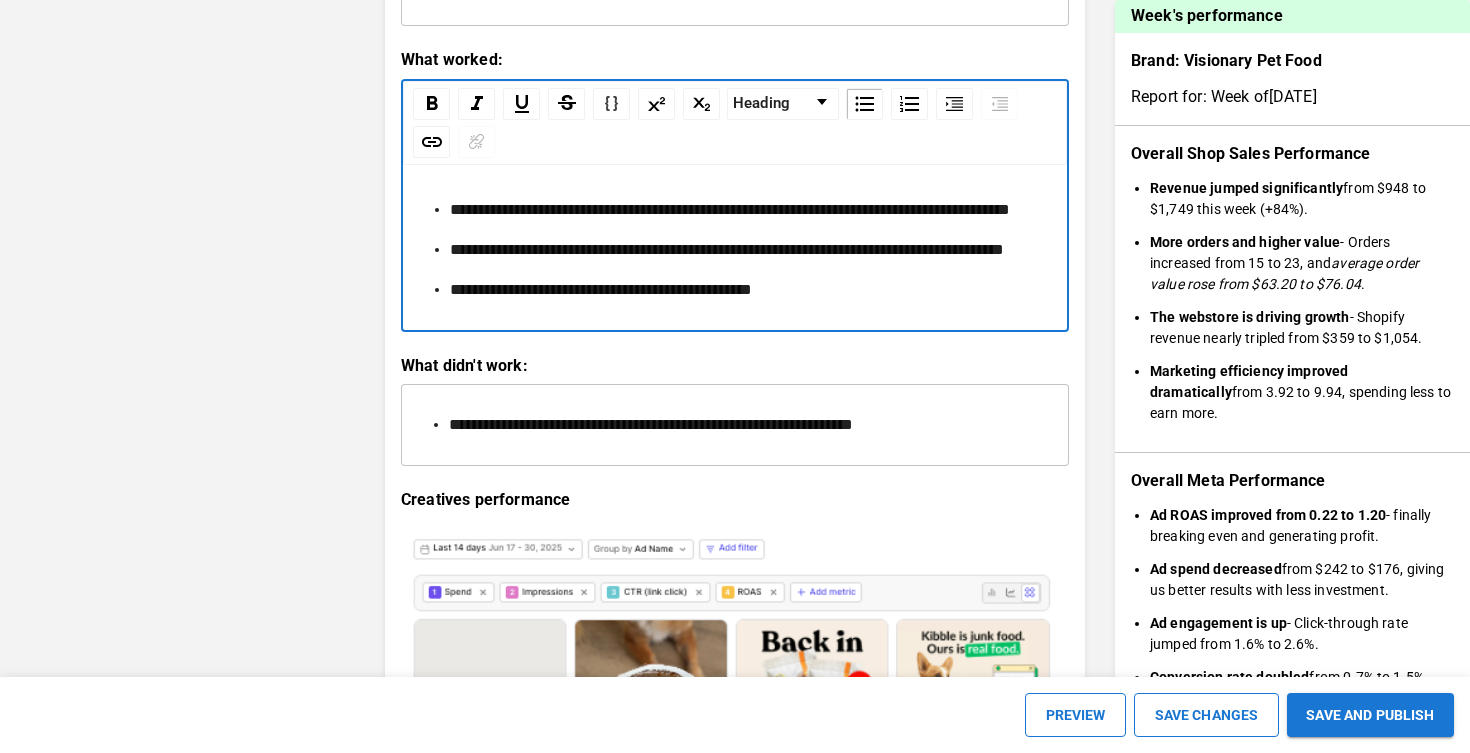 click on "**********" at bounding box center [735, 425] 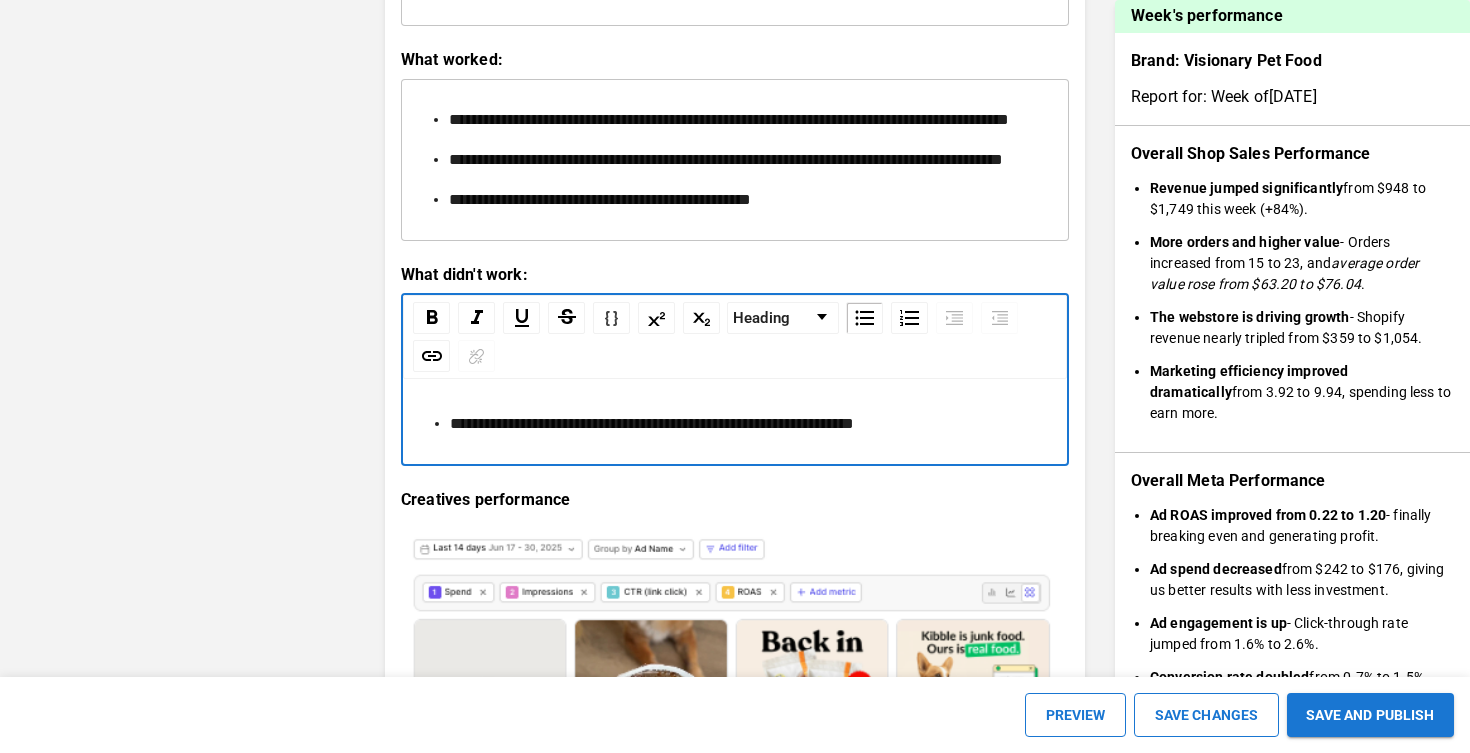 click on "**********" at bounding box center (735, 414) 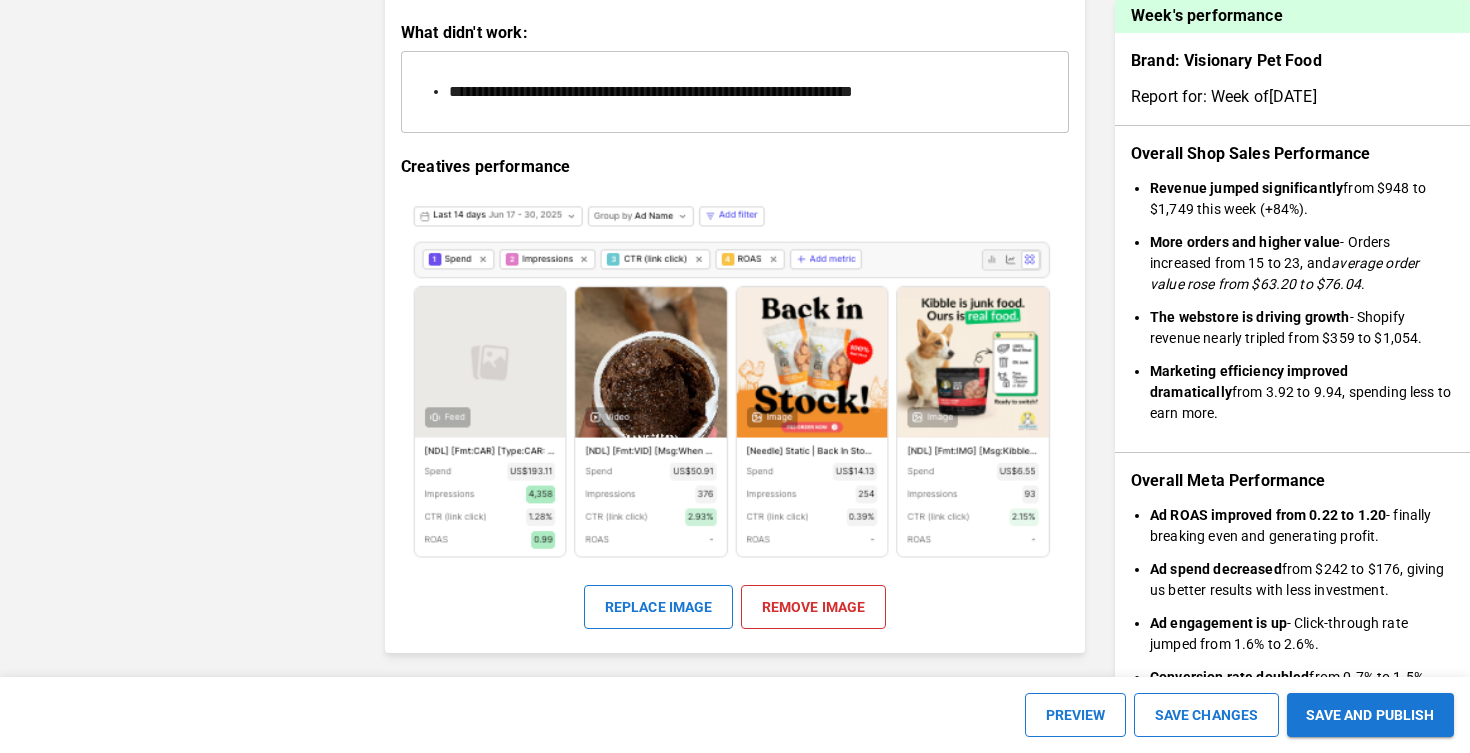scroll, scrollTop: 2969, scrollLeft: 0, axis: vertical 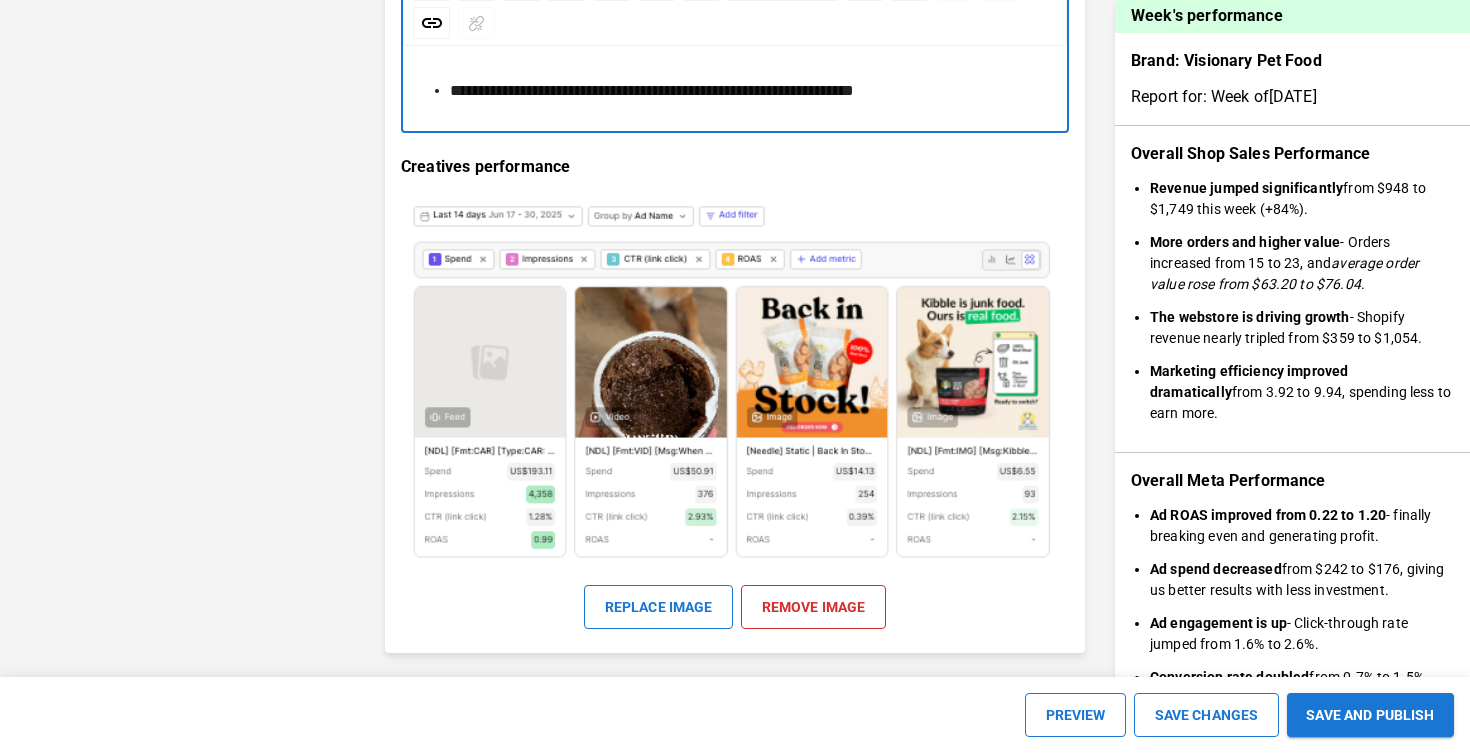 click on "**********" at bounding box center (747, 91) 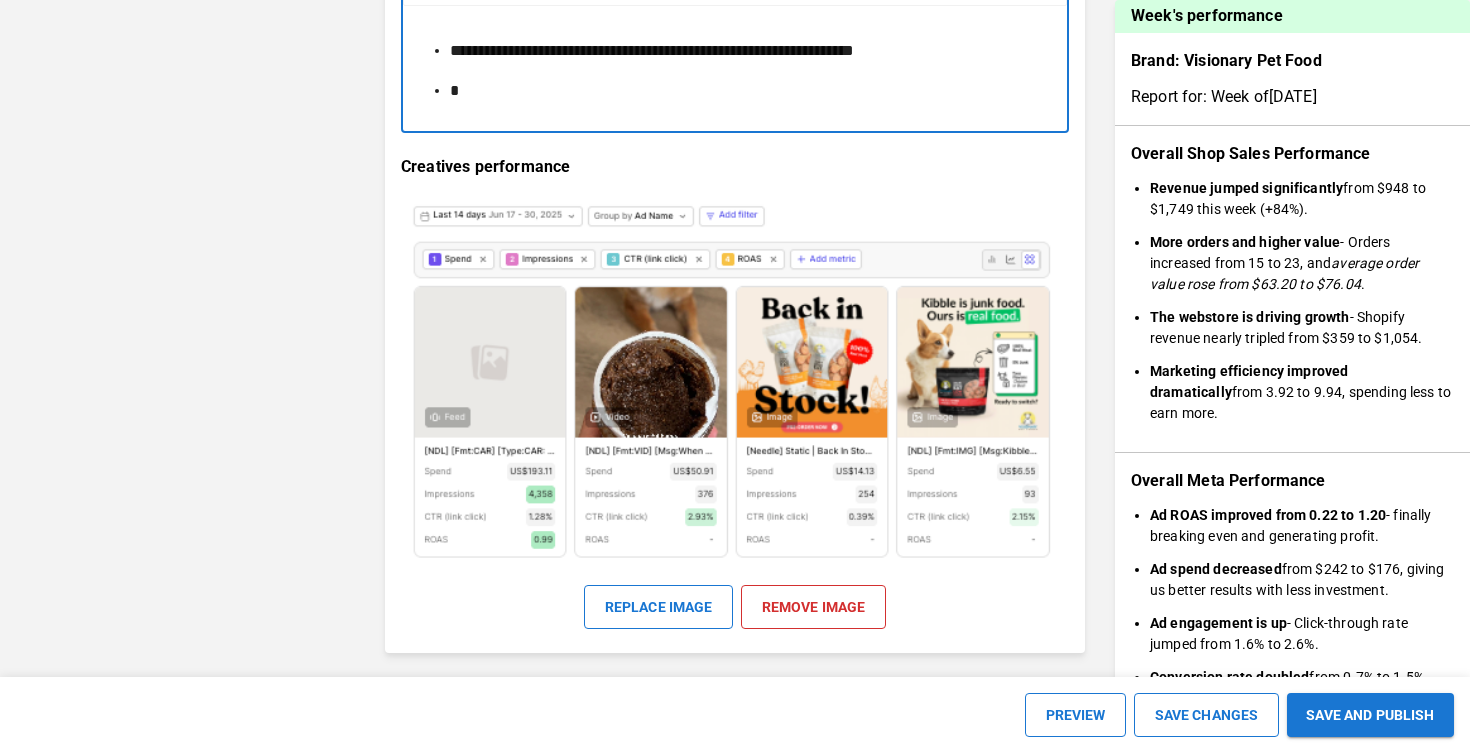 type 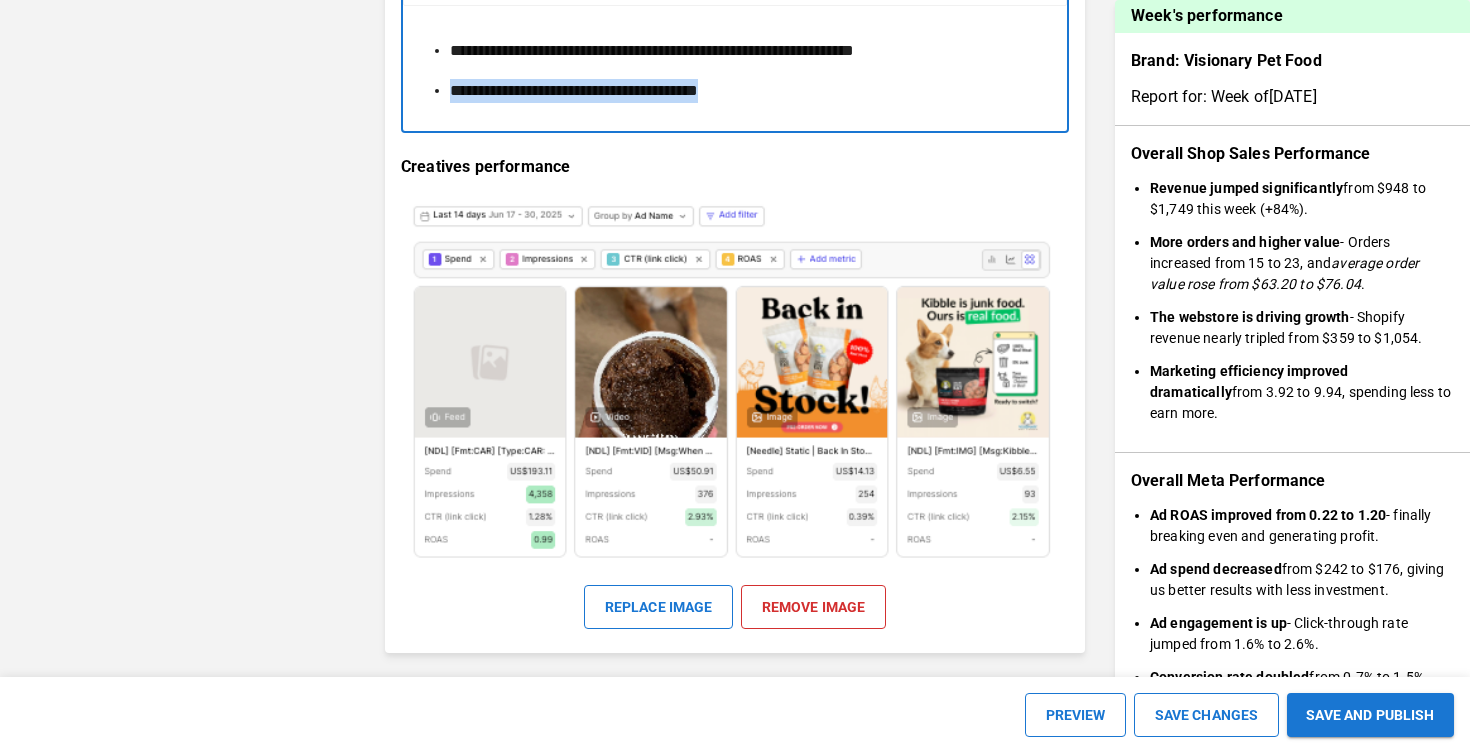 drag, startPoint x: 798, startPoint y: 136, endPoint x: 354, endPoint y: 136, distance: 444 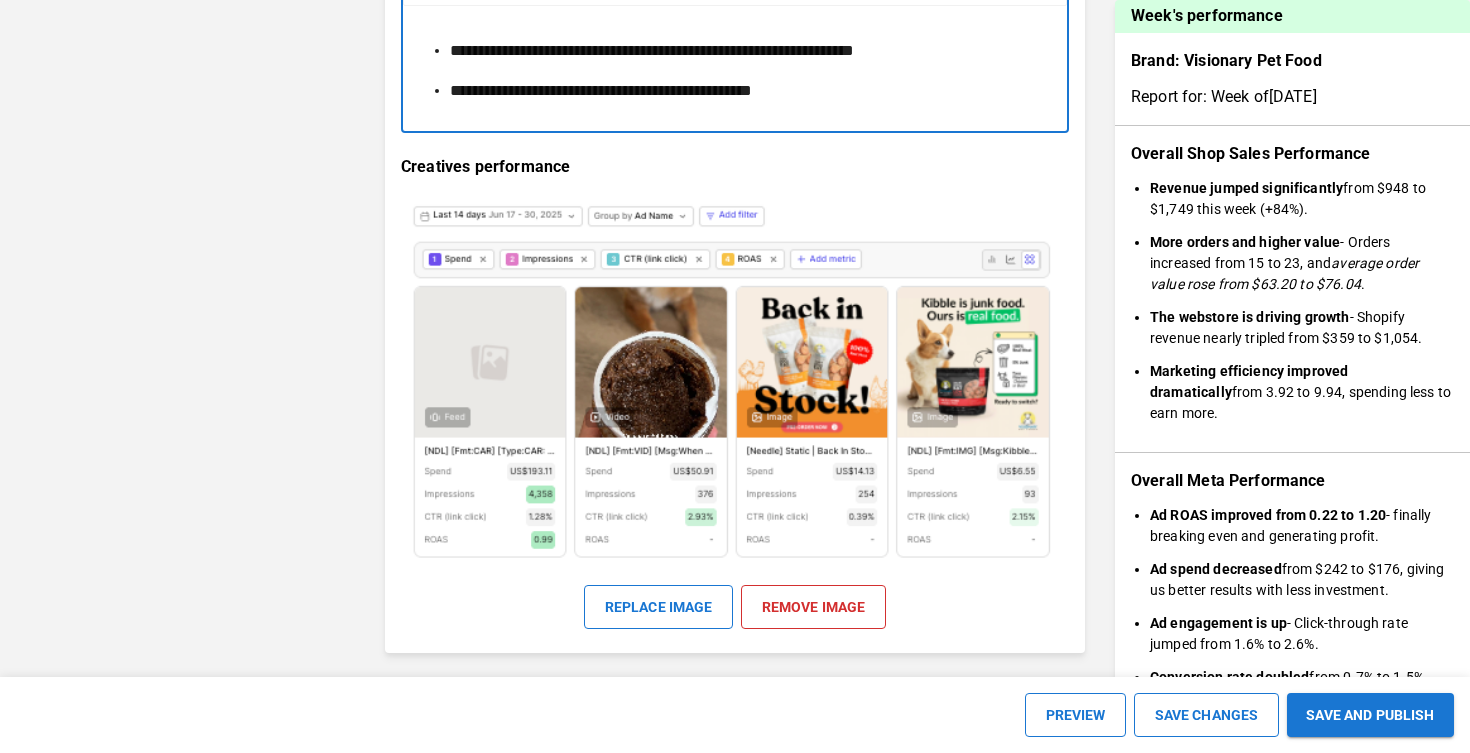 click on "**********" at bounding box center [601, 90] 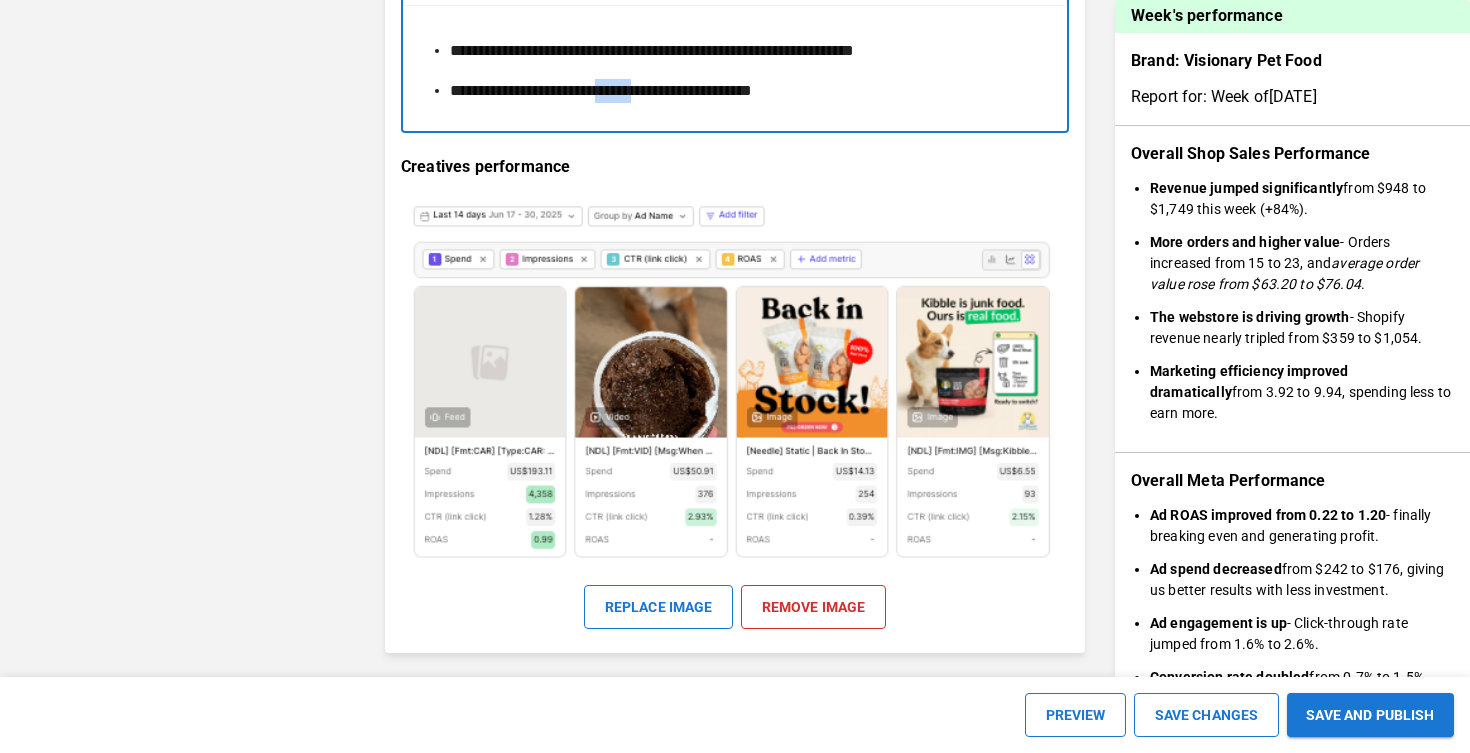 click on "**********" at bounding box center (601, 90) 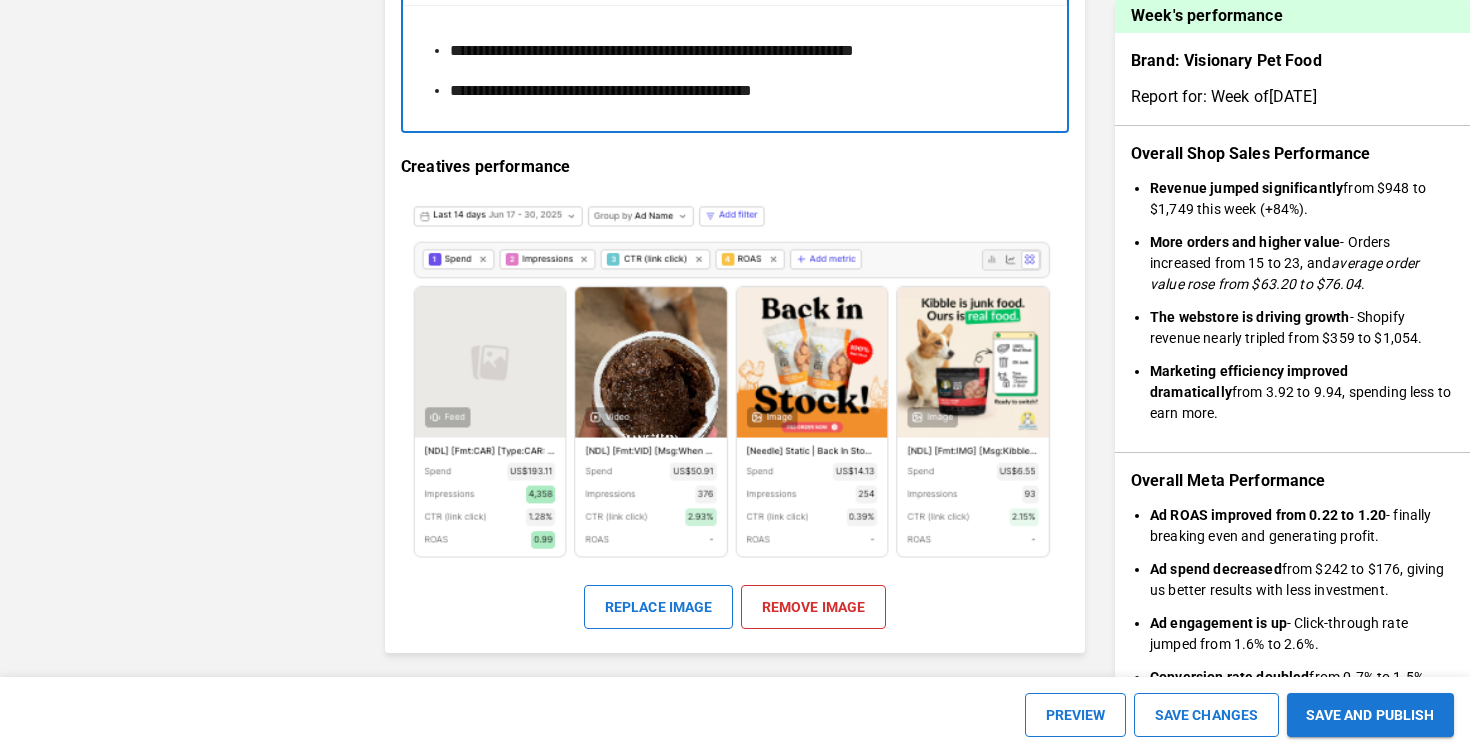 click on "**********" at bounding box center (601, 90) 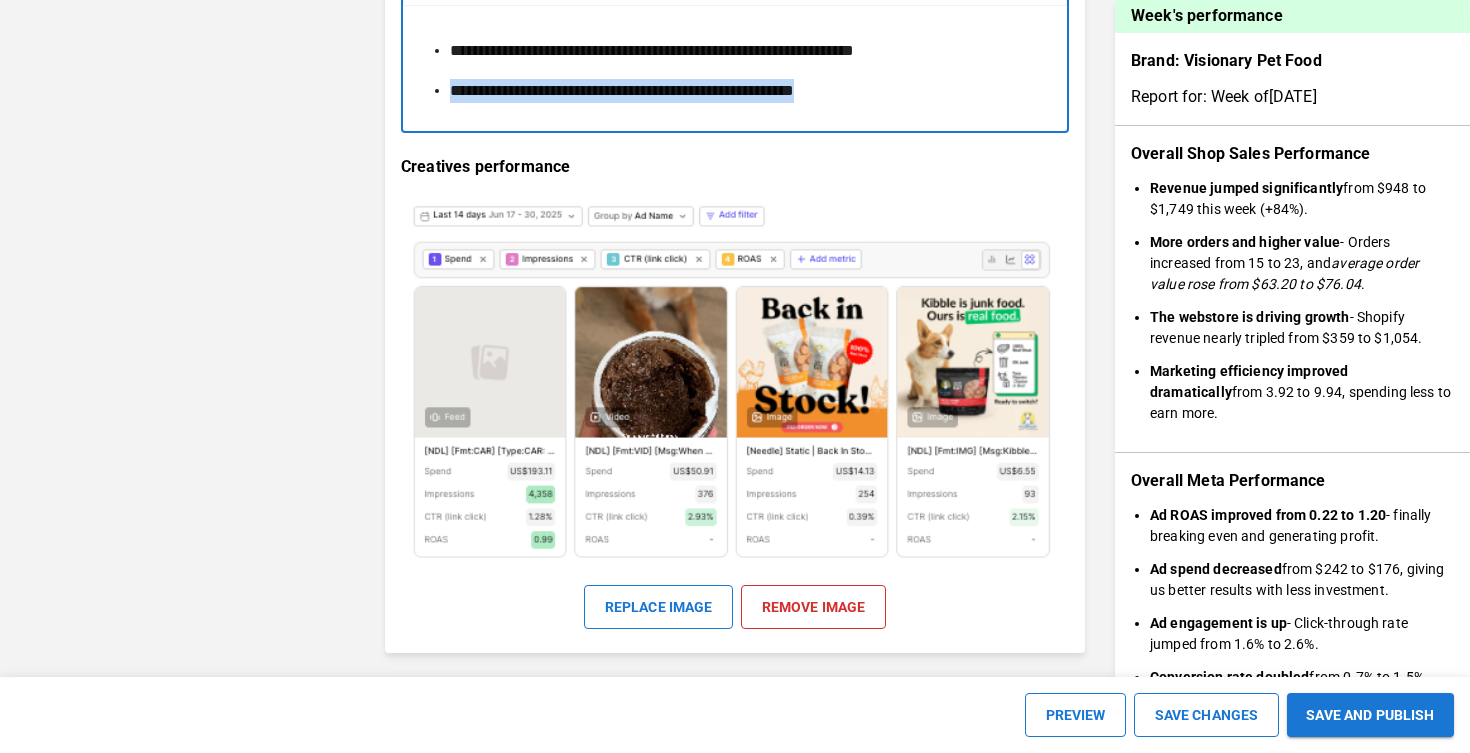 drag, startPoint x: 899, startPoint y: 134, endPoint x: 446, endPoint y: 140, distance: 453.03973 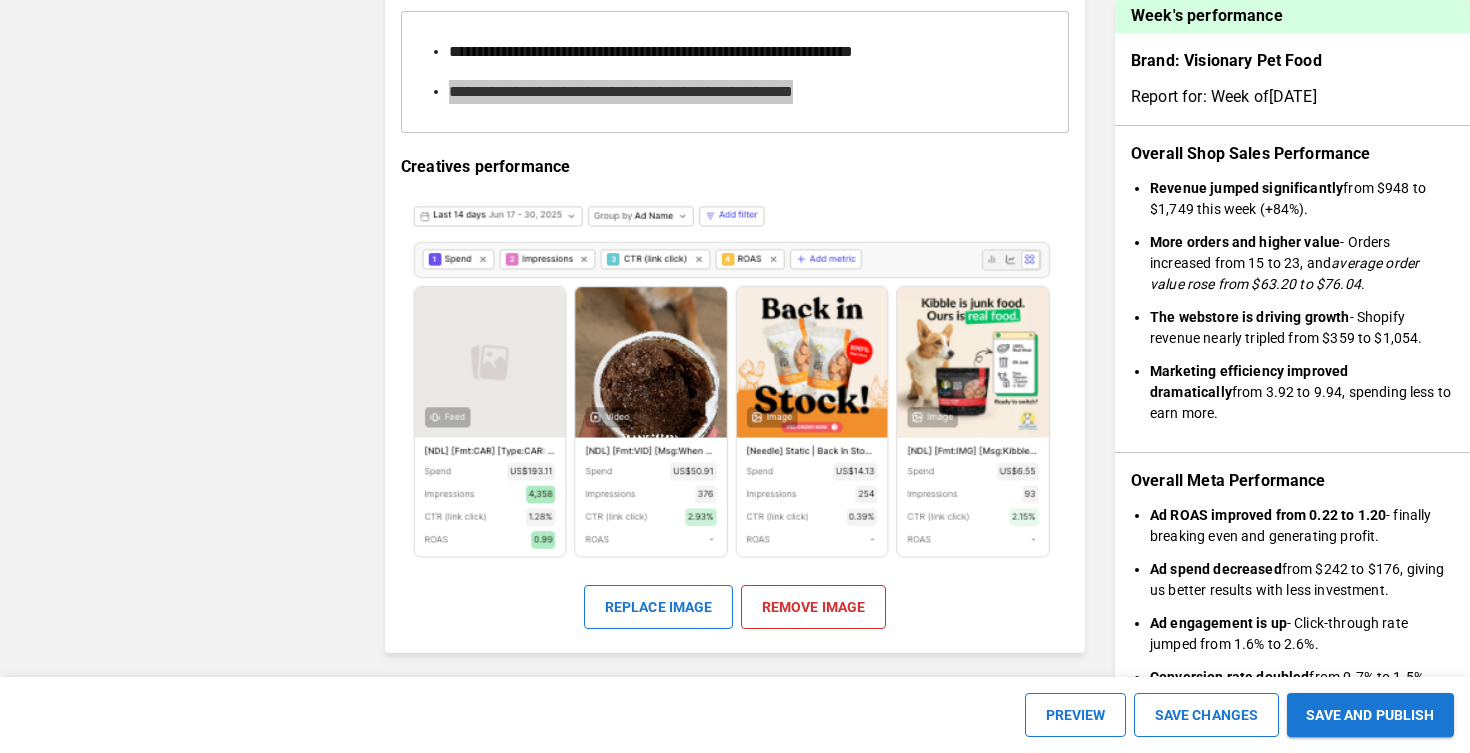 scroll, scrollTop: 3009, scrollLeft: 0, axis: vertical 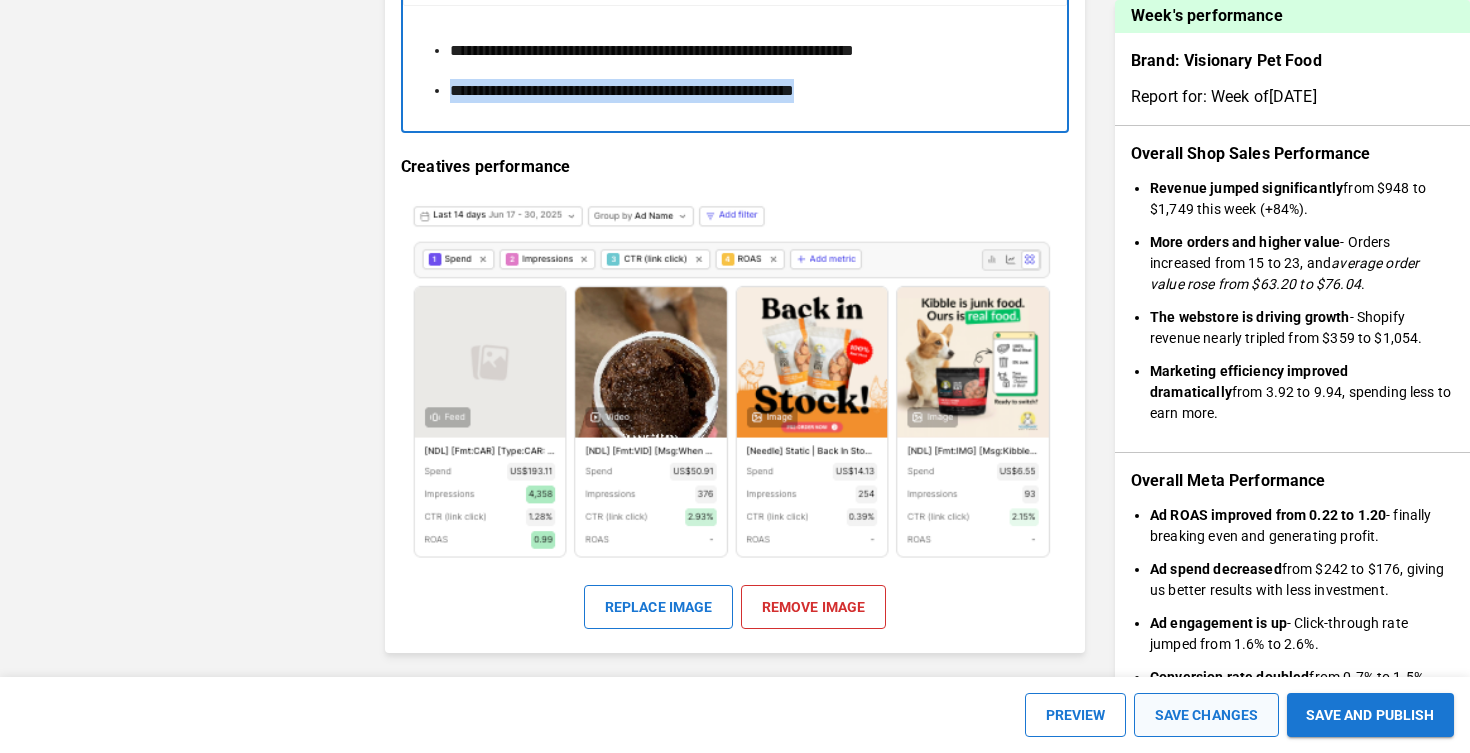 click on "SAVE CHANGES" at bounding box center (1206, 715) 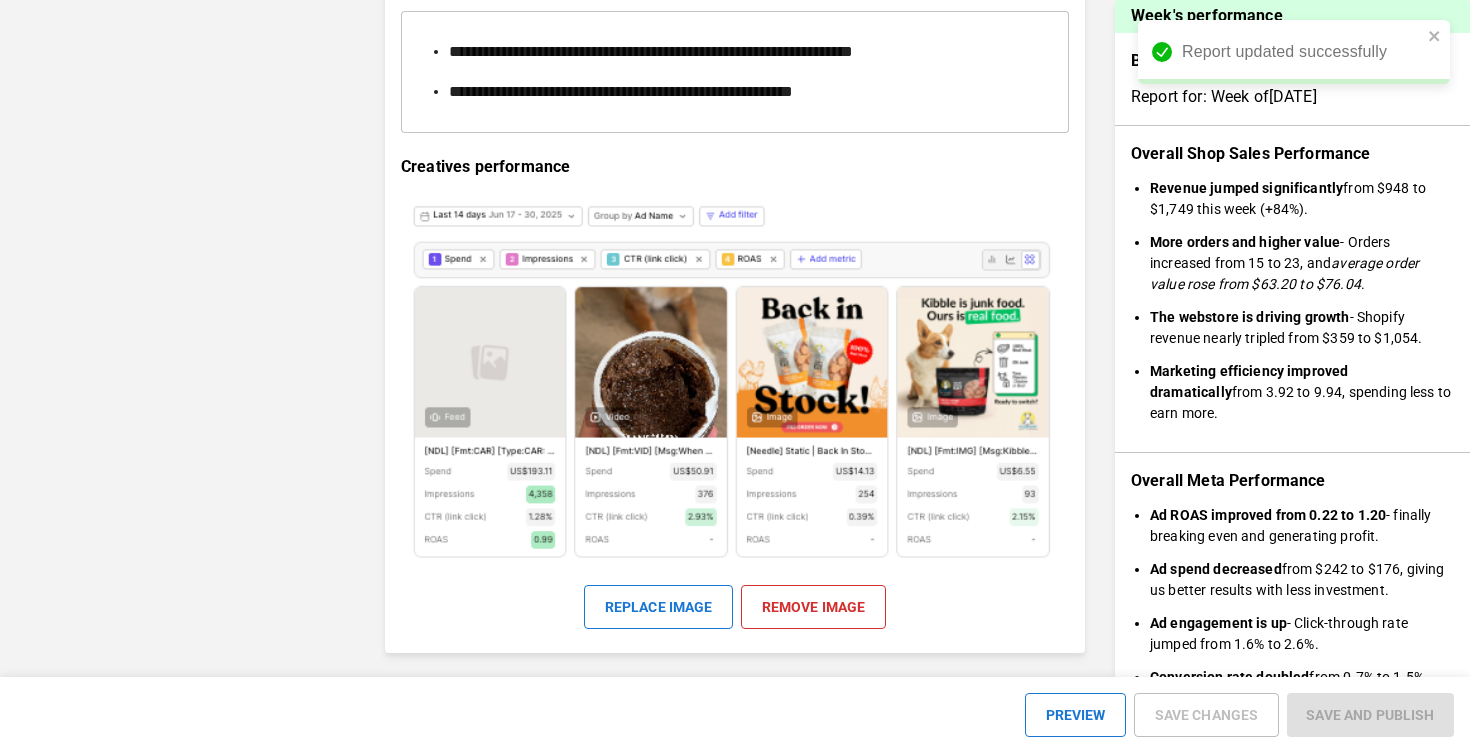 scroll, scrollTop: 2916, scrollLeft: 0, axis: vertical 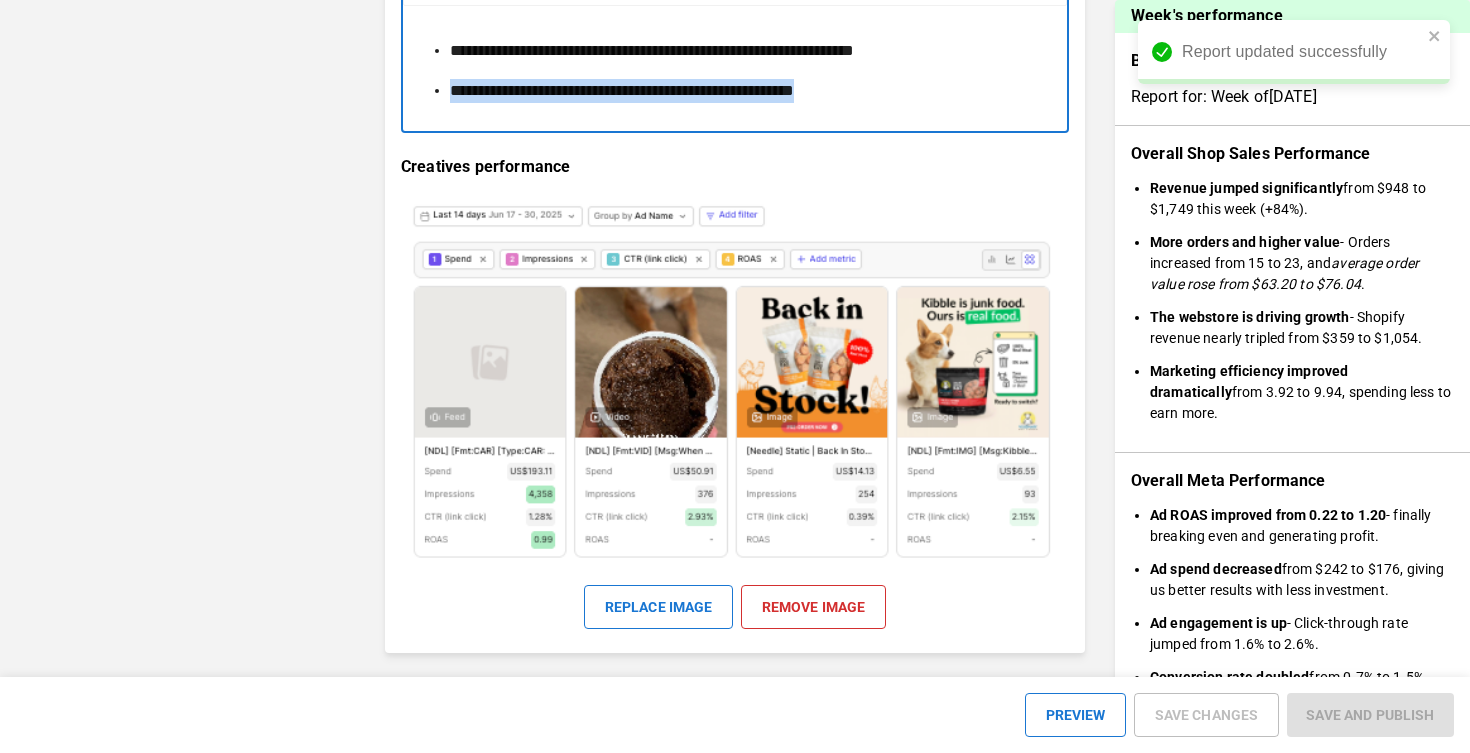 drag, startPoint x: 449, startPoint y: 188, endPoint x: 947, endPoint y: 188, distance: 498 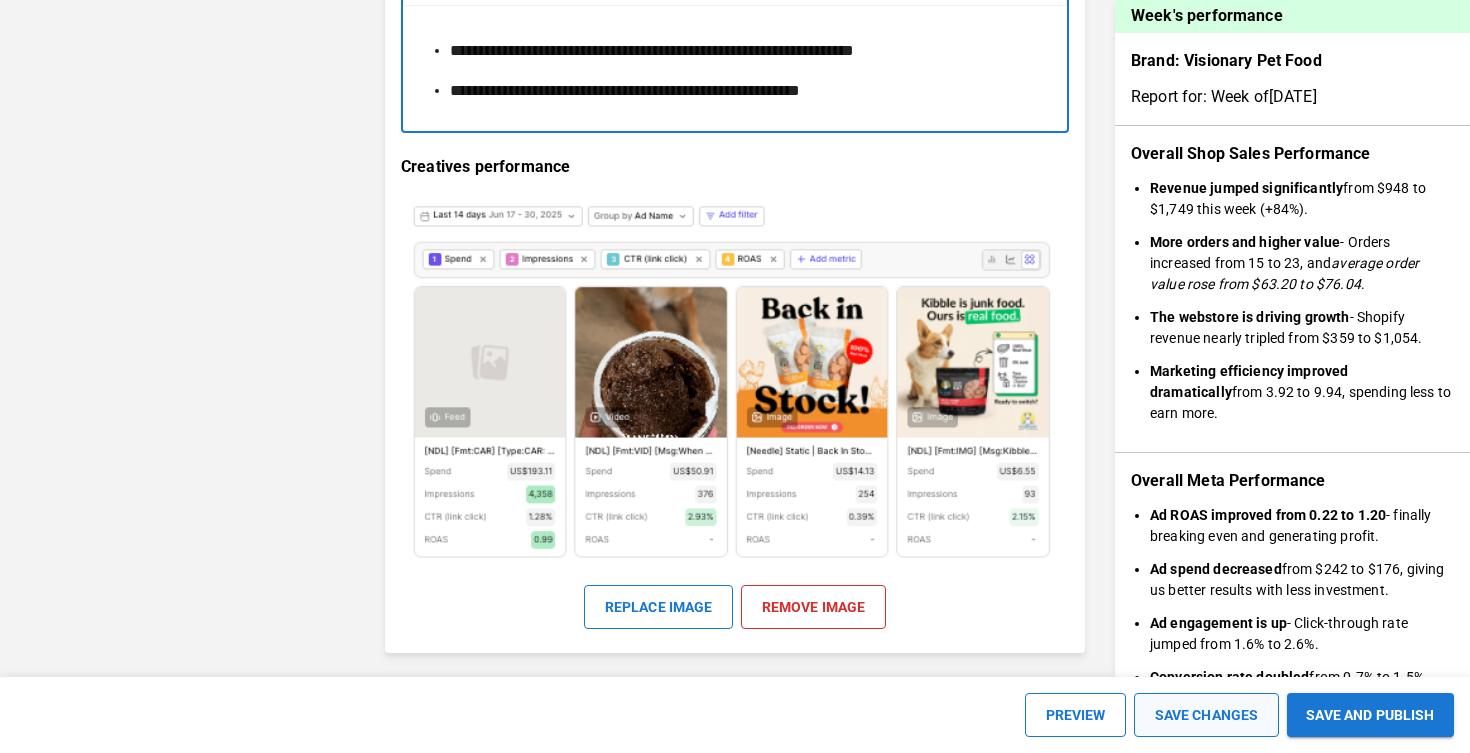 click on "SAVE CHANGES" at bounding box center [1206, 715] 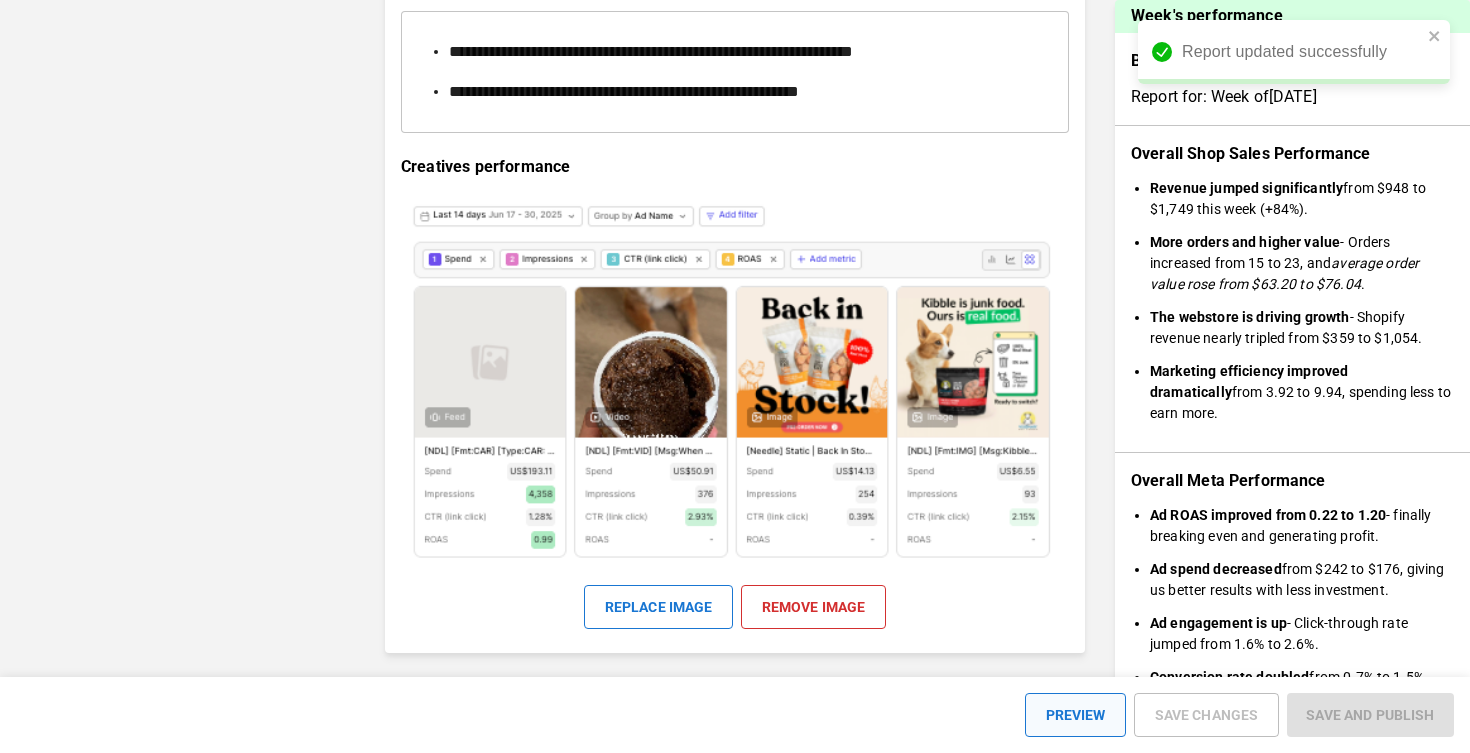 click on "PREVIEW" at bounding box center (1075, 715) 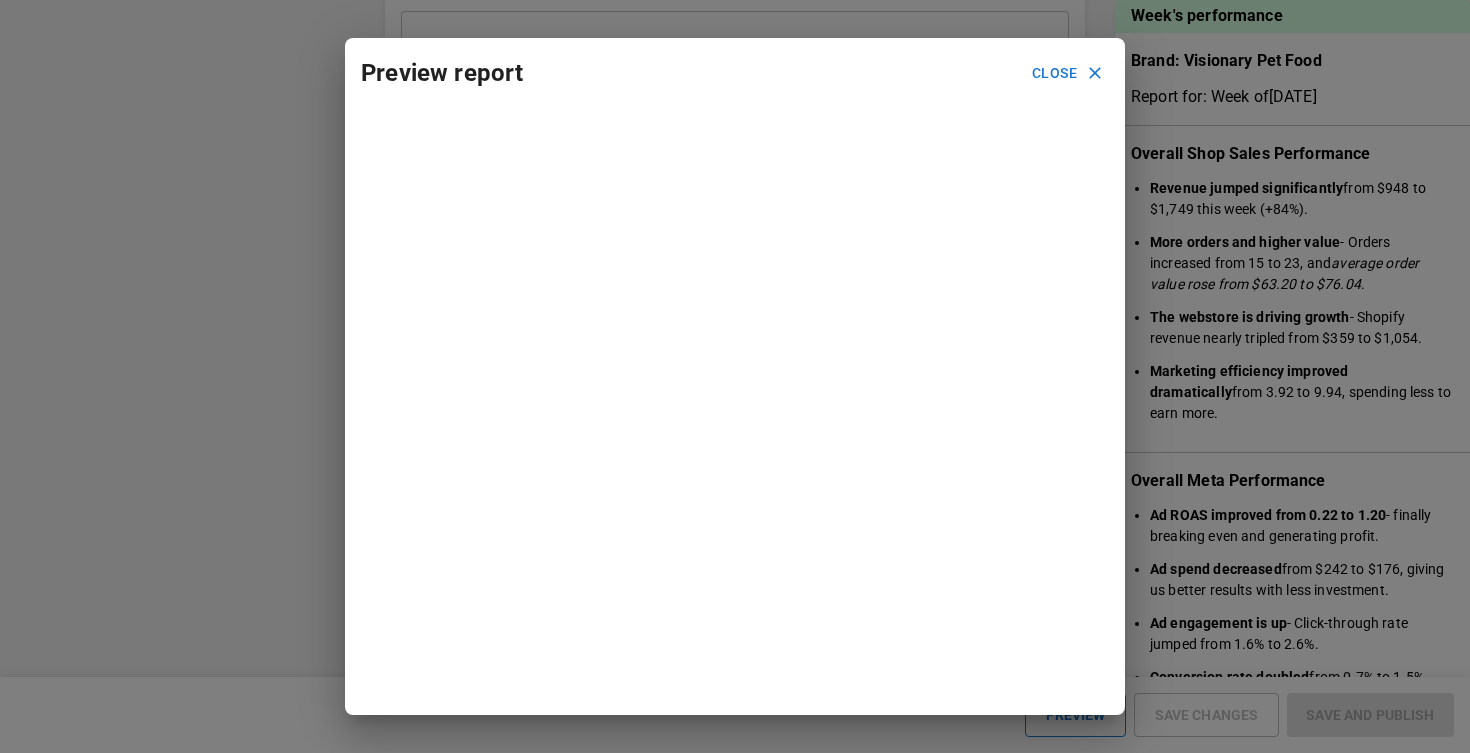 click on "Preview report Close" at bounding box center (735, 376) 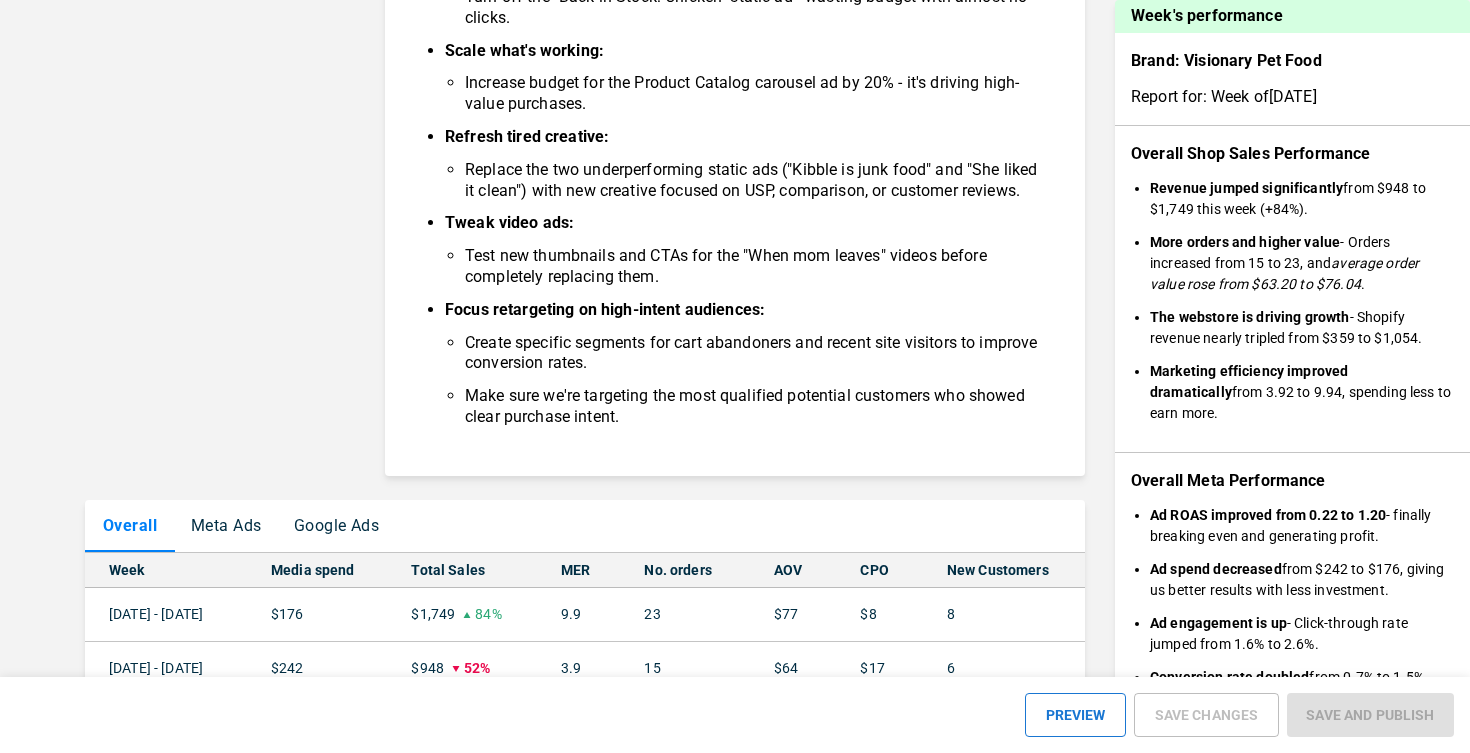 scroll, scrollTop: 1320, scrollLeft: 0, axis: vertical 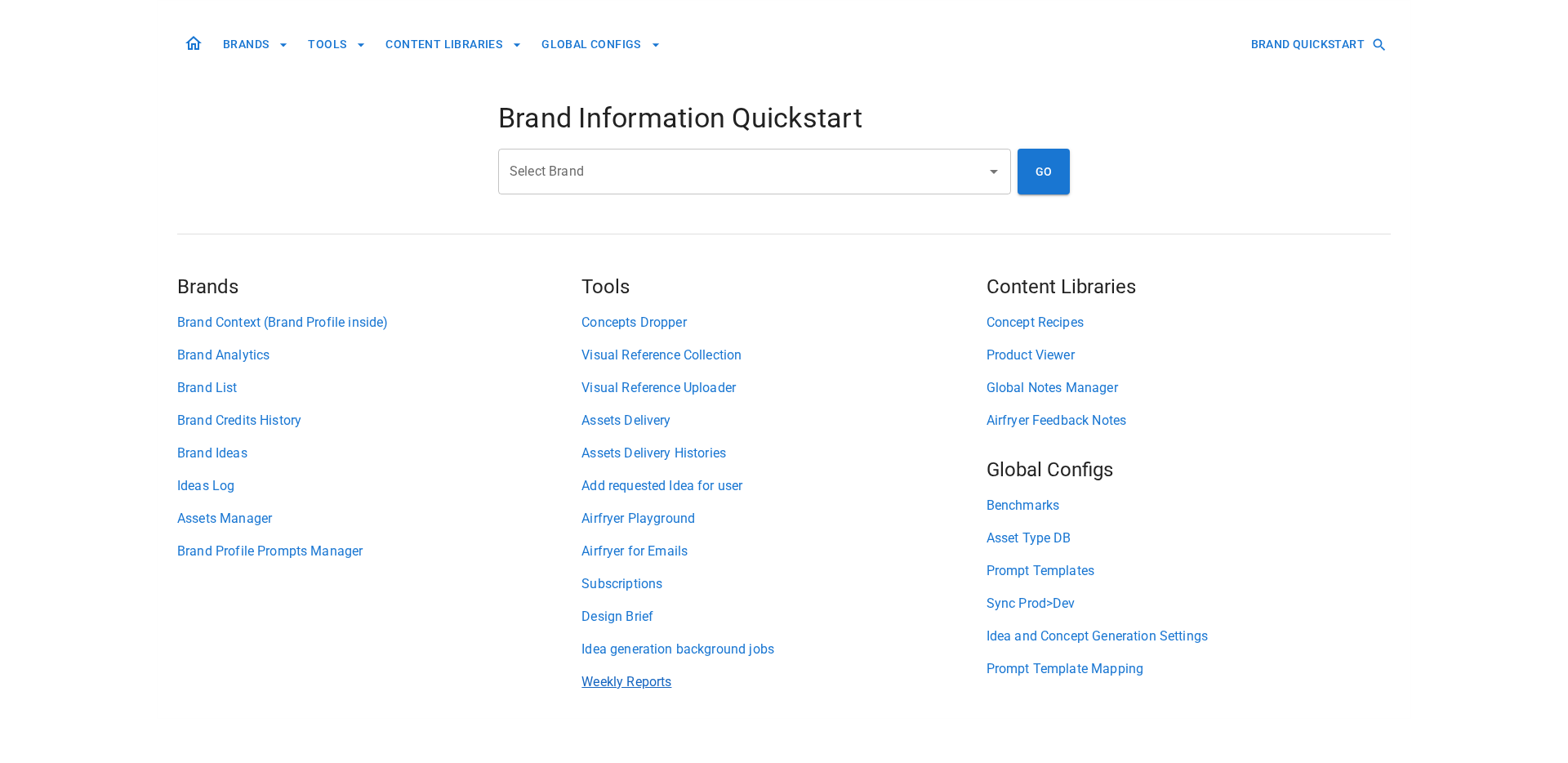 click on "Weekly Reports" at bounding box center [783, 682] 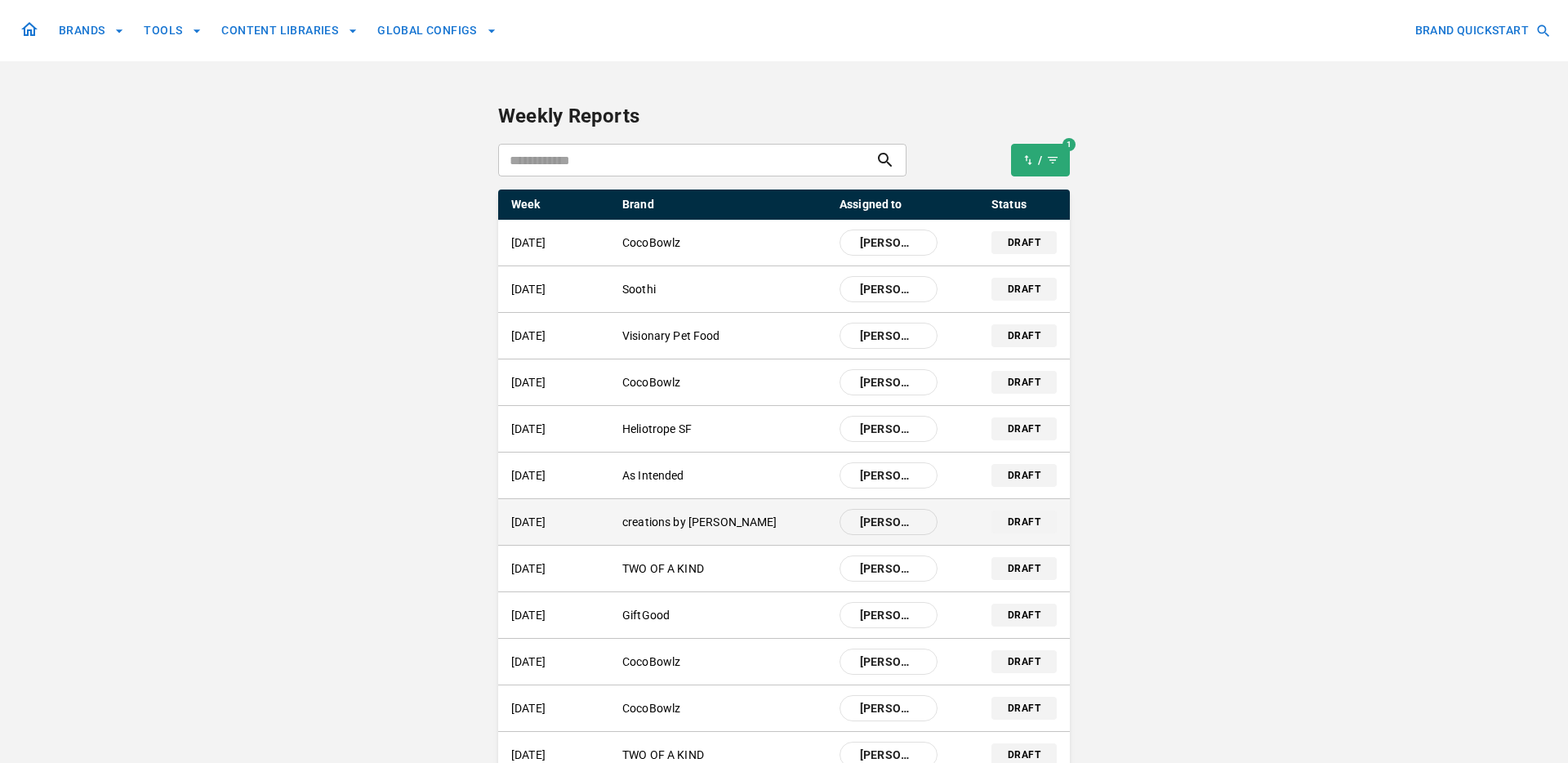 click on "creations by [PERSON_NAME]" at bounding box center [724, 522] 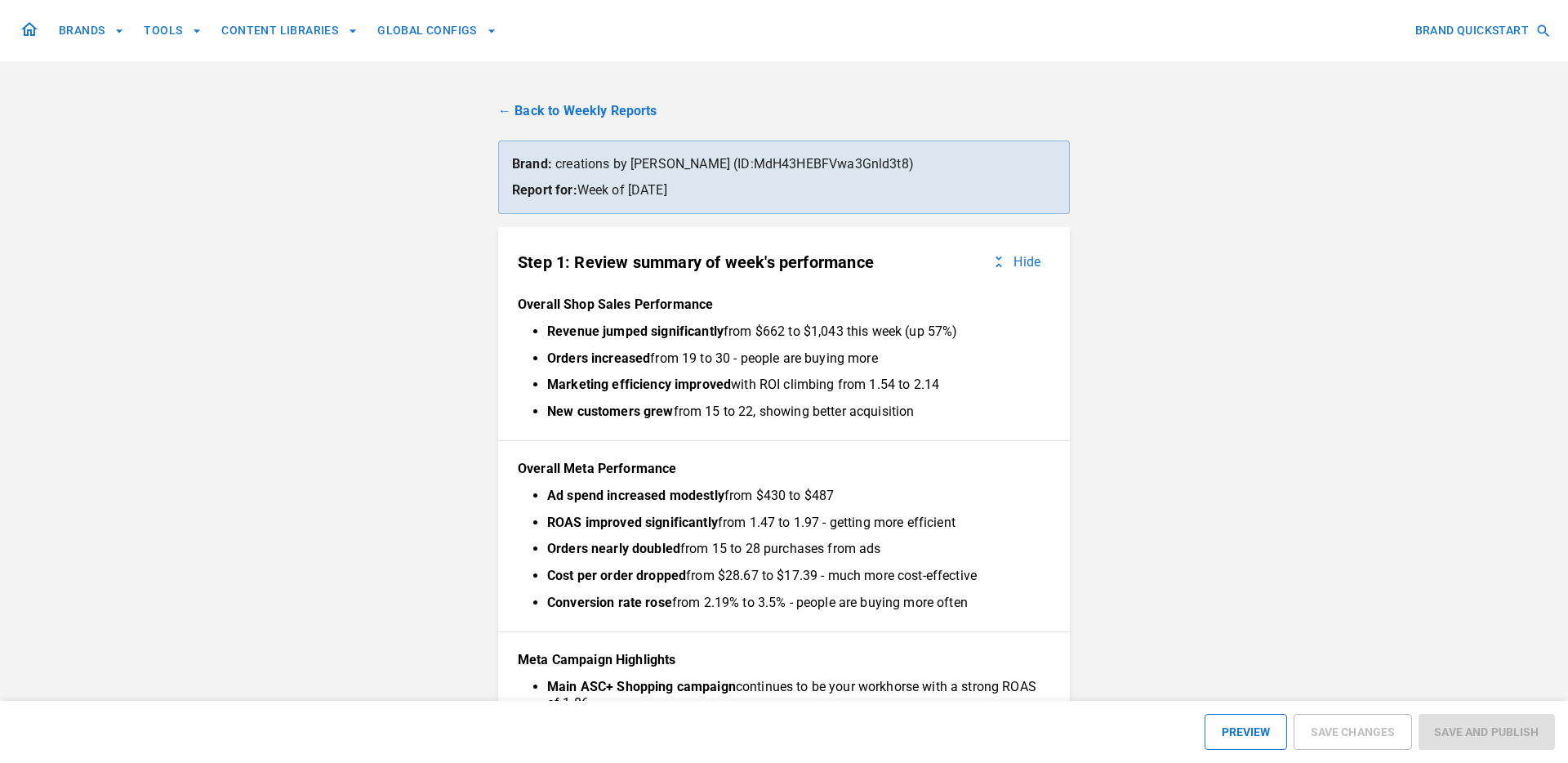 click on "Orders increased  from 19 to 30 - people are buying more" at bounding box center [792, 359] 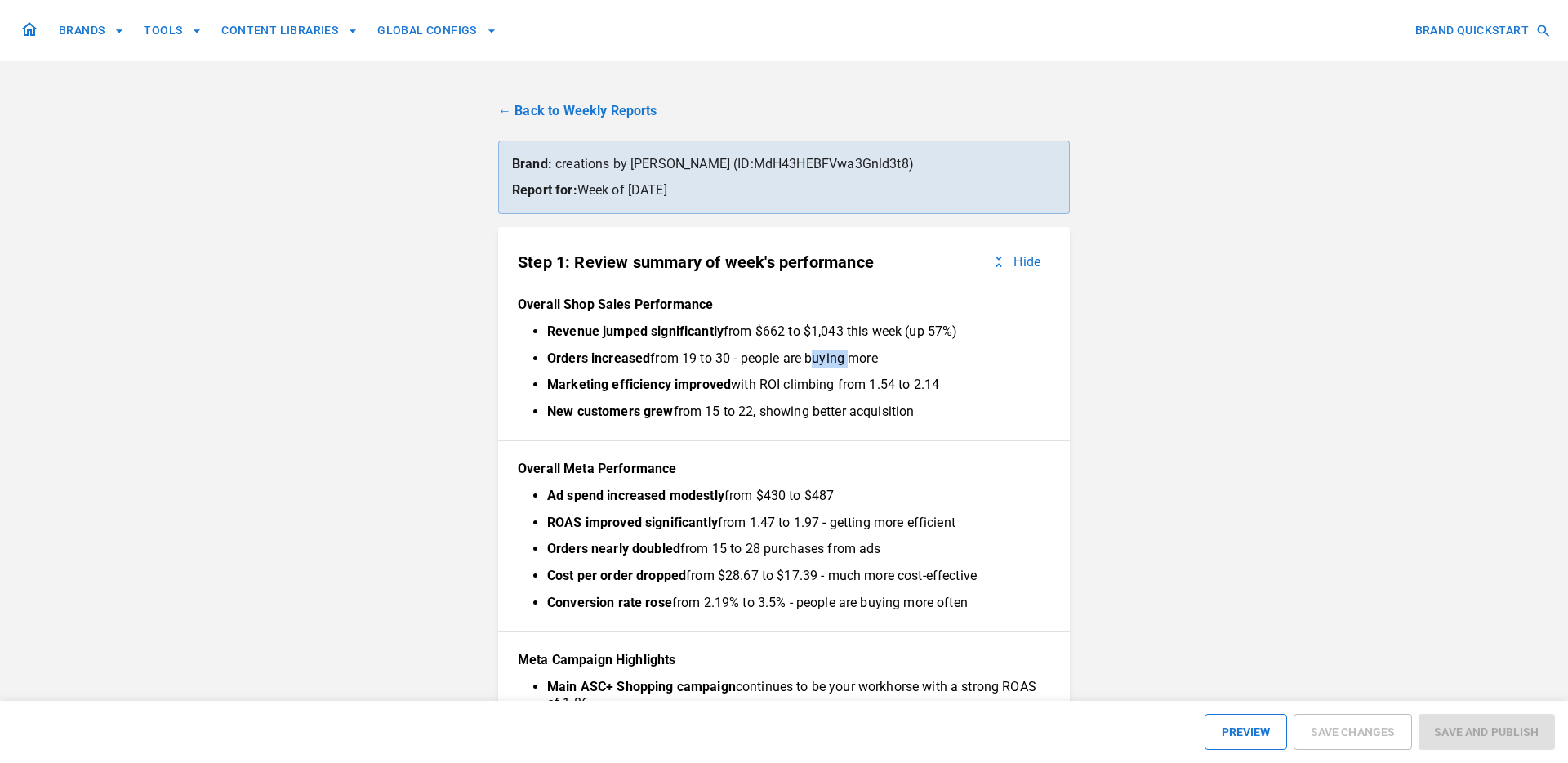 click on "Orders increased  from 19 to 30 - people are buying more" at bounding box center (792, 359) 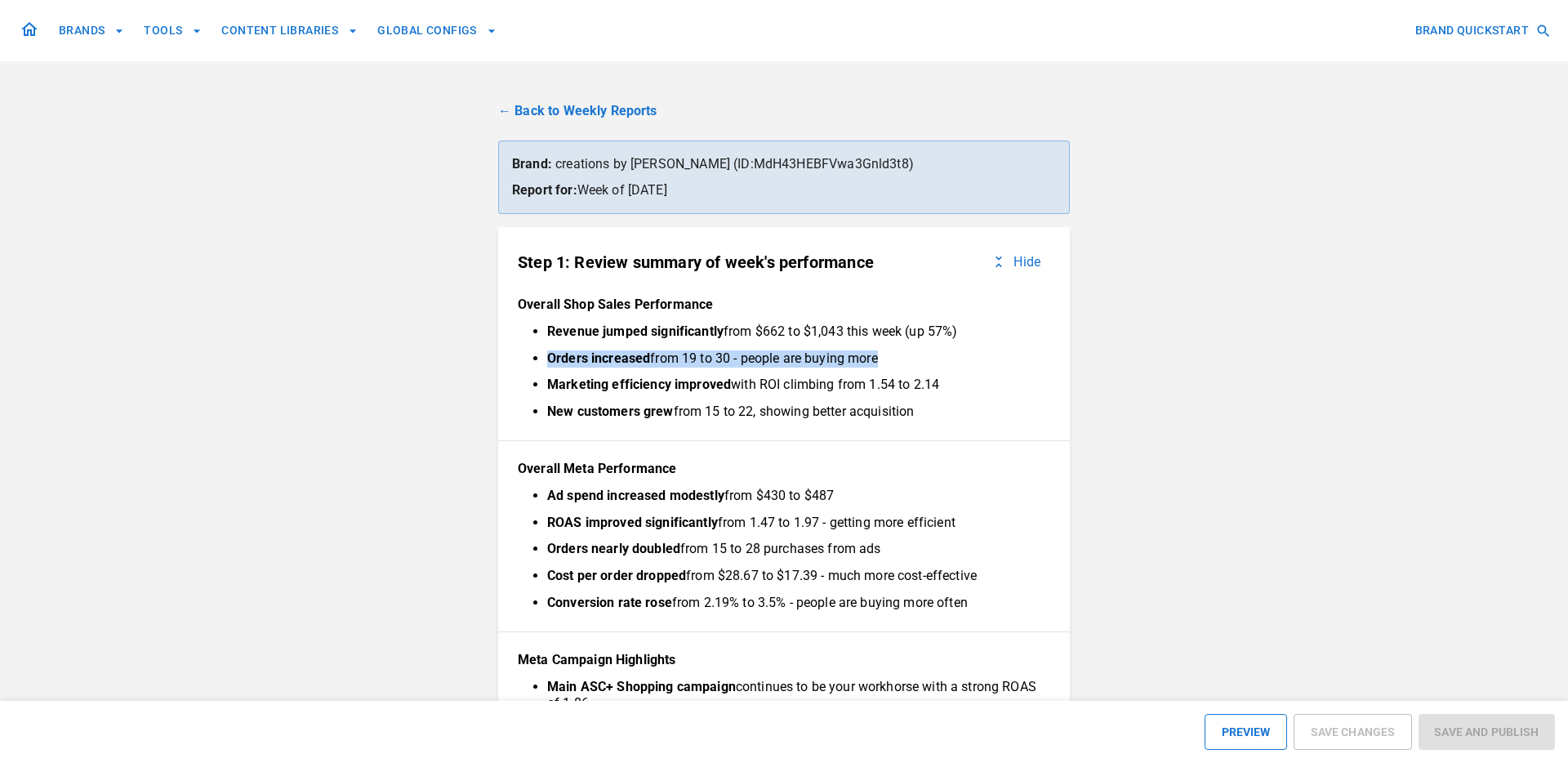 click on "Orders increased  from 19 to 30 - people are buying more" at bounding box center [792, 359] 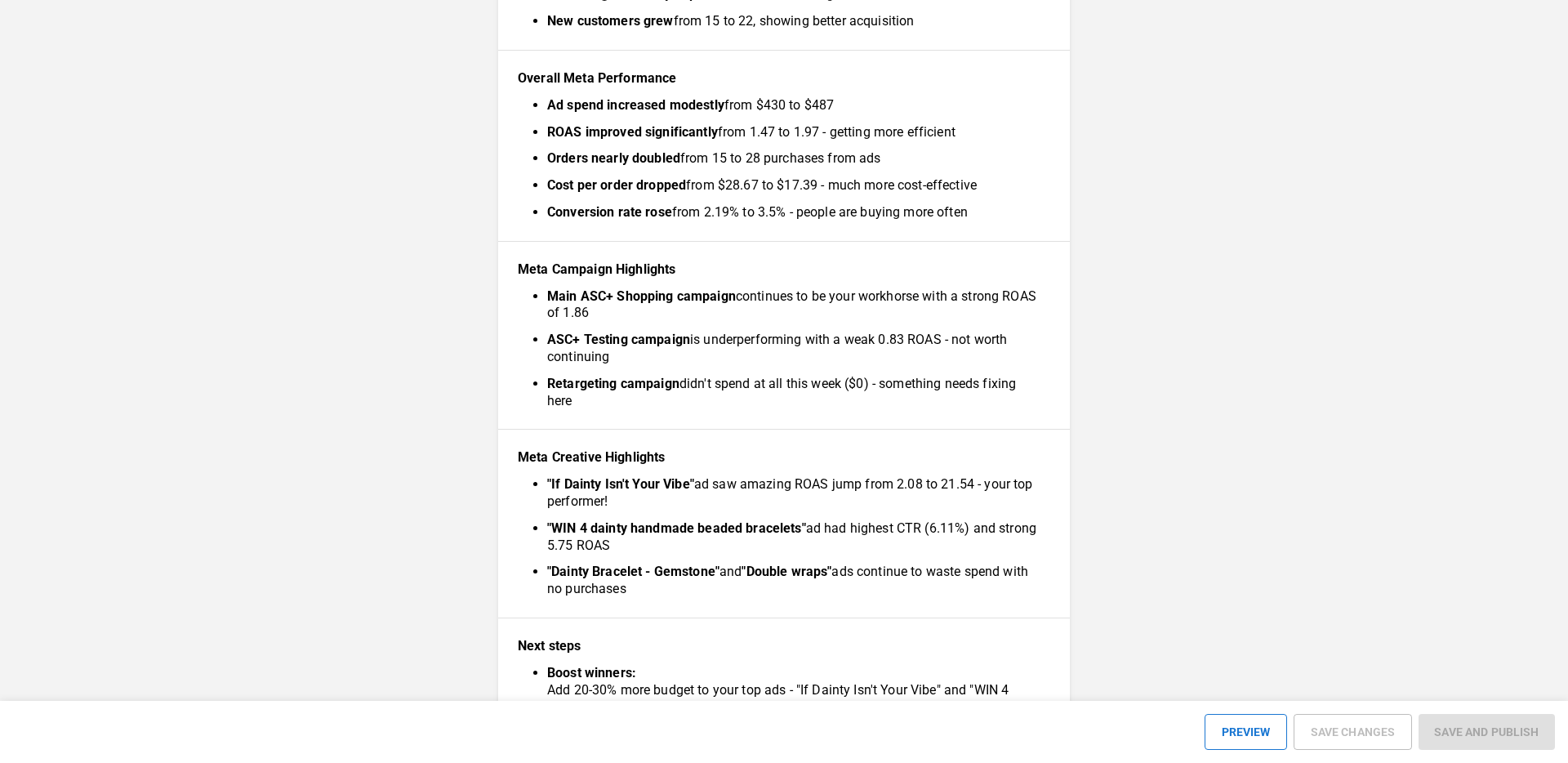 scroll, scrollTop: 392, scrollLeft: 0, axis: vertical 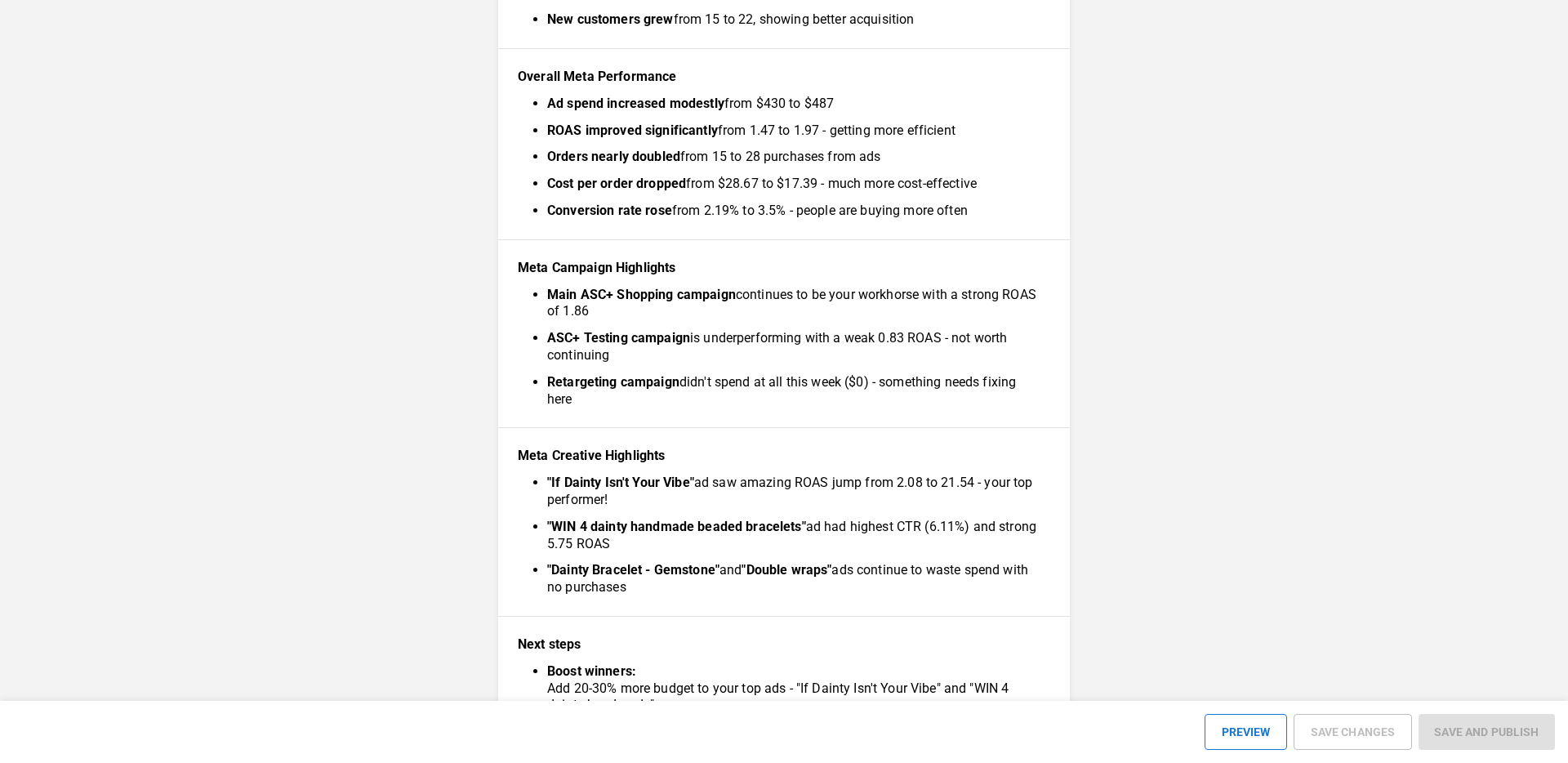 click on "Main ASC+ Shopping campaign" at bounding box center (641, 294) 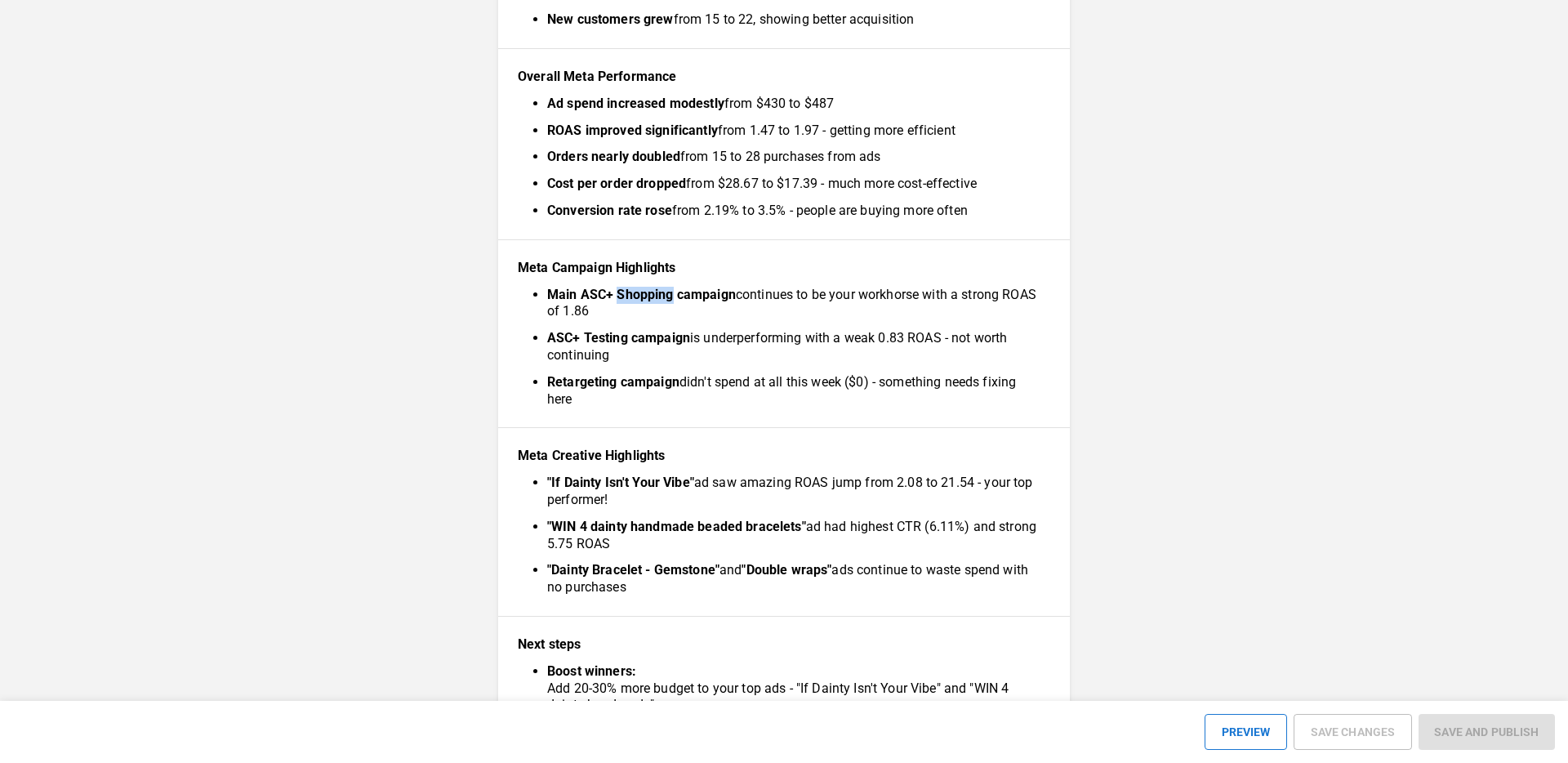 click on "Main ASC+ Shopping campaign" at bounding box center (641, 294) 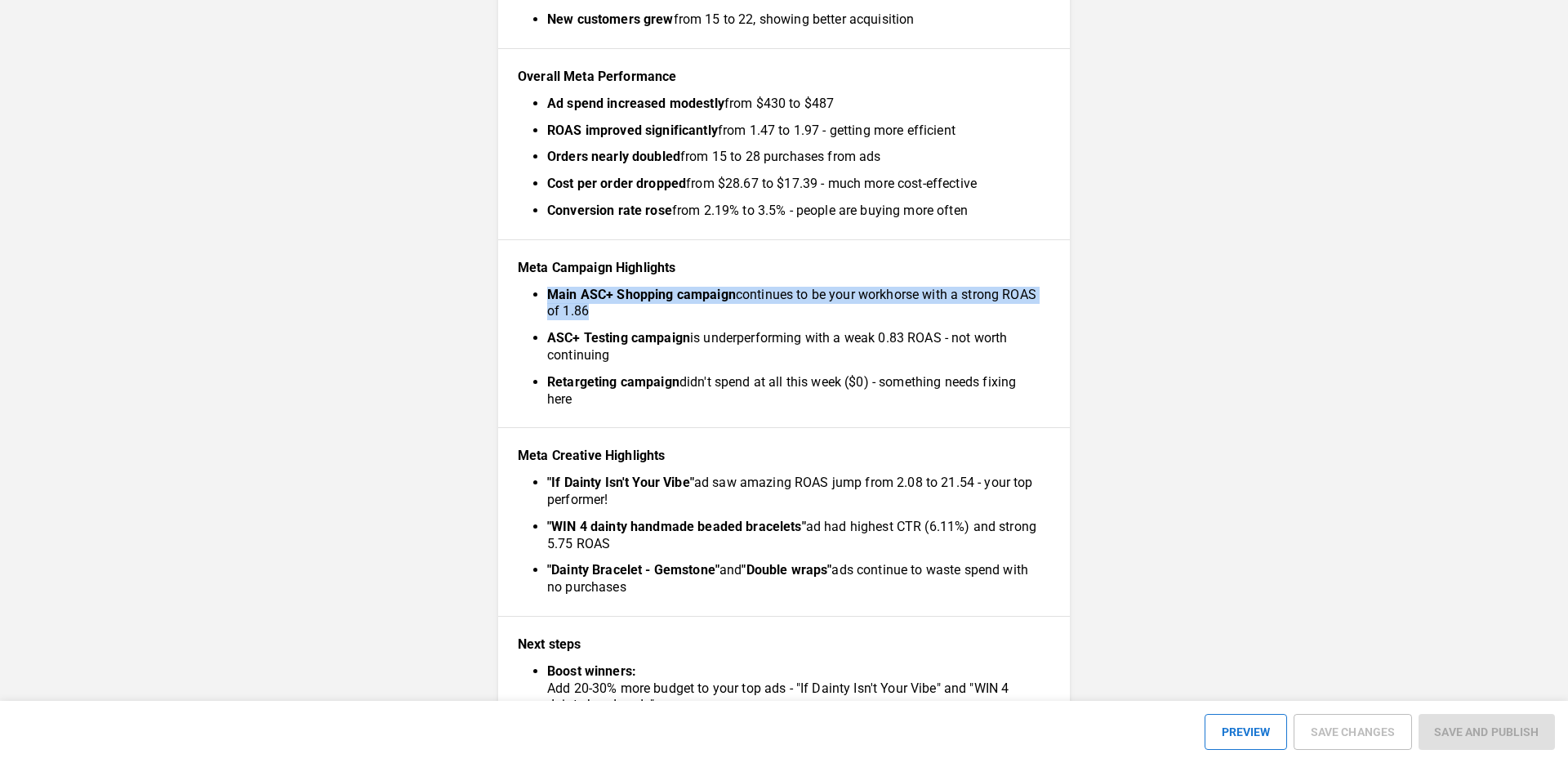 click on "Main ASC+ Shopping campaign" at bounding box center [641, 294] 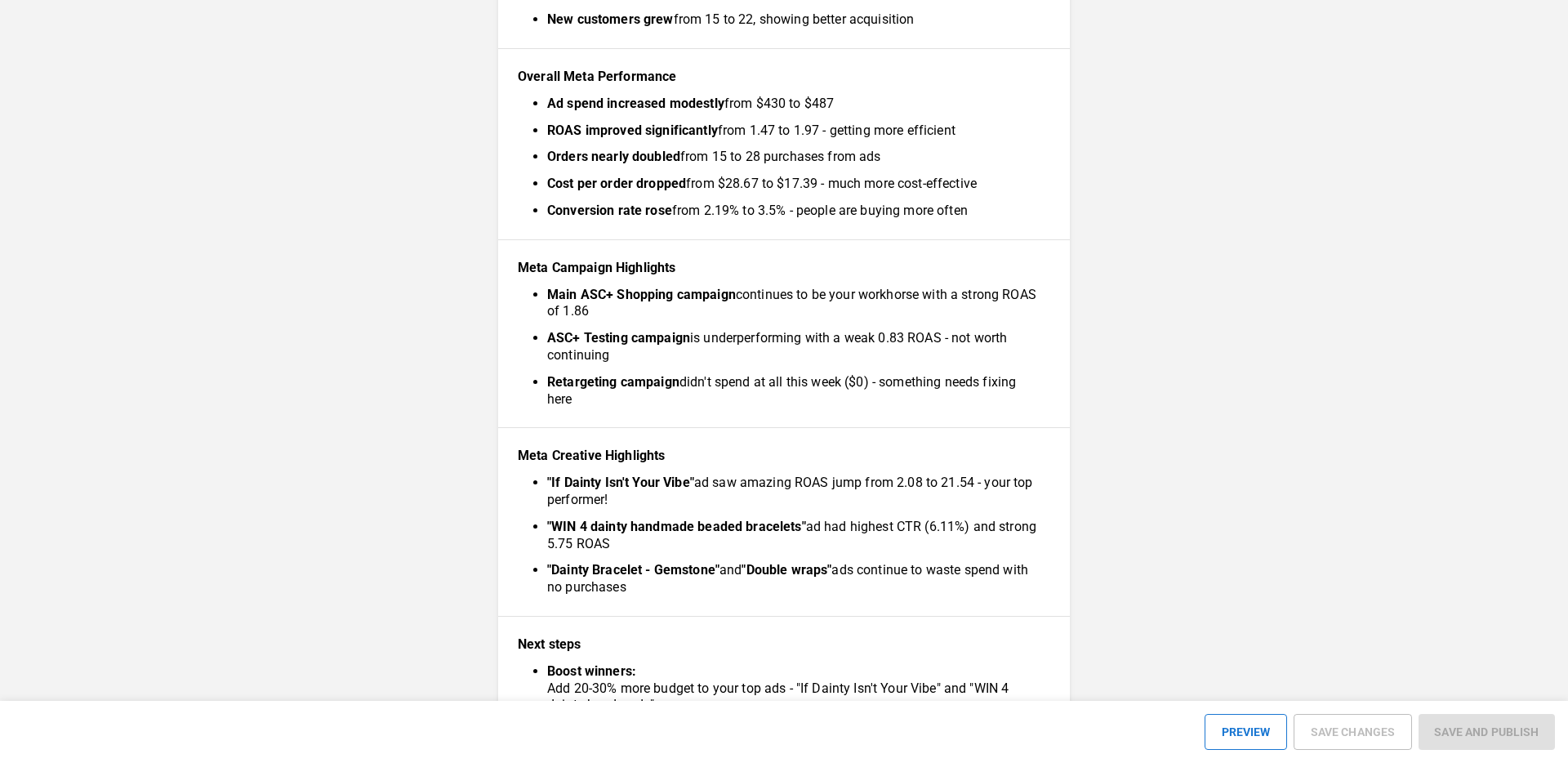 click on "Retargeting campaign" at bounding box center (613, 382) 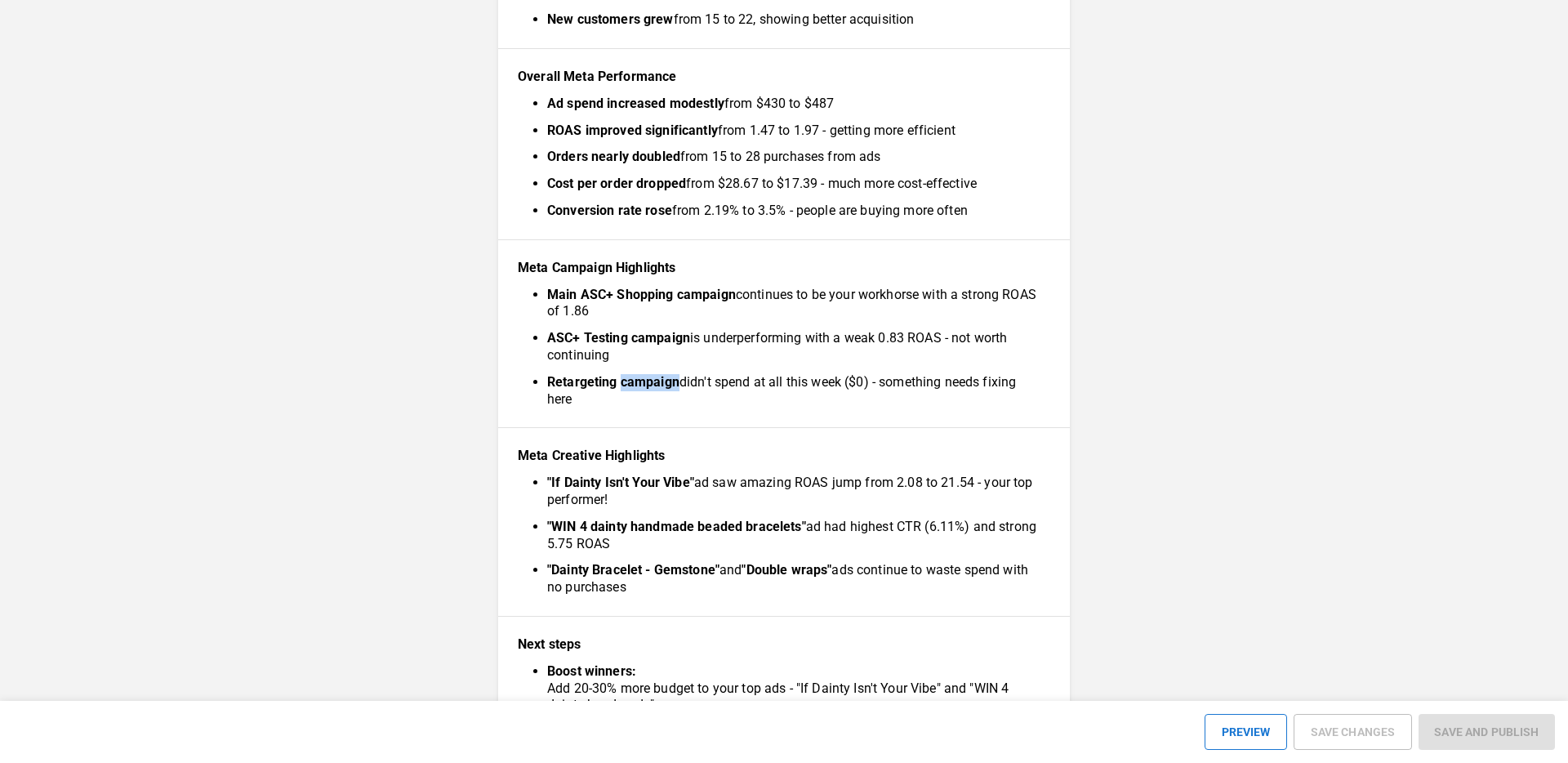 click on "Retargeting campaign" at bounding box center [613, 382] 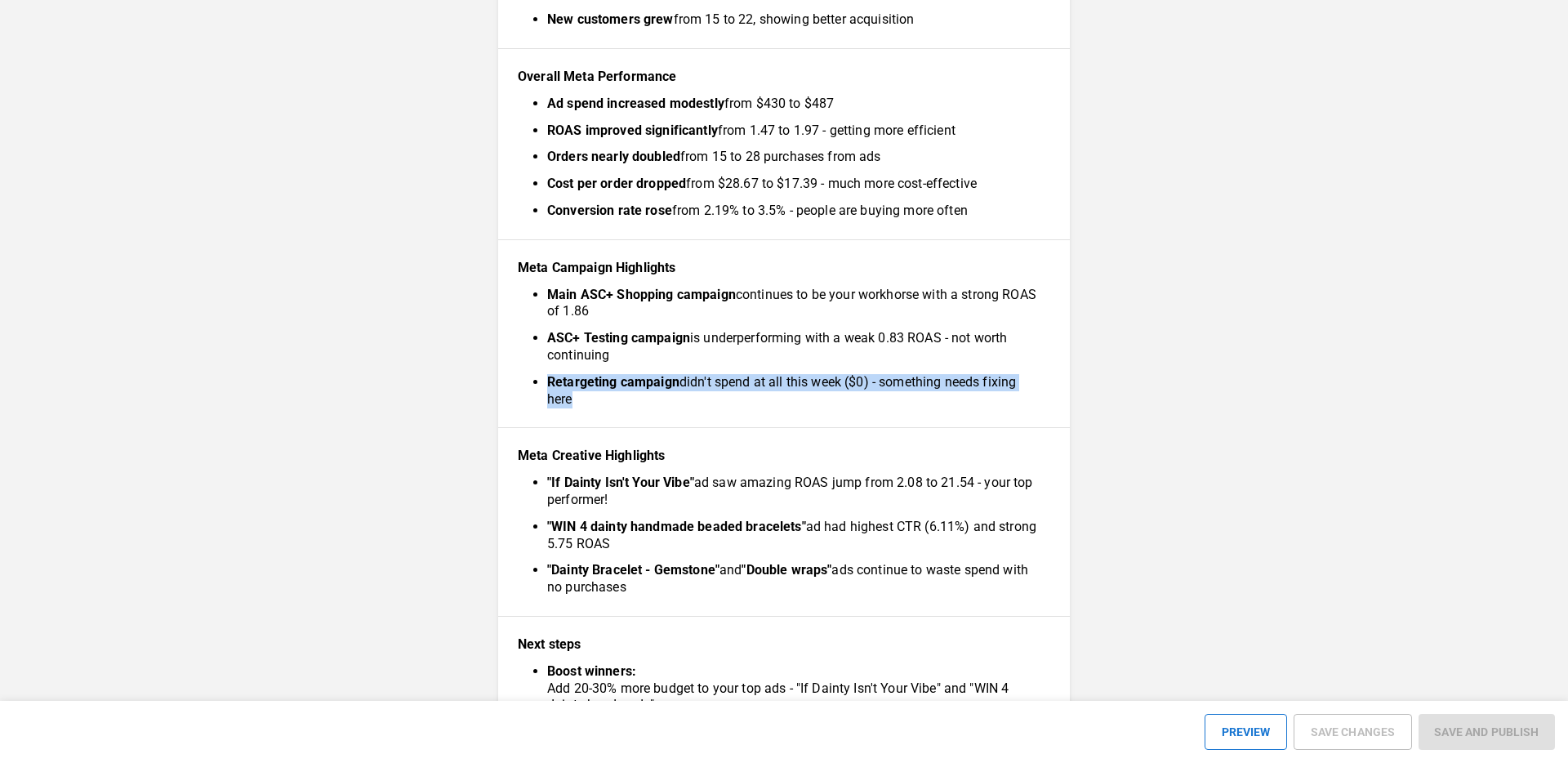 click on "Retargeting campaign" at bounding box center [613, 382] 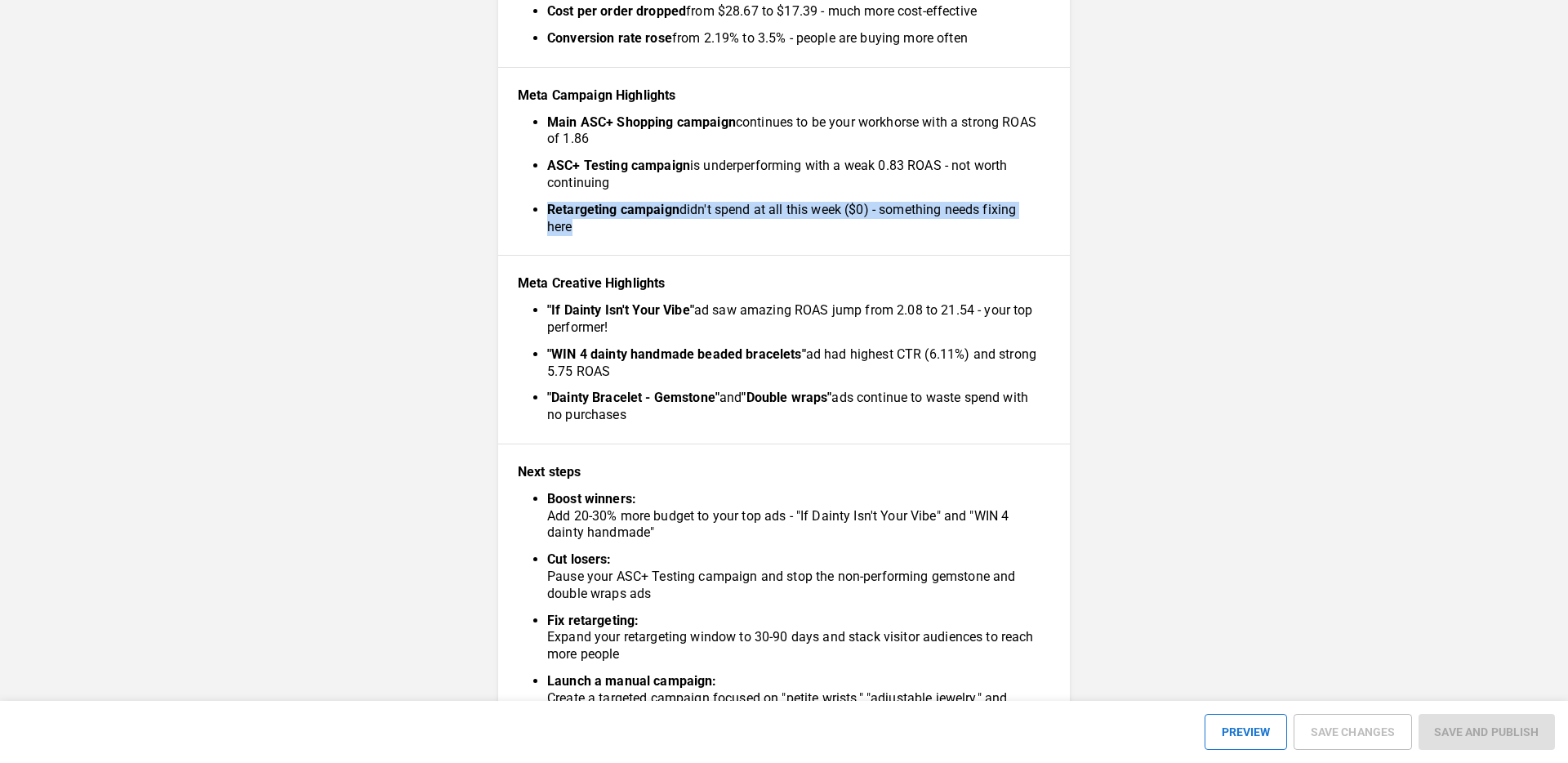 scroll, scrollTop: 582, scrollLeft: 0, axis: vertical 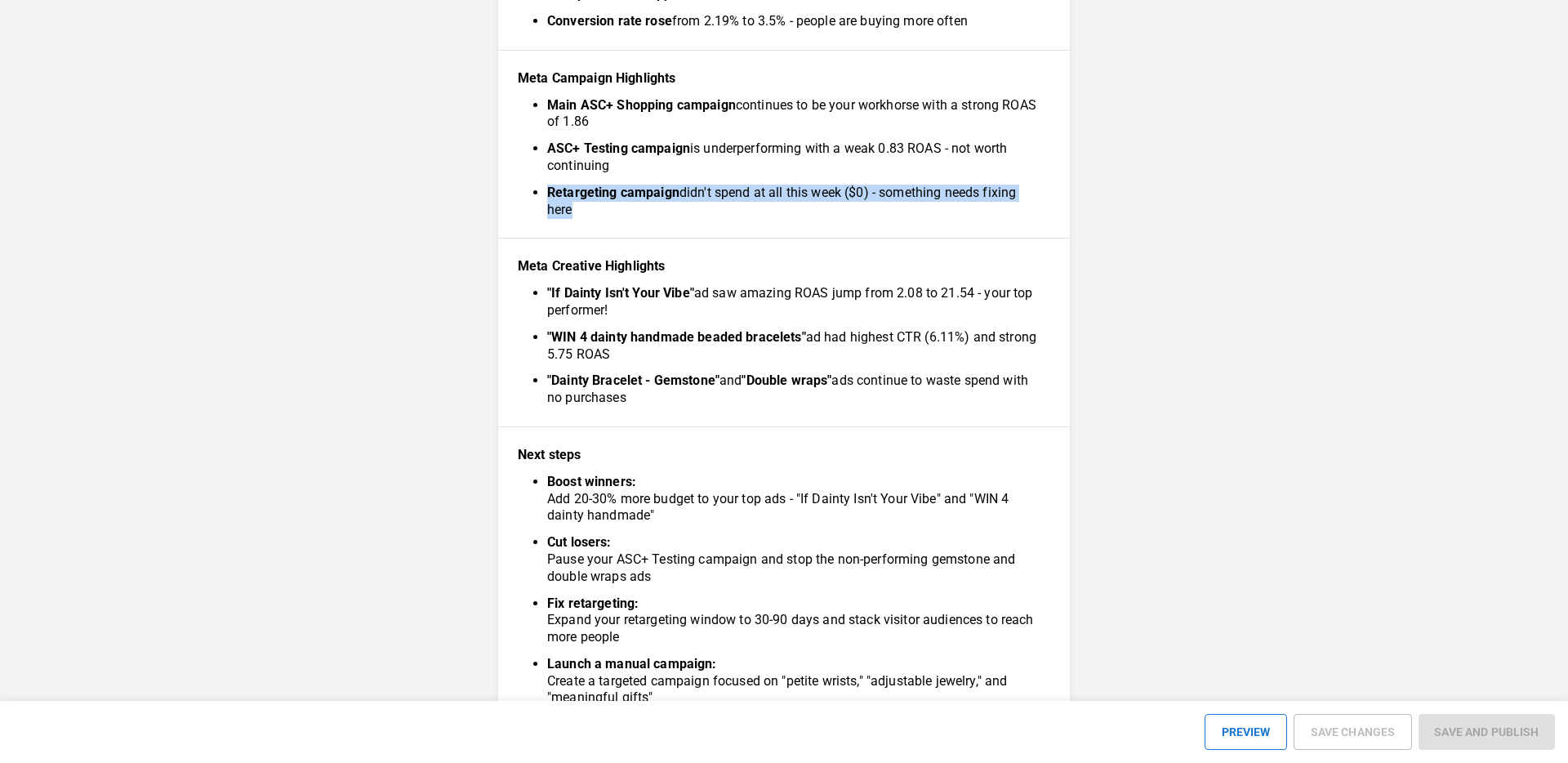 drag, startPoint x: 635, startPoint y: 309, endPoint x: 522, endPoint y: 297, distance: 113.63538 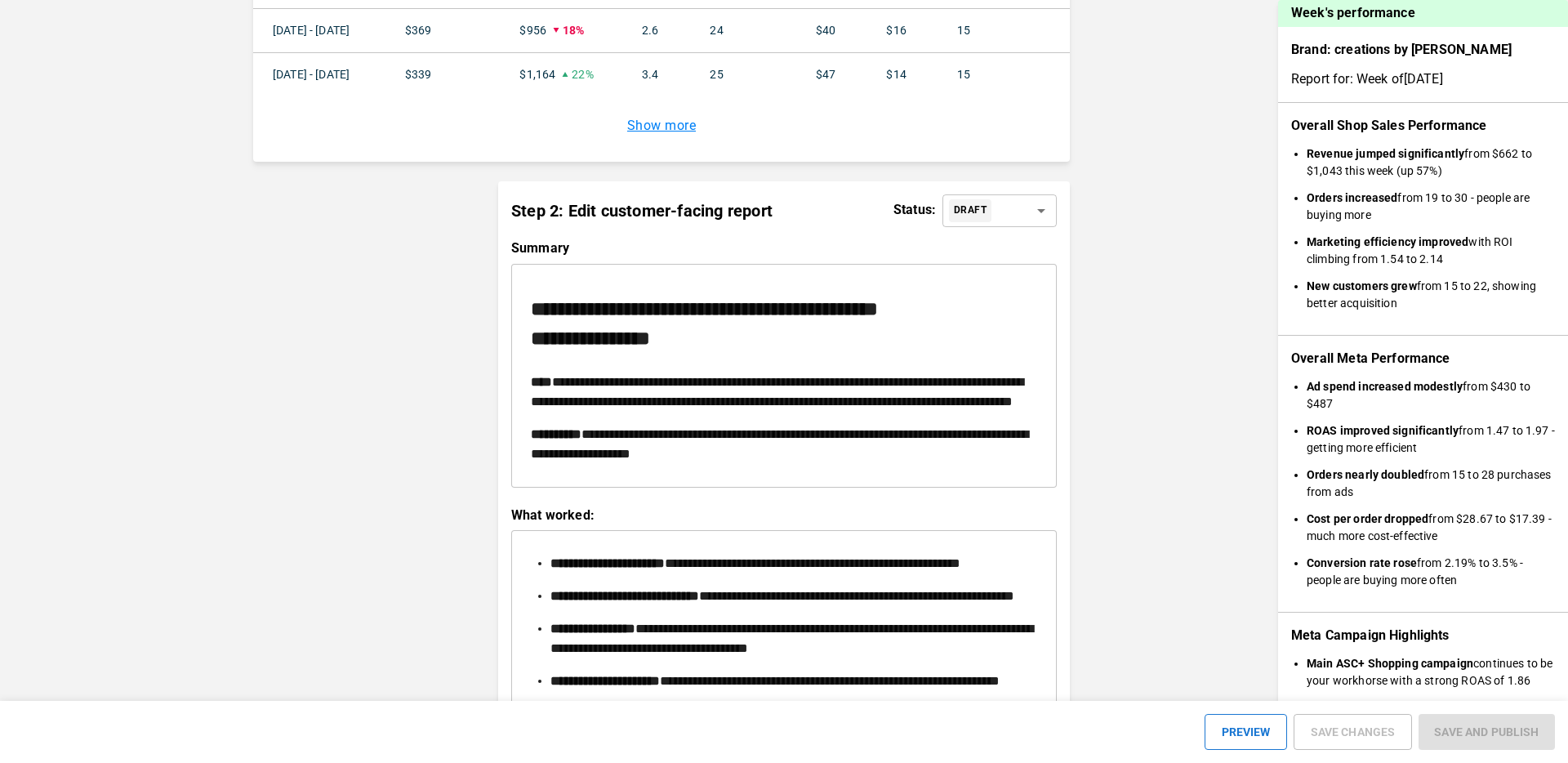 scroll, scrollTop: 1573, scrollLeft: 0, axis: vertical 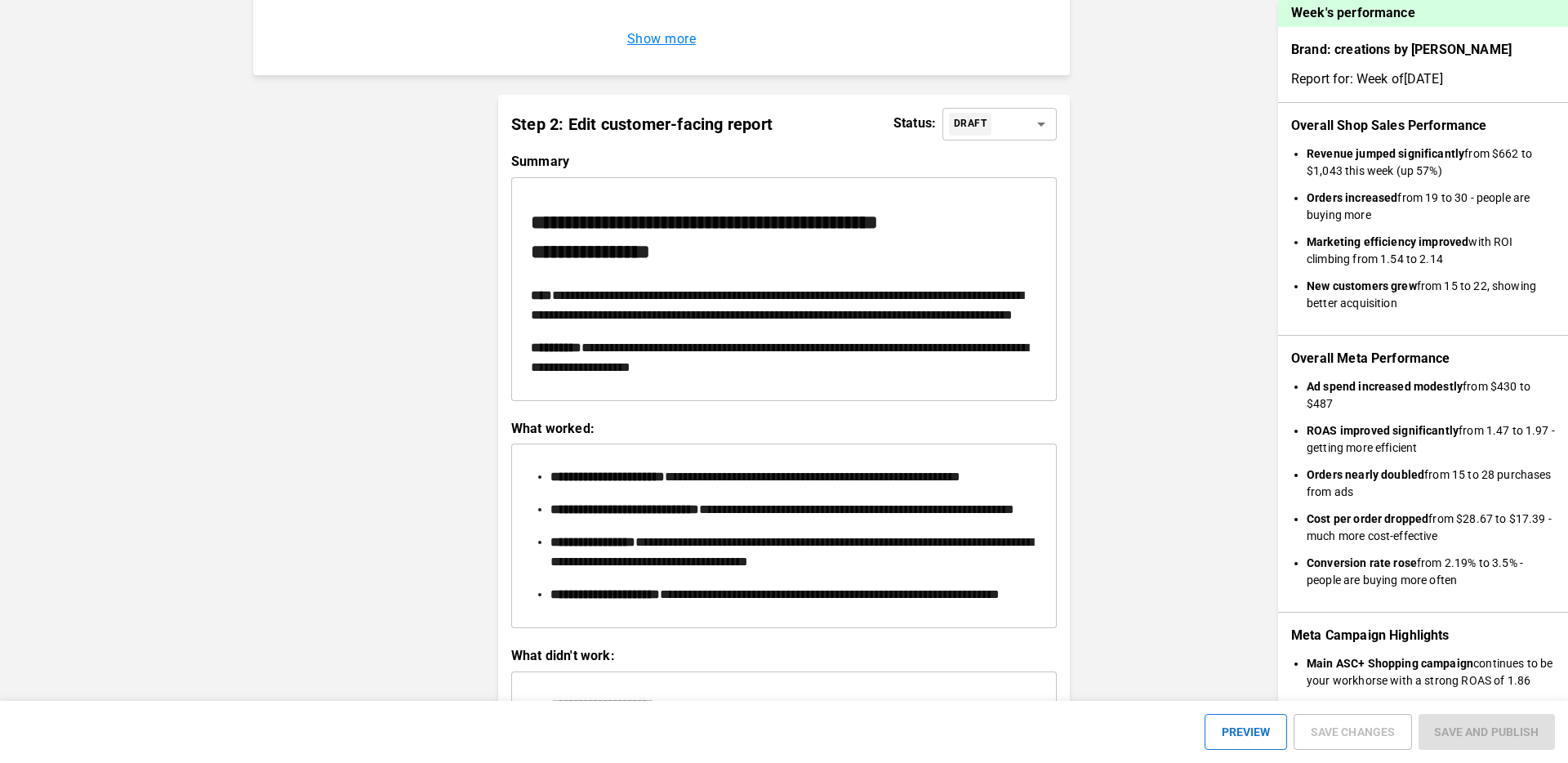 click on "**********" at bounding box center (784, 306) 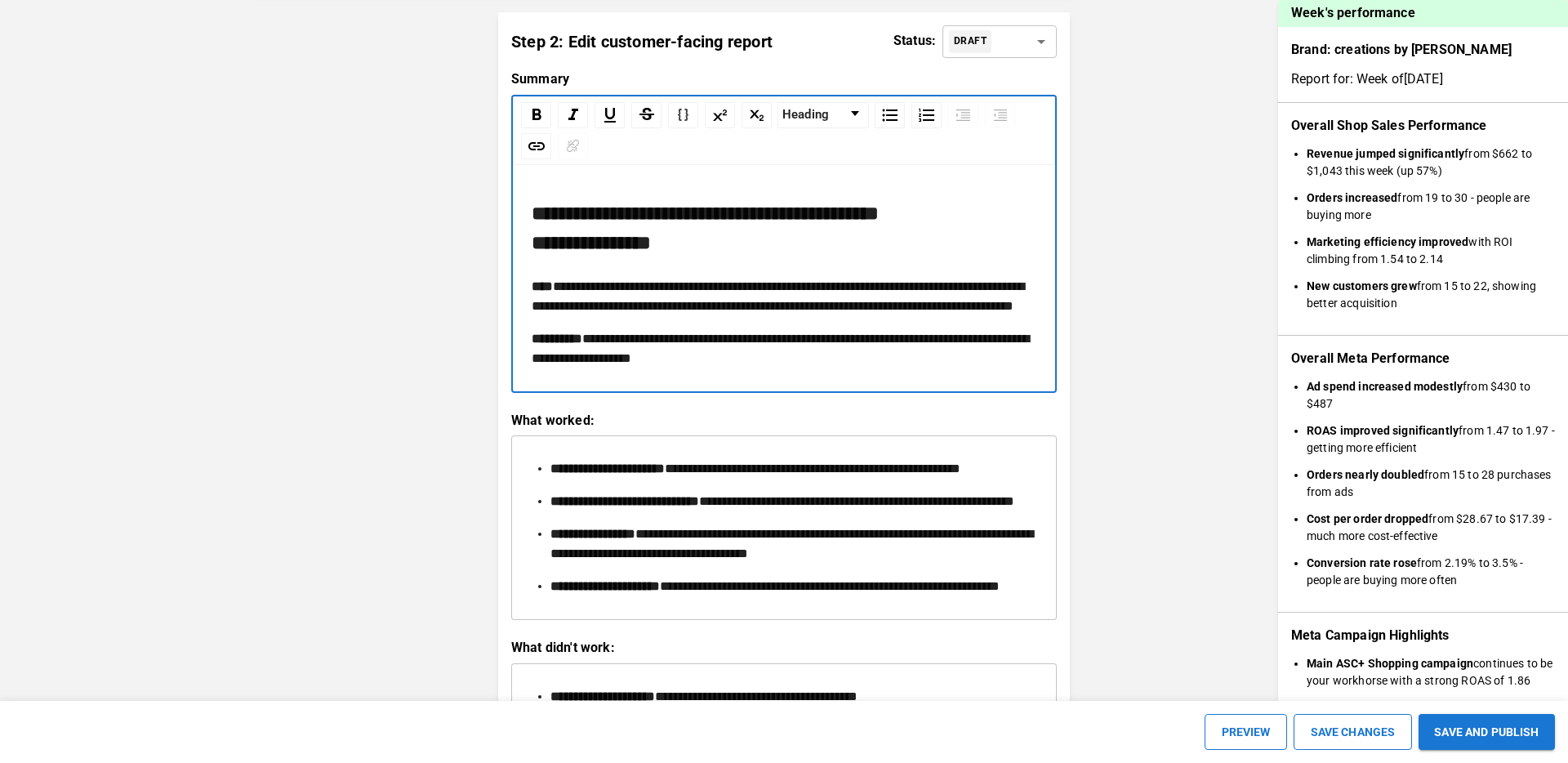 scroll, scrollTop: 1733, scrollLeft: 0, axis: vertical 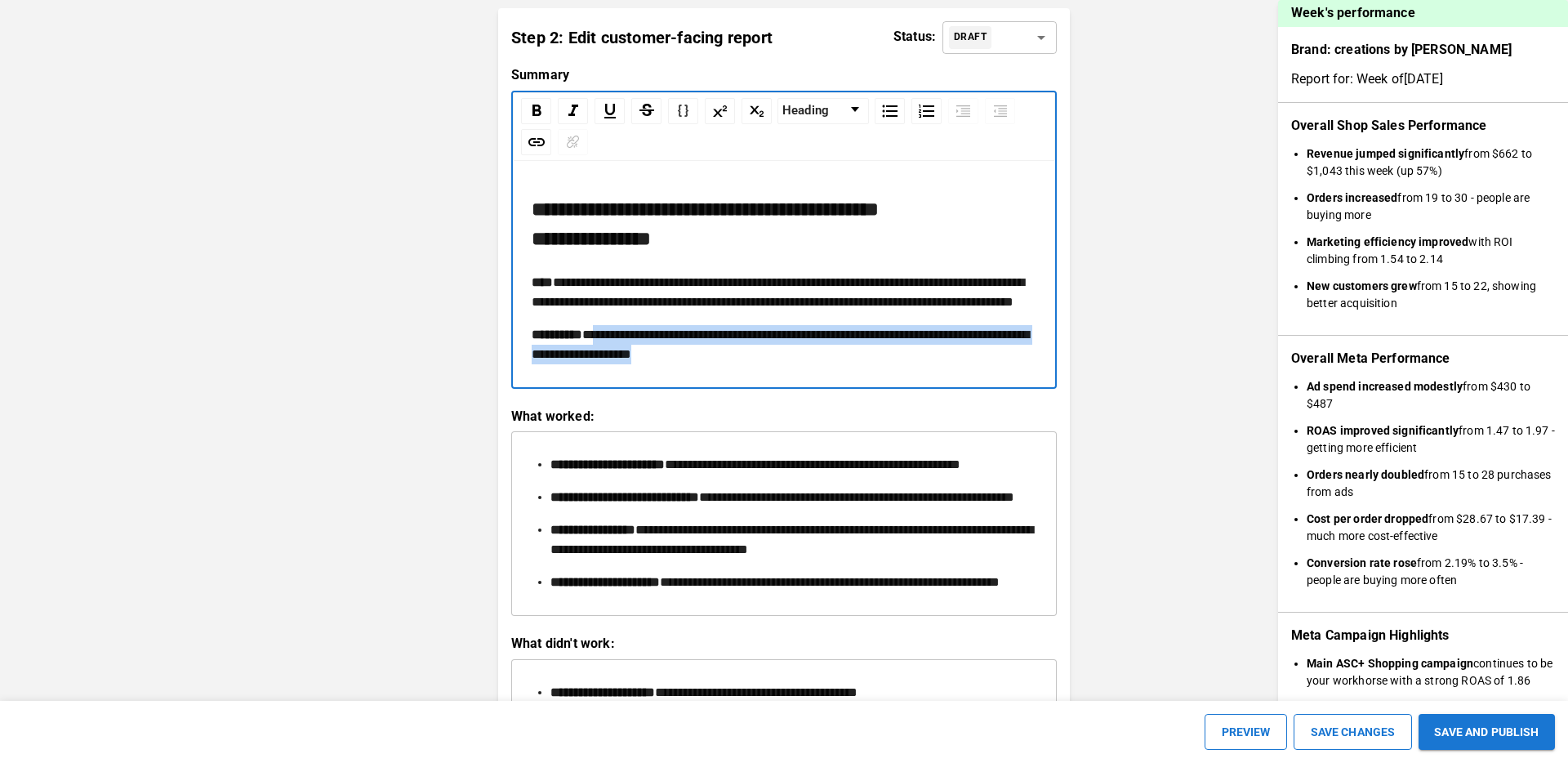 drag, startPoint x: 770, startPoint y: 418, endPoint x: 601, endPoint y: 386, distance: 172.00291 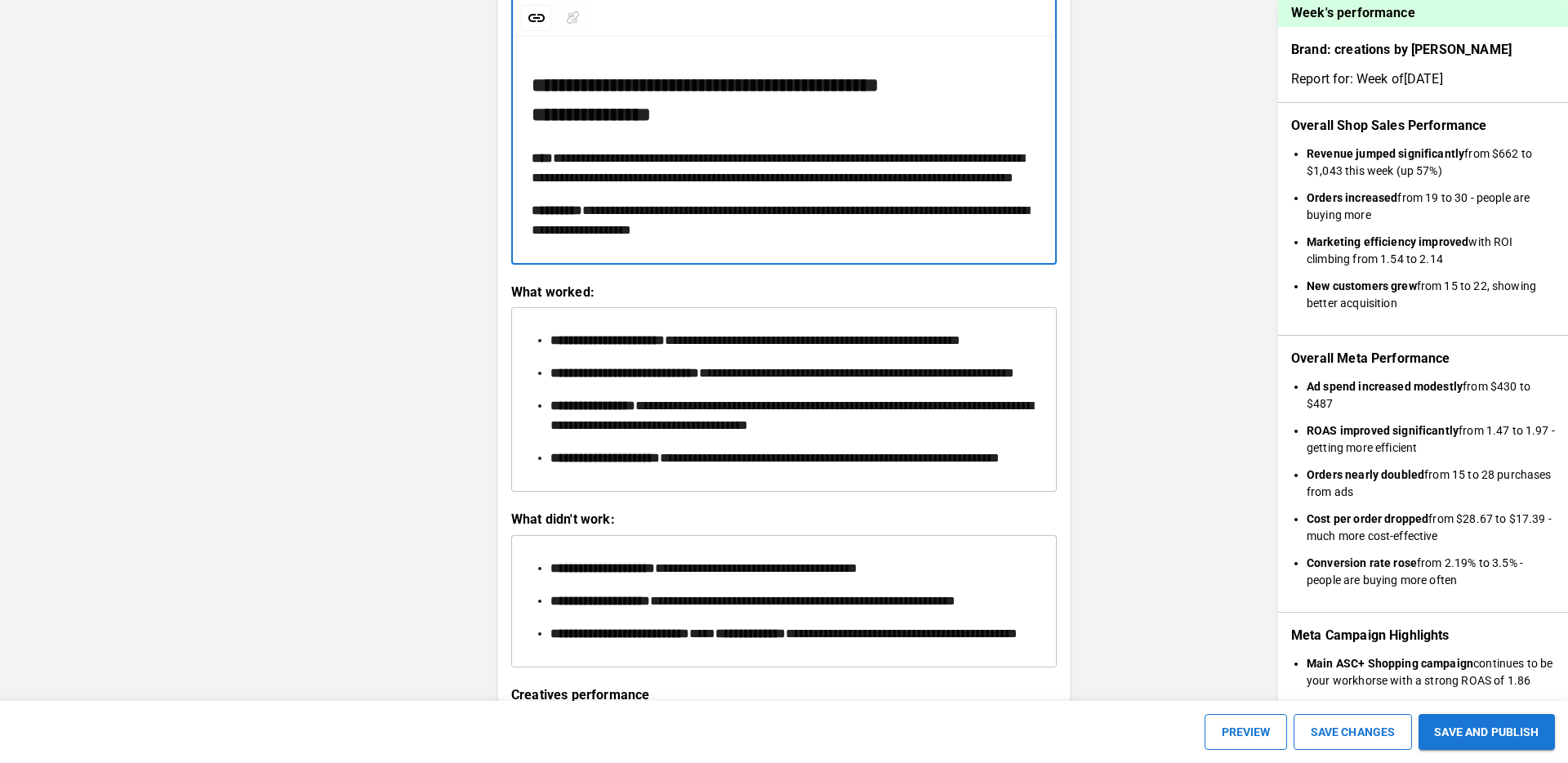 scroll, scrollTop: 1864, scrollLeft: 0, axis: vertical 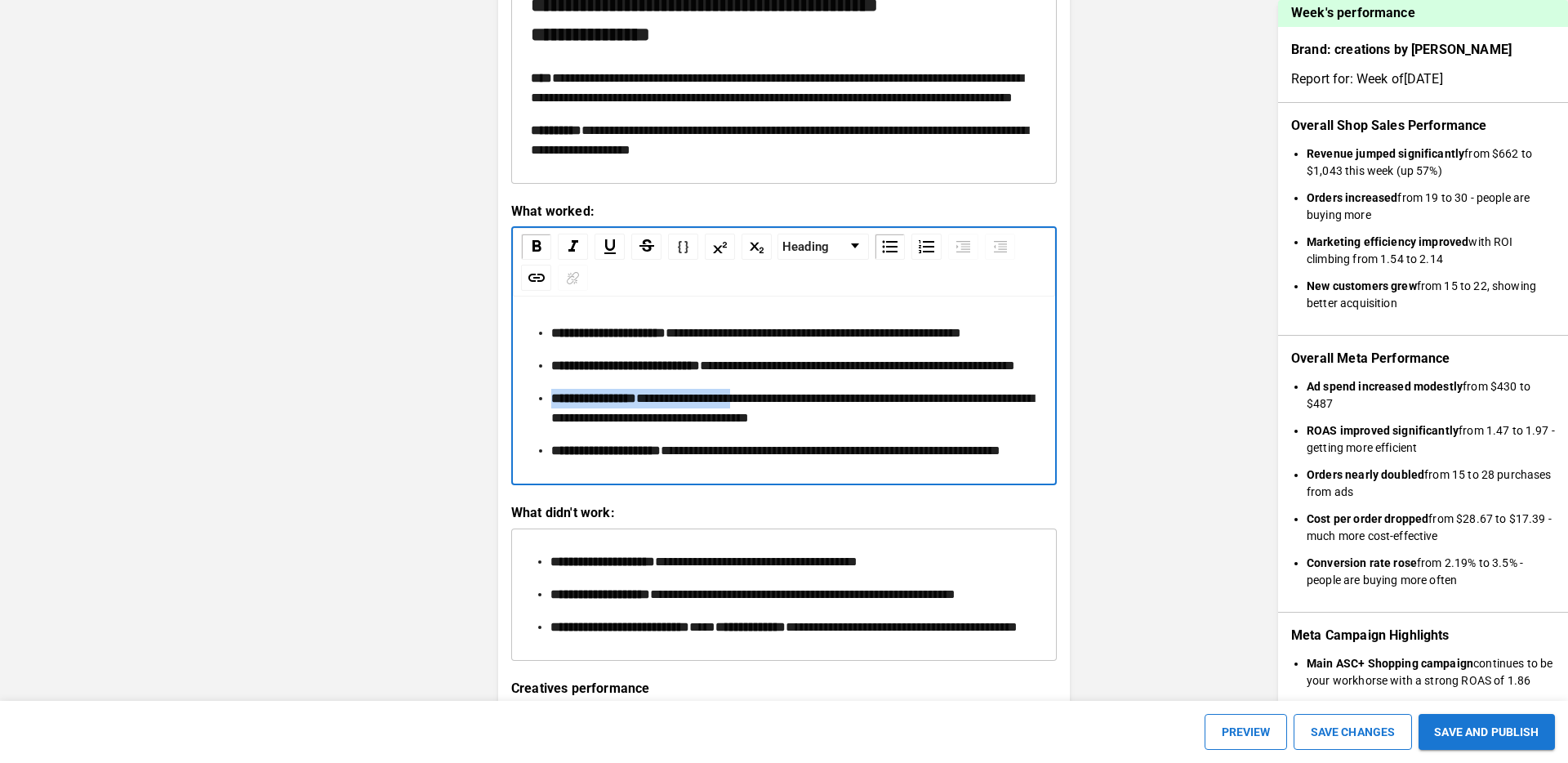 drag, startPoint x: 766, startPoint y: 493, endPoint x: 552, endPoint y: 492, distance: 214.00234 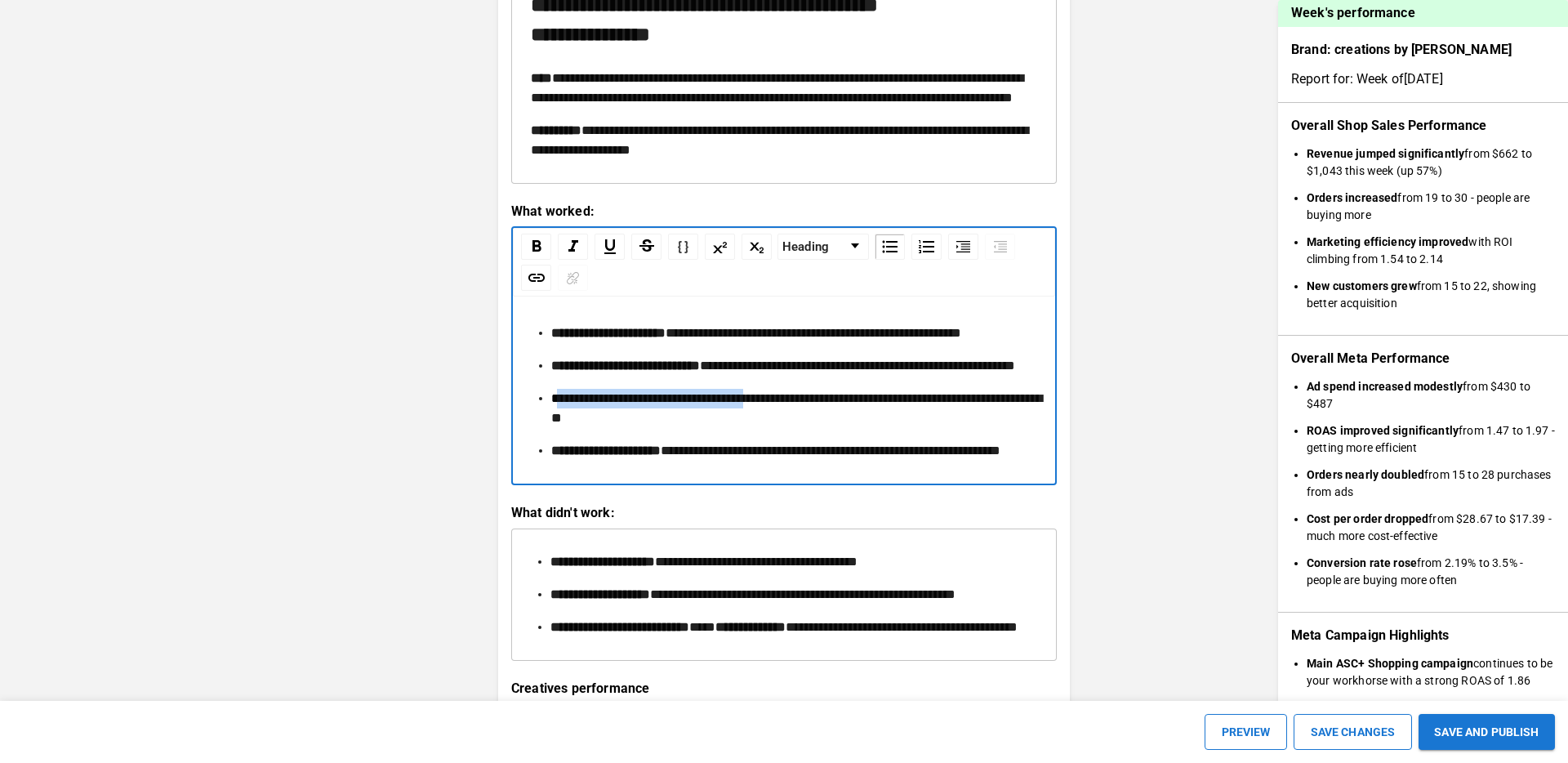 drag, startPoint x: 555, startPoint y: 495, endPoint x: 800, endPoint y: 495, distance: 245 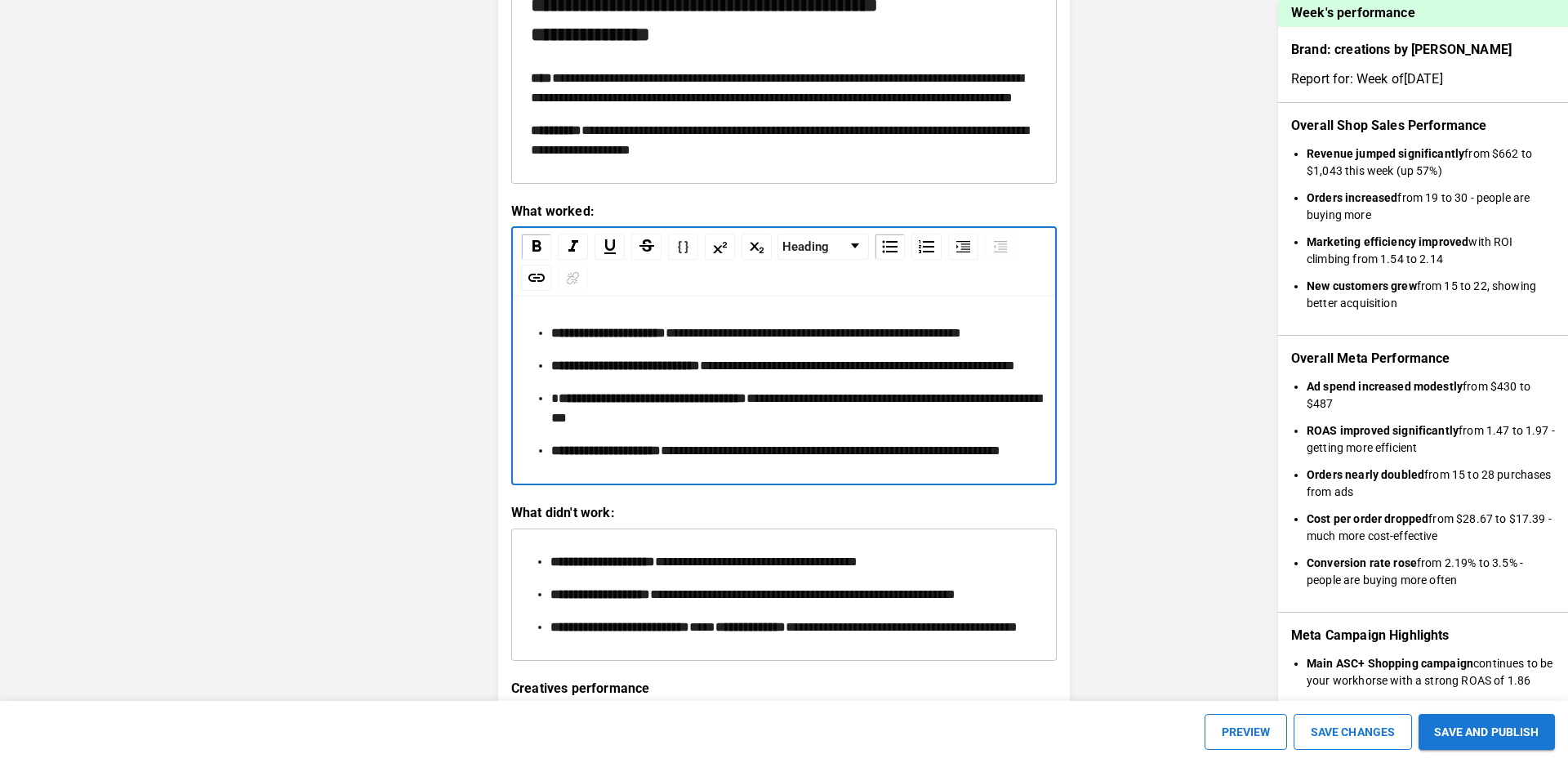 click on "**********" at bounding box center [794, 451] 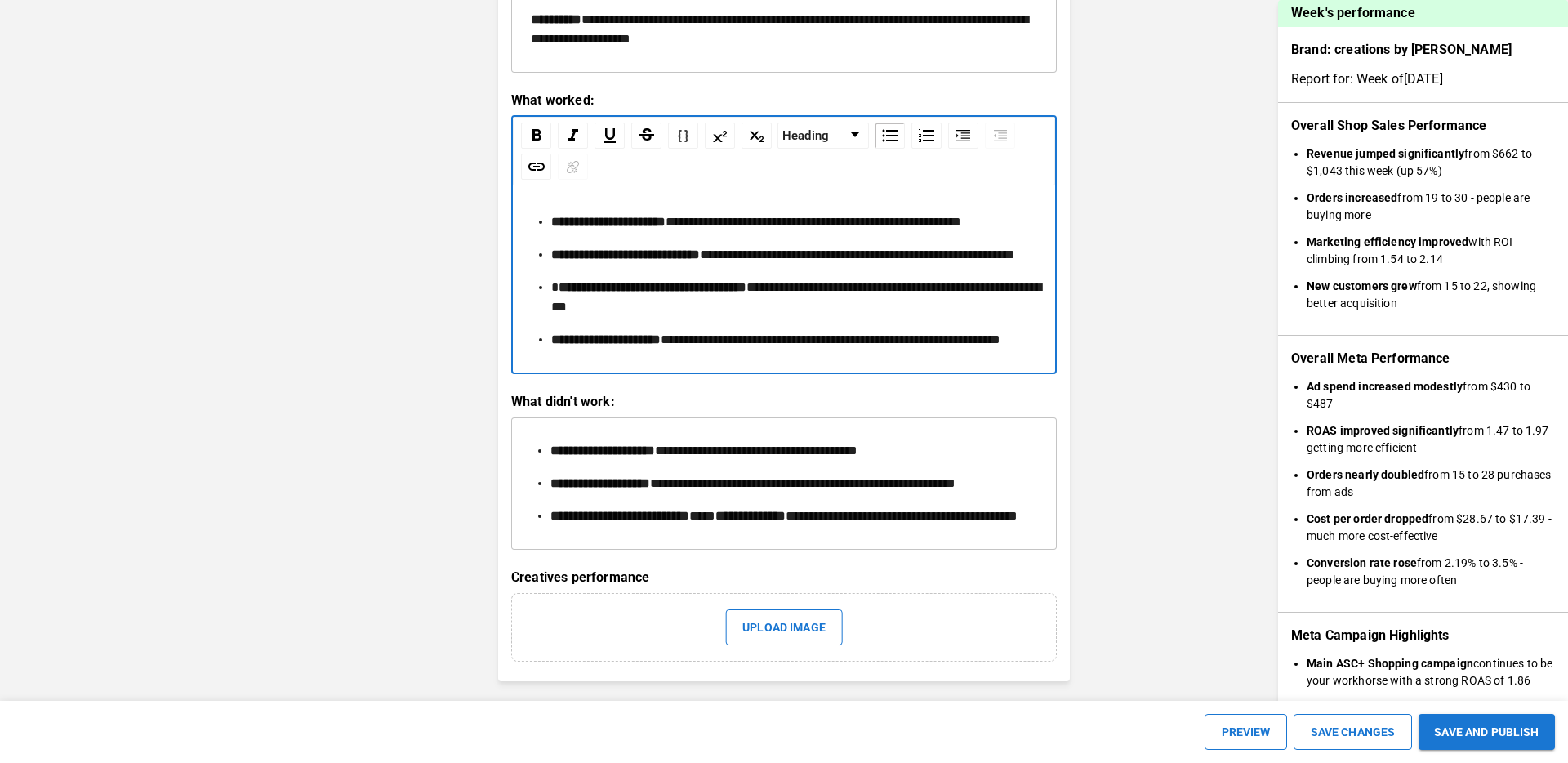 scroll, scrollTop: 2055, scrollLeft: 0, axis: vertical 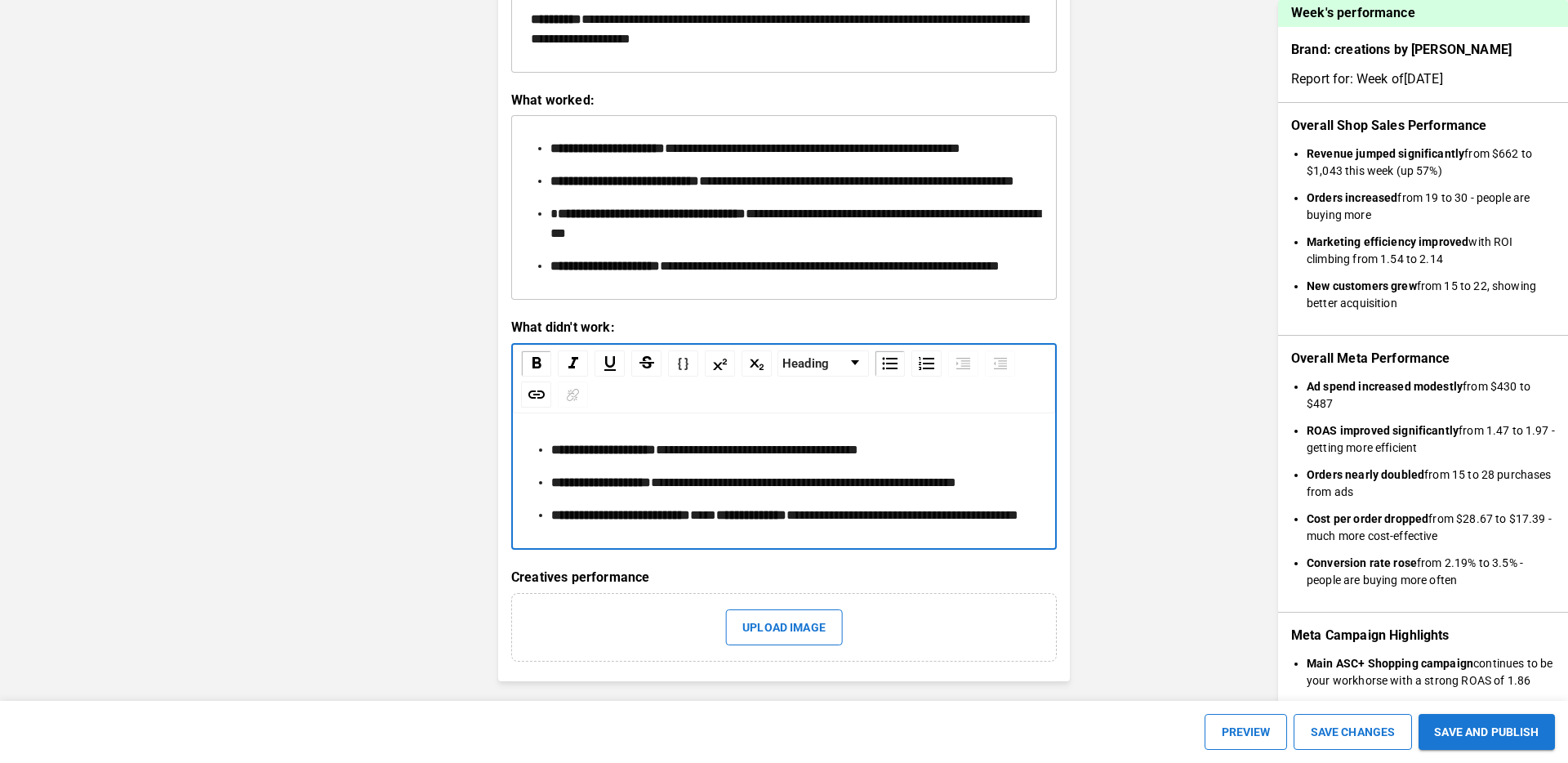 click on "**********" at bounding box center (757, 449) 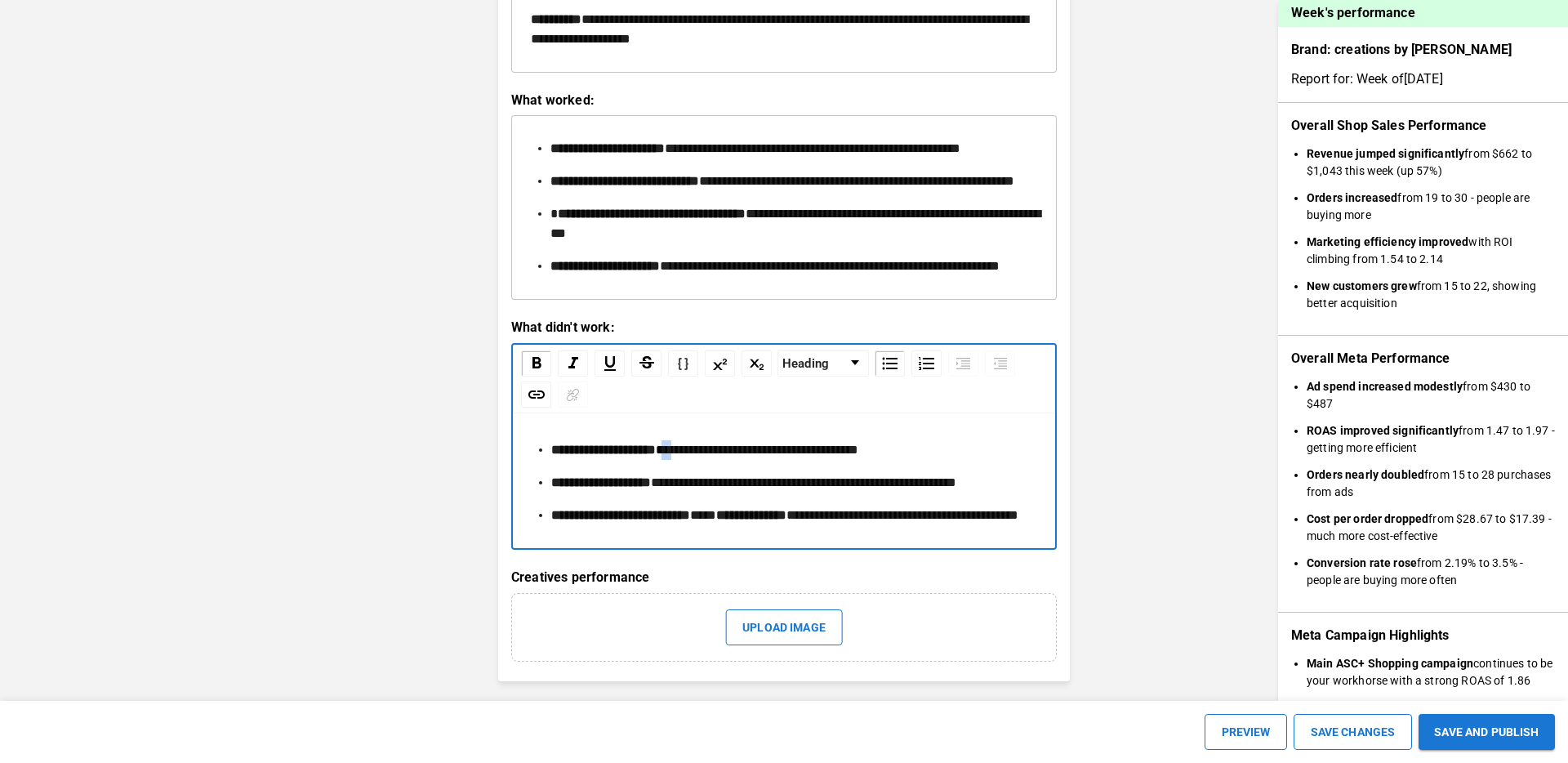 click on "**********" at bounding box center [757, 449] 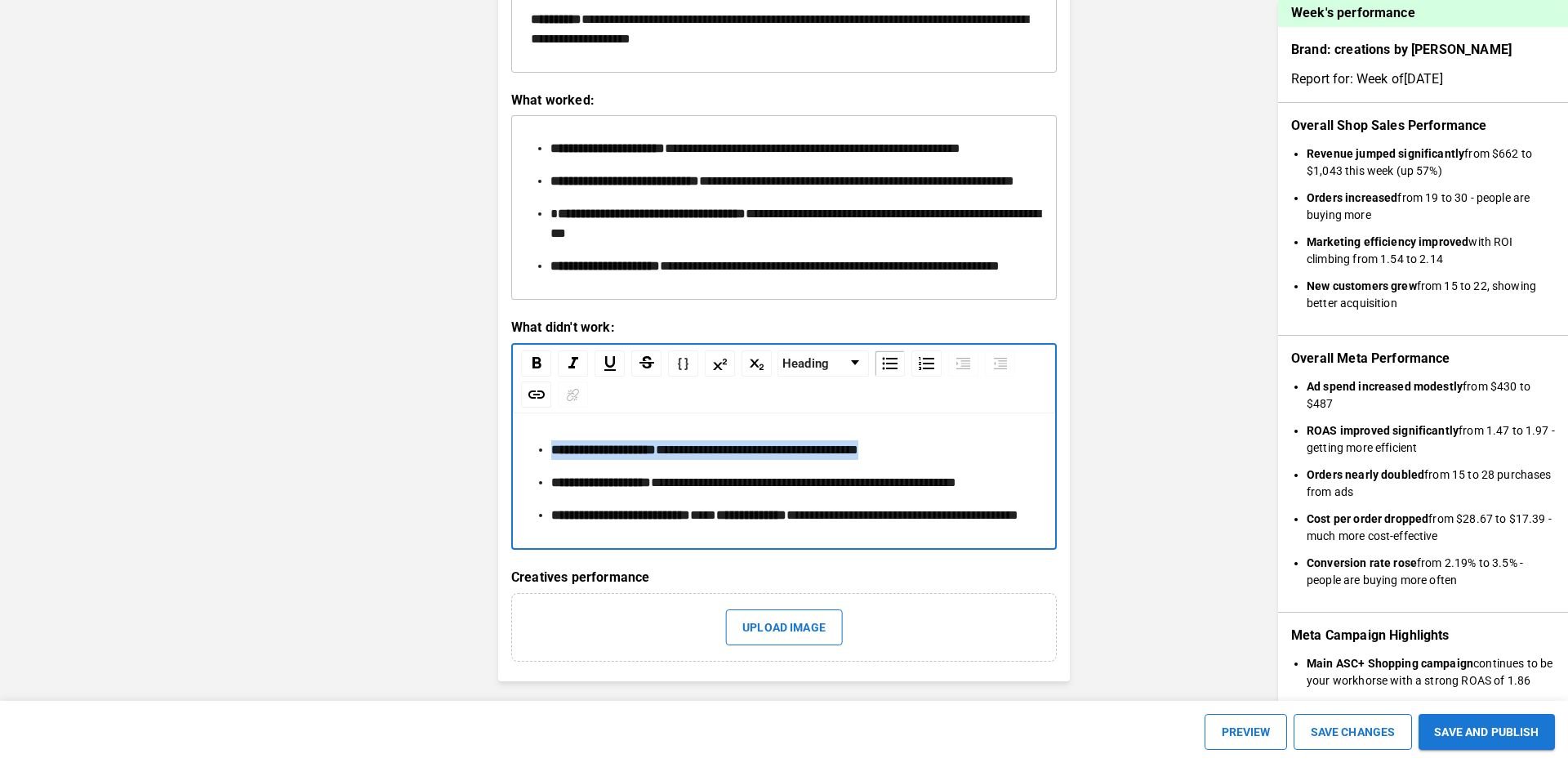 click on "**********" at bounding box center [757, 449] 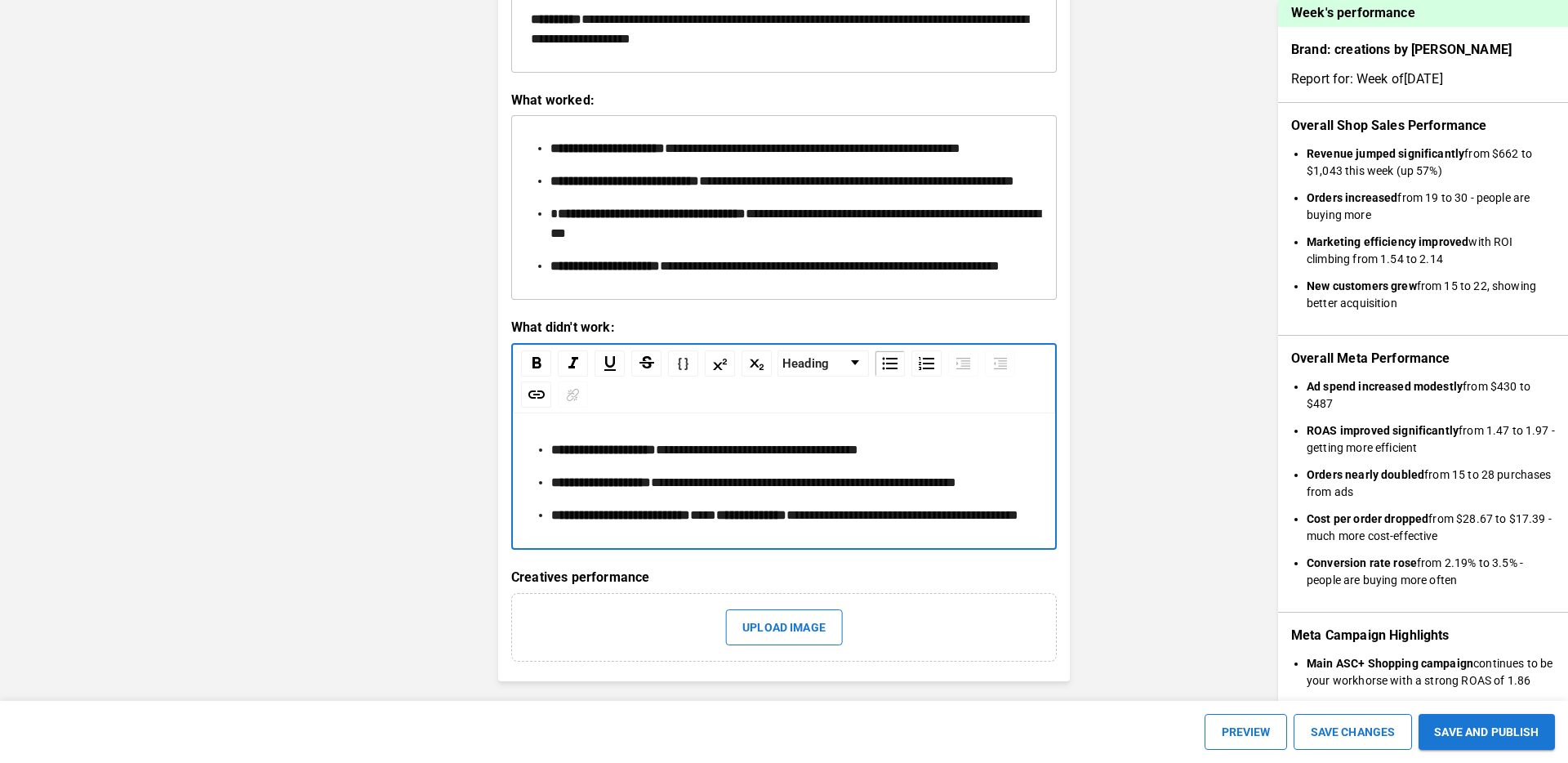click on "**********" at bounding box center (804, 482) 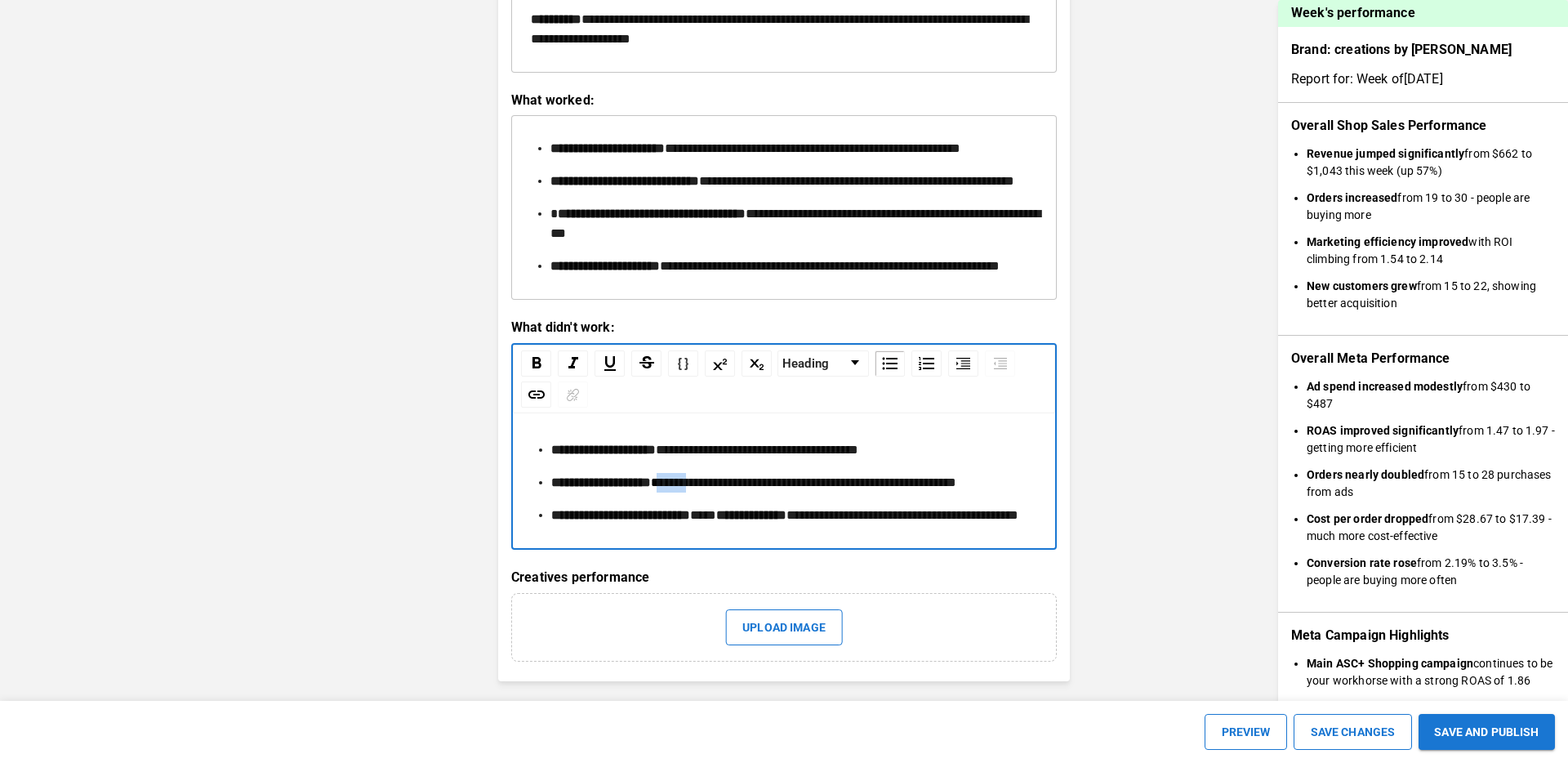 click on "**********" at bounding box center (804, 482) 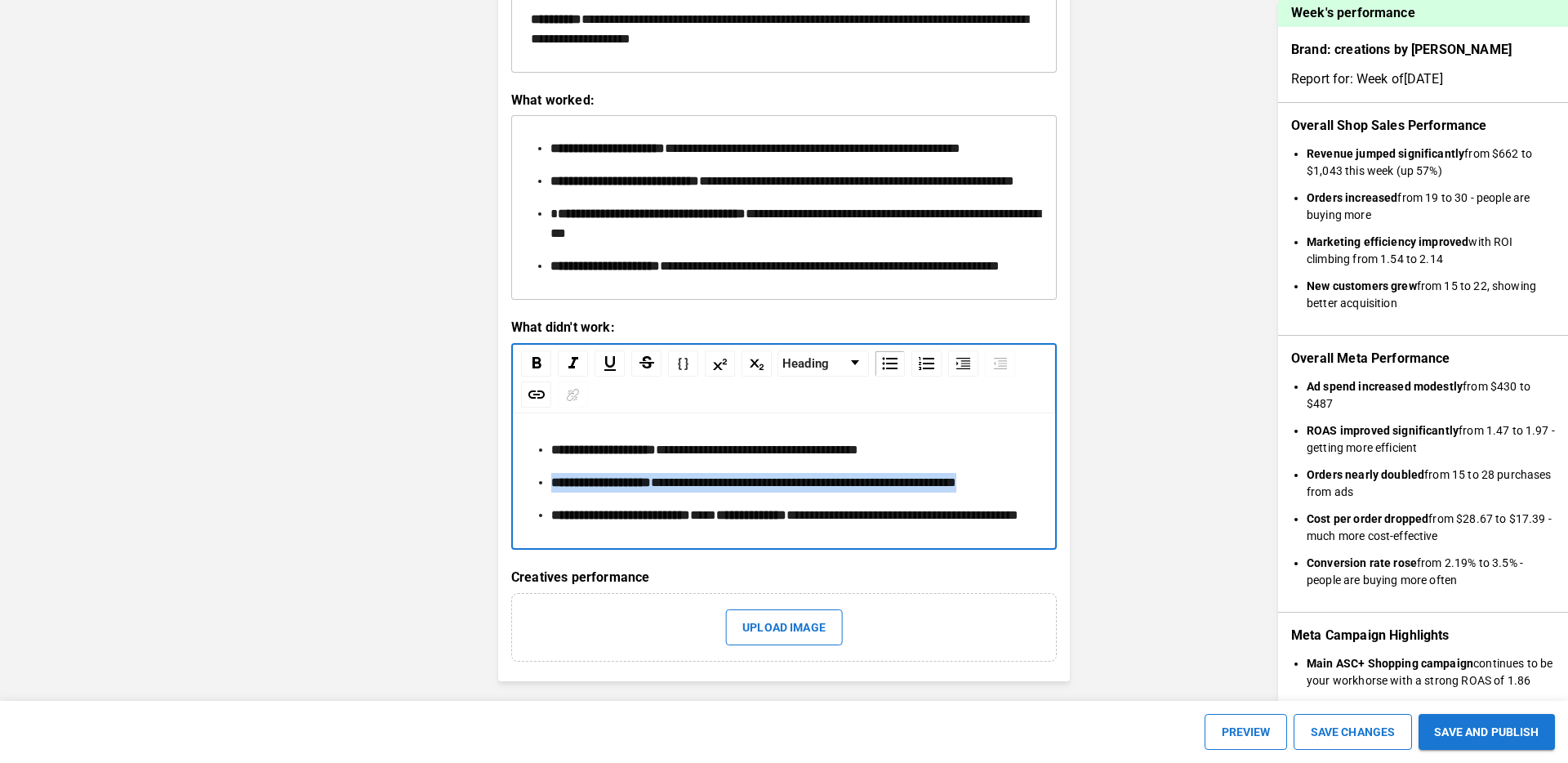 click on "**********" at bounding box center (804, 482) 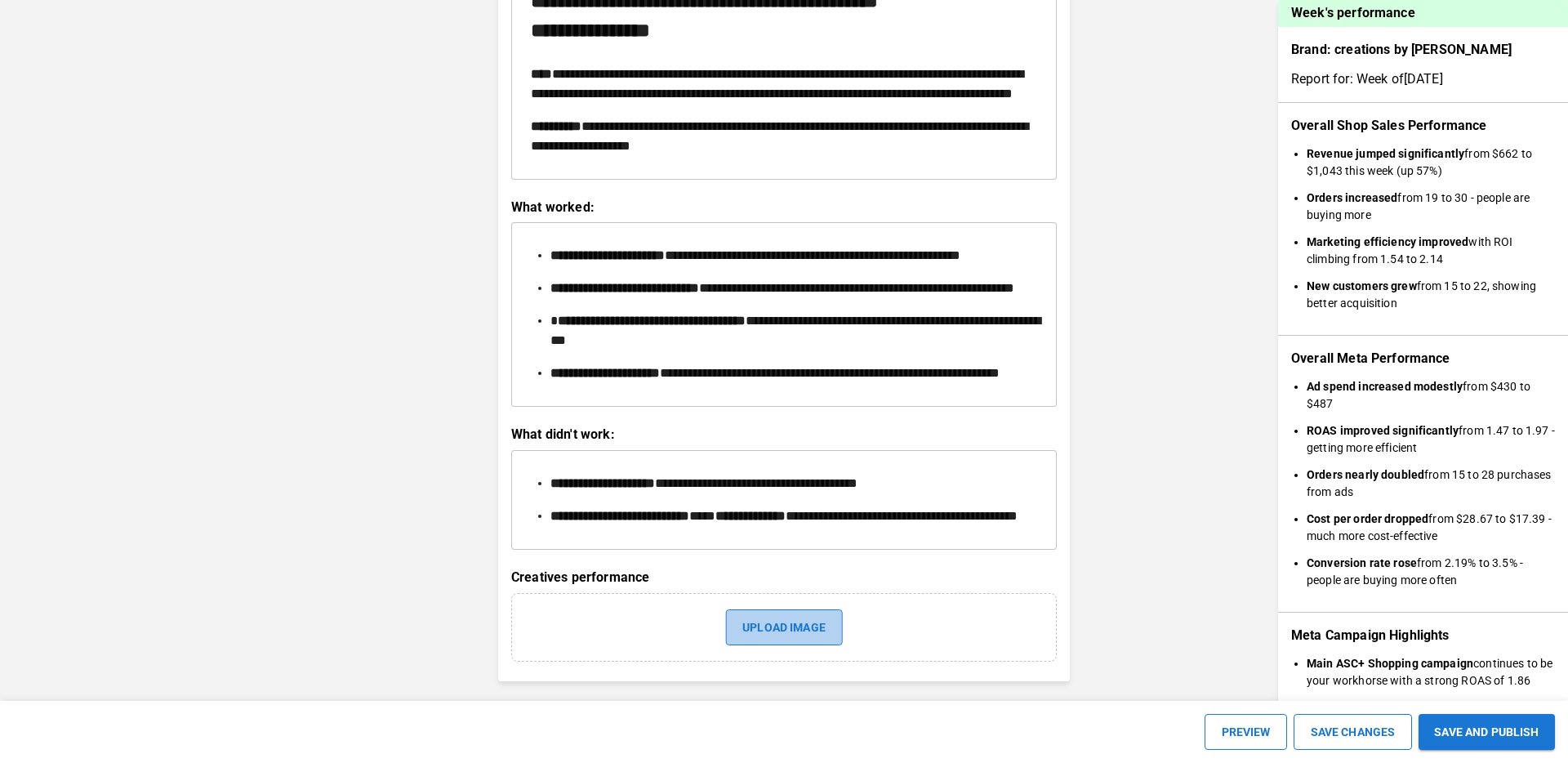 scroll, scrollTop: 2005, scrollLeft: 0, axis: vertical 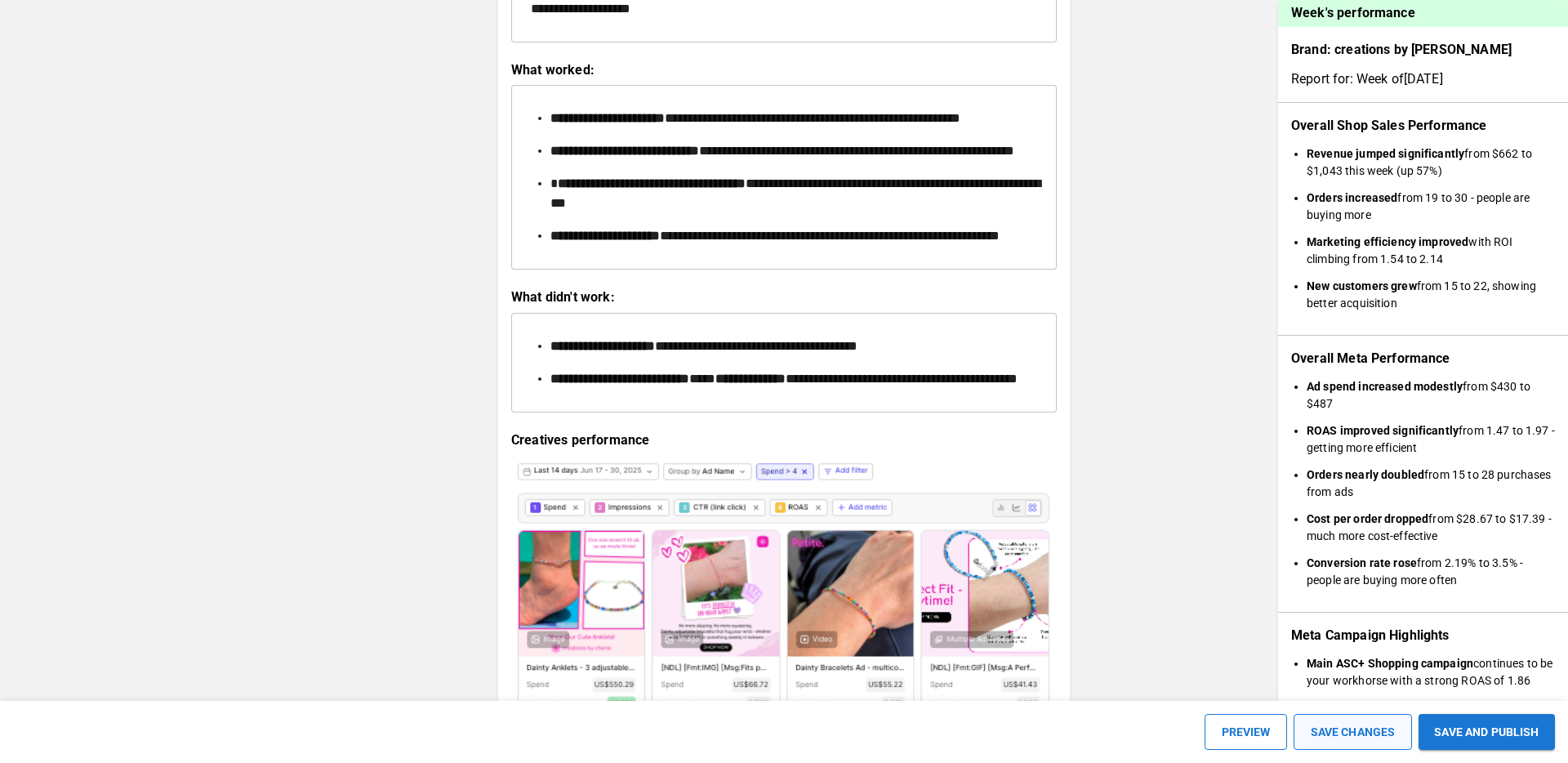 click on "SAVE CHANGES" at bounding box center (1352, 732) 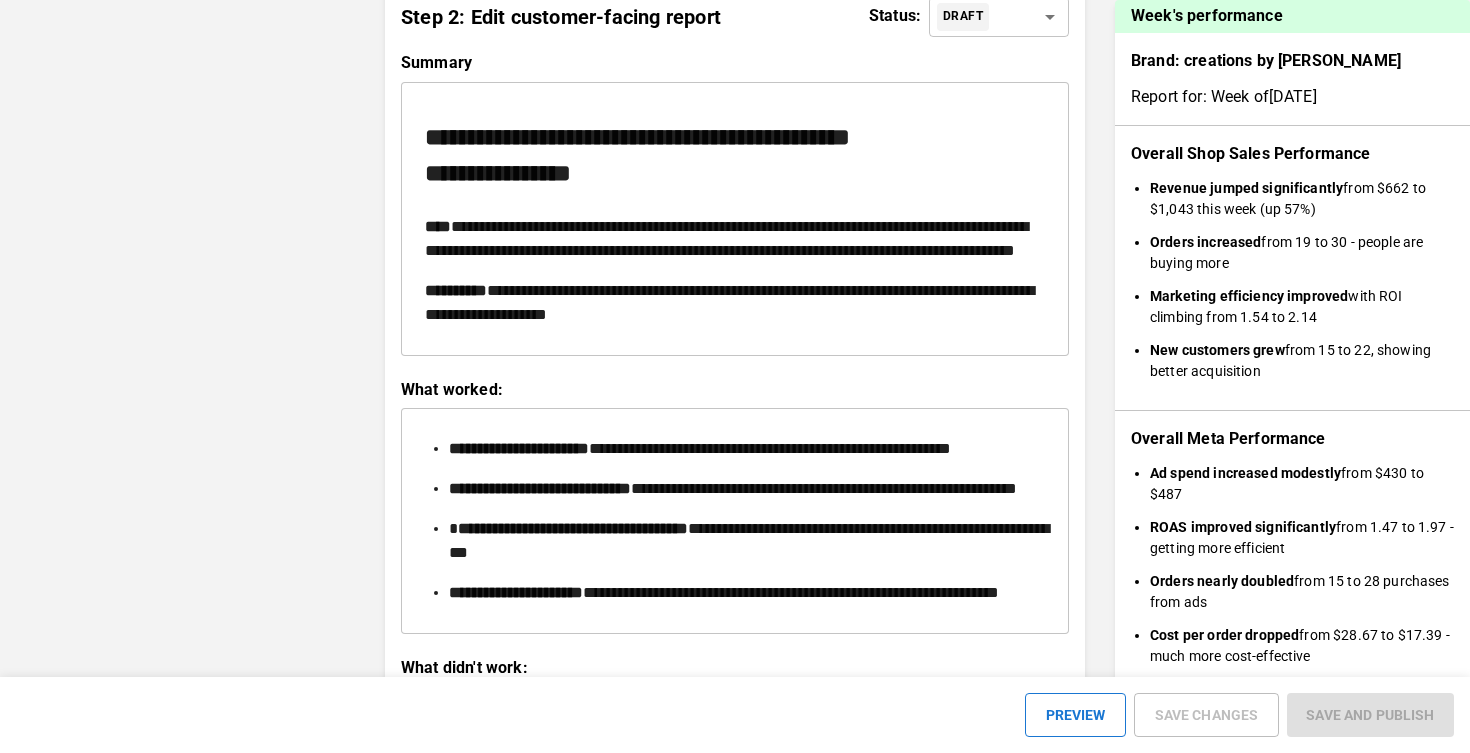 scroll, scrollTop: 2201, scrollLeft: 0, axis: vertical 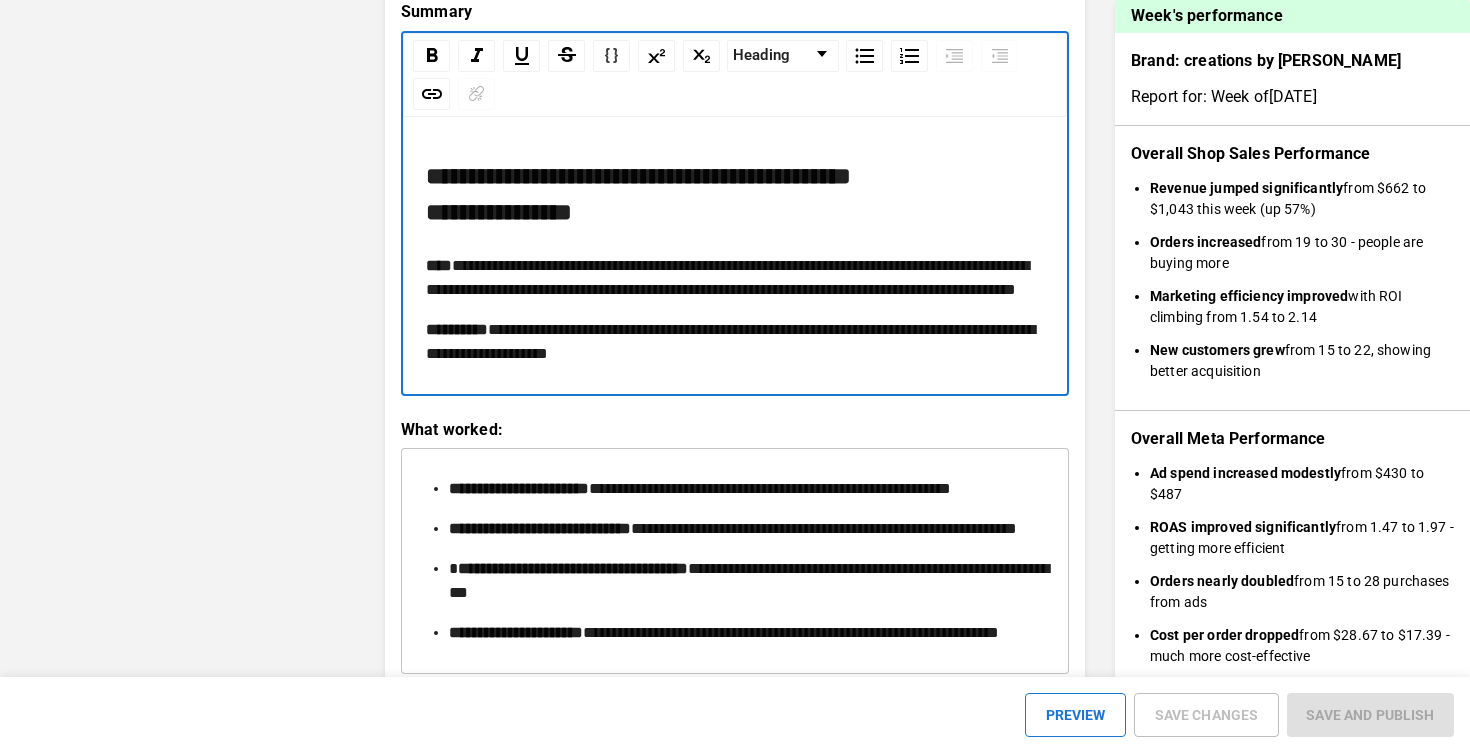 click on "**********" at bounding box center [735, 278] 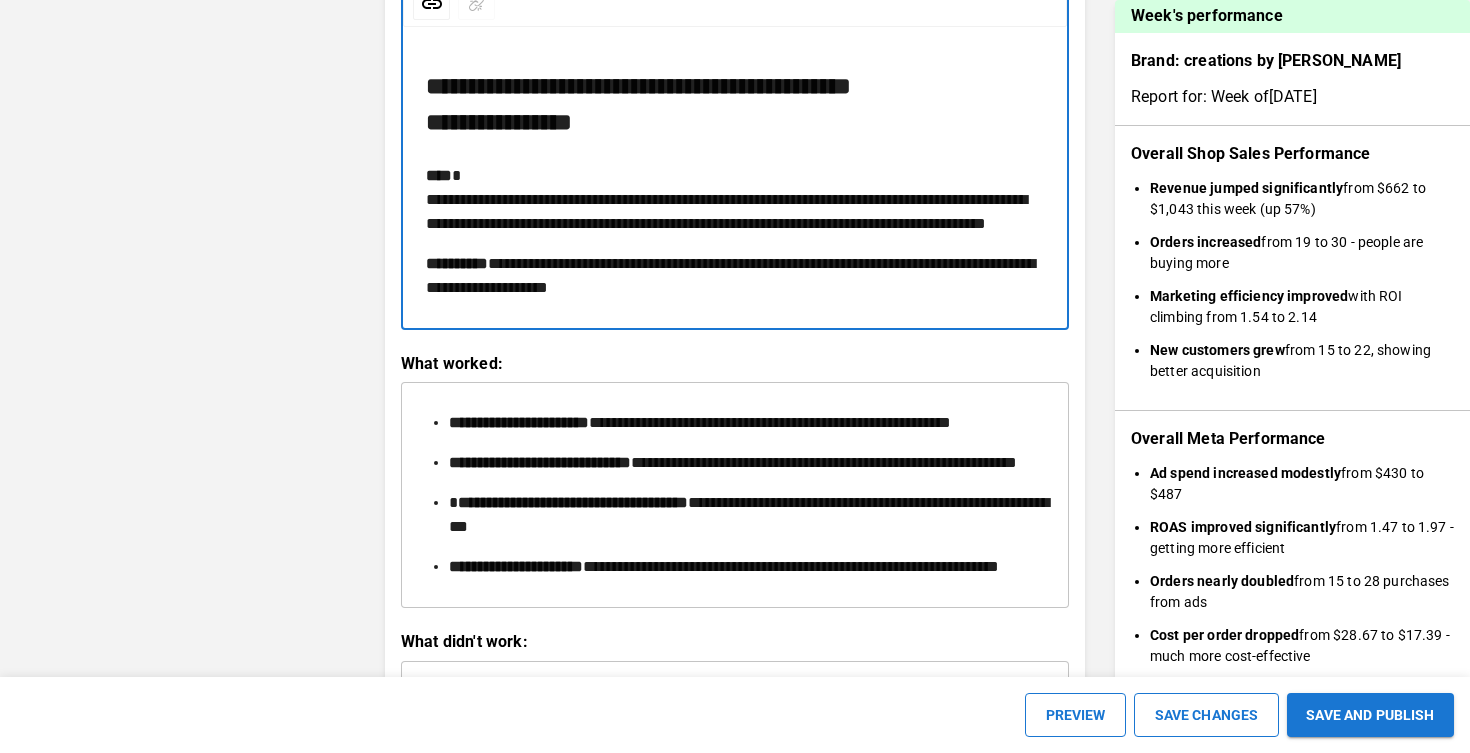 click on "**********" at bounding box center (726, 199) 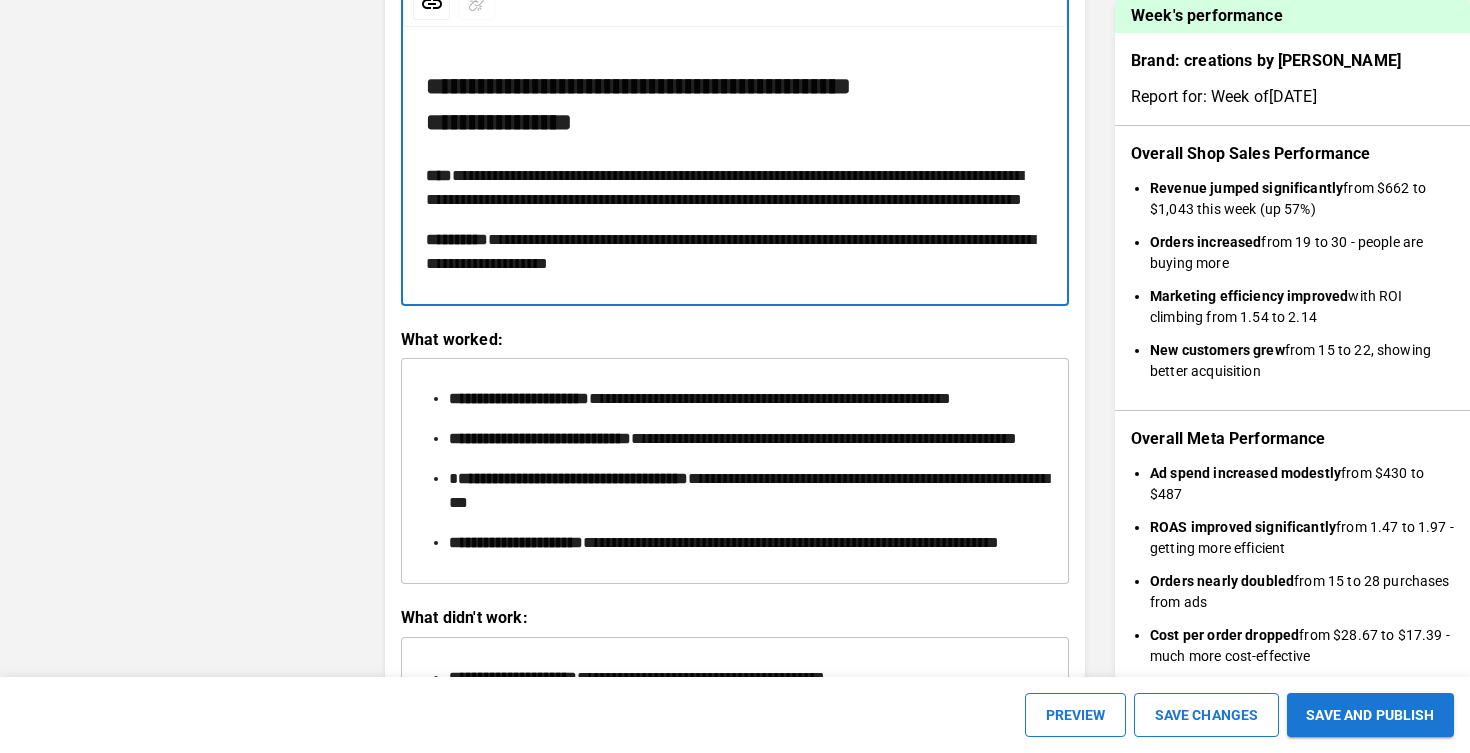 type 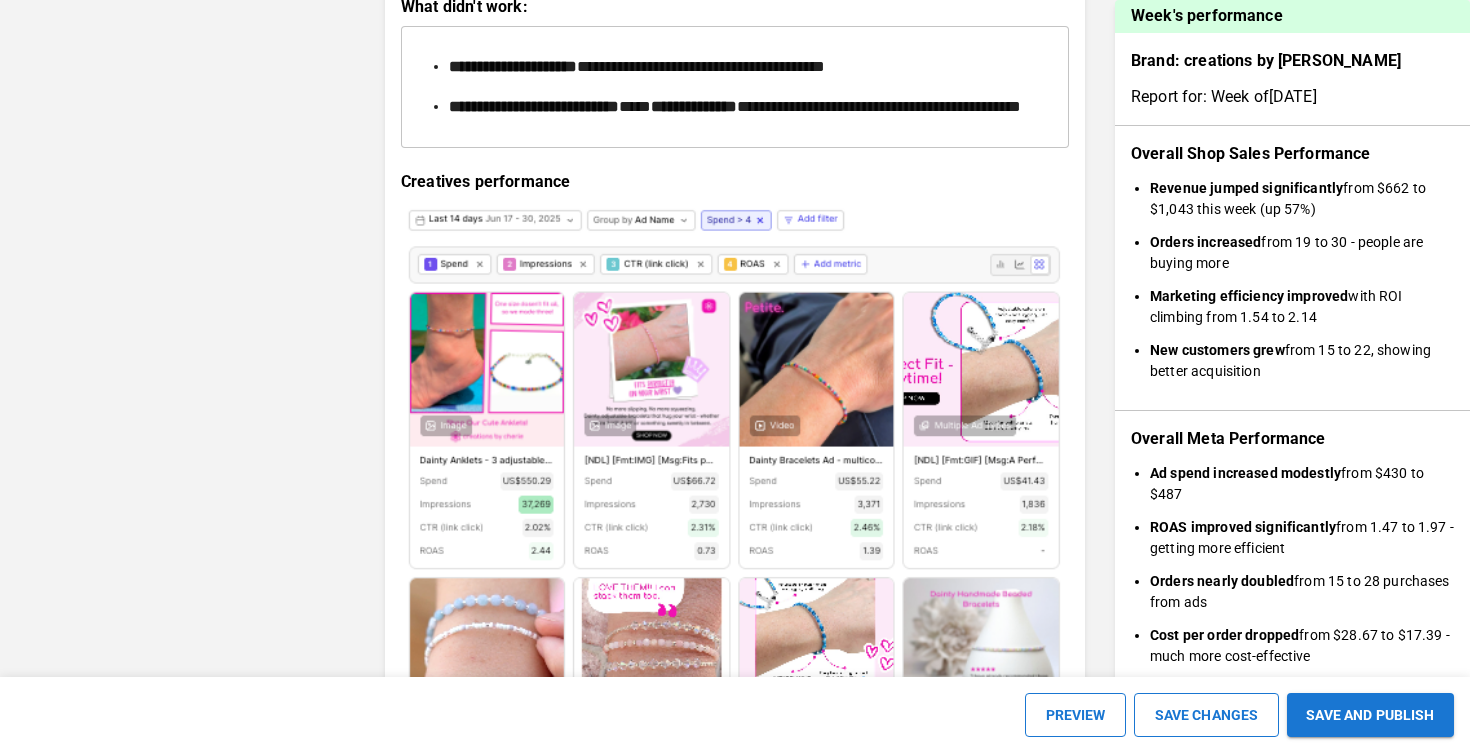 scroll, scrollTop: 2813, scrollLeft: 0, axis: vertical 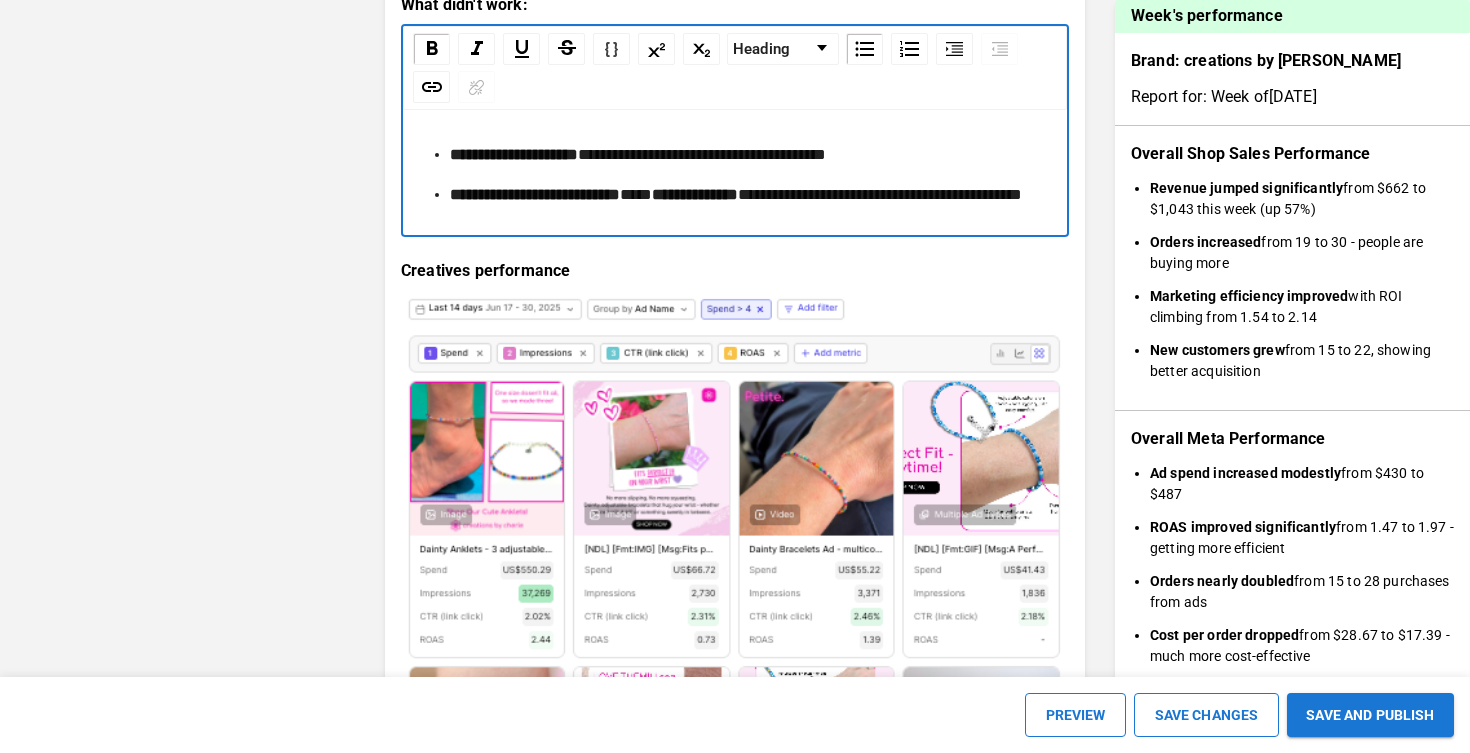 click on "**********" at bounding box center (735, 130) 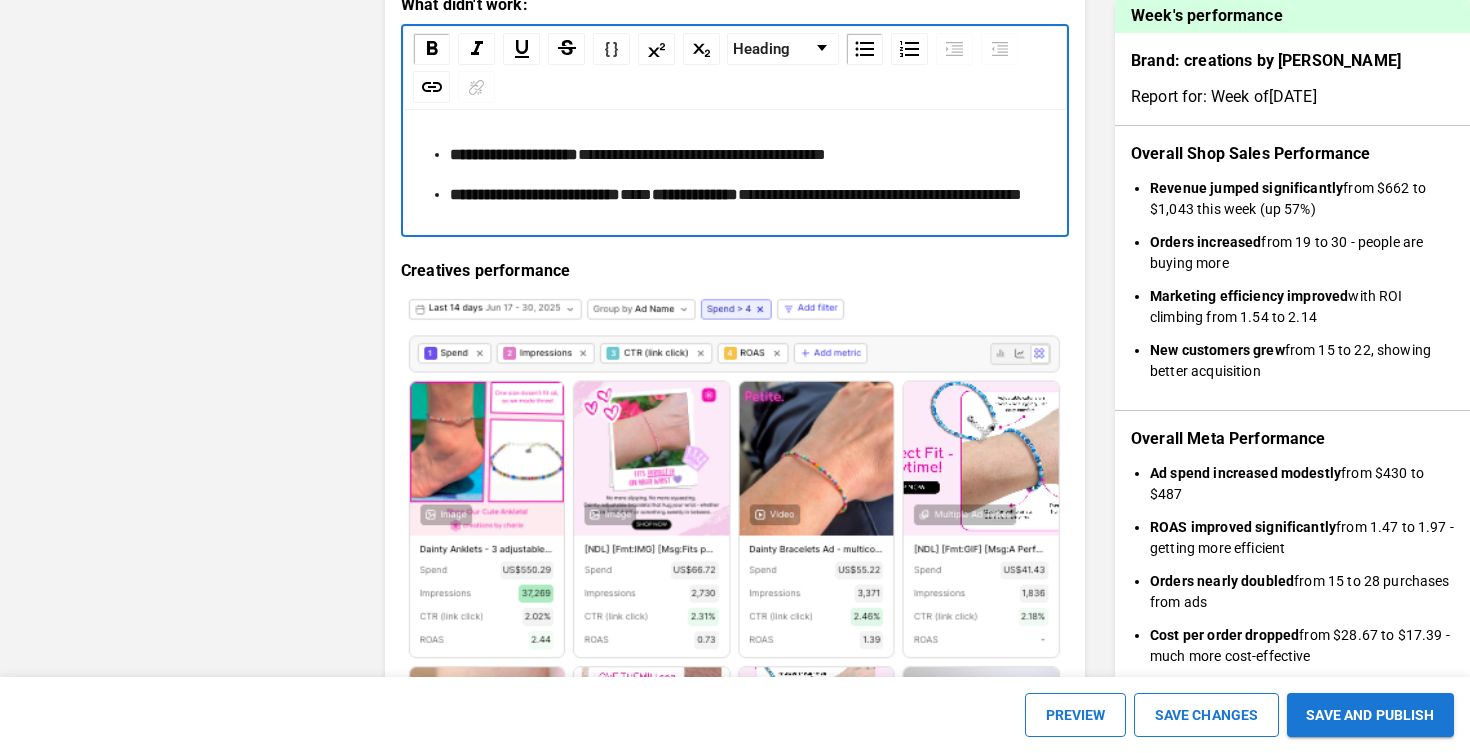 click on "**********" at bounding box center [735, 175] 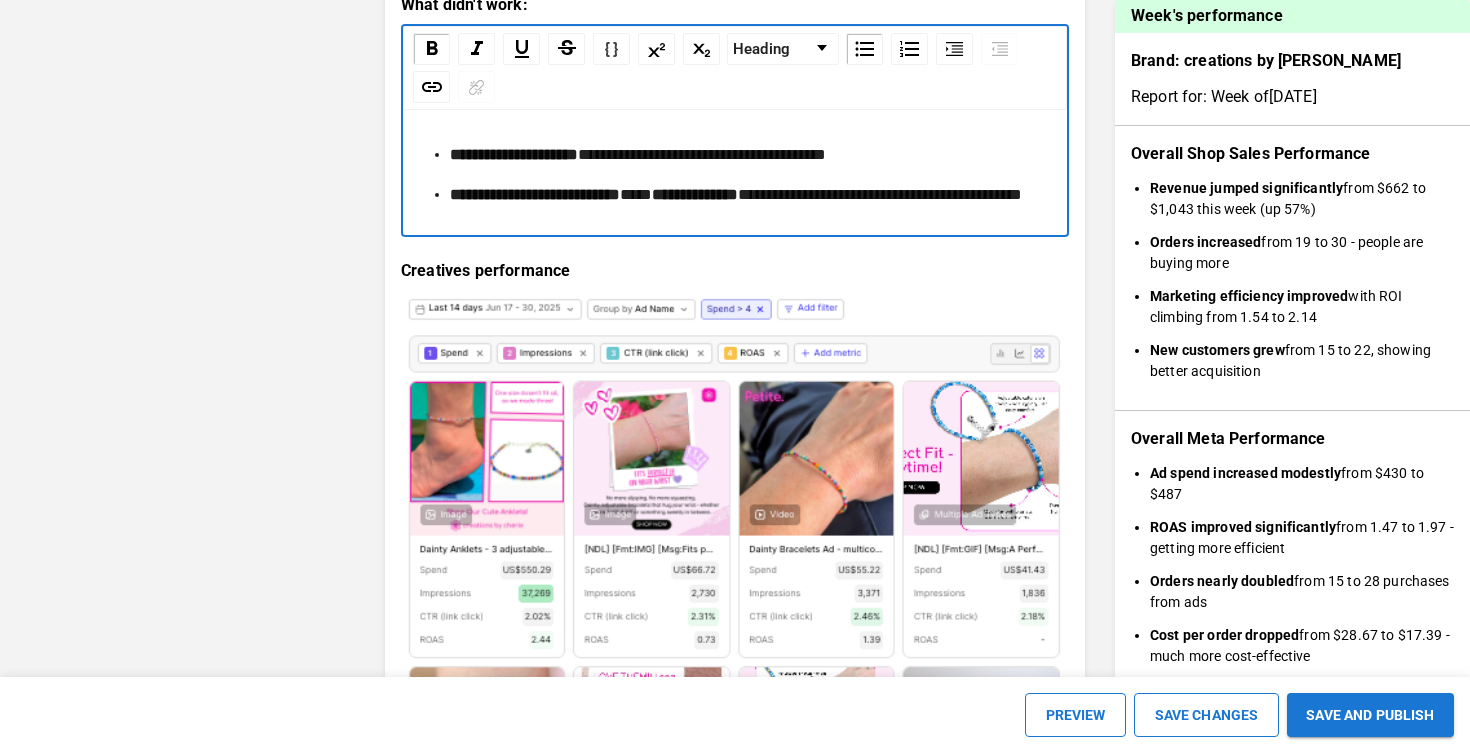 click on "**********" at bounding box center [747, 155] 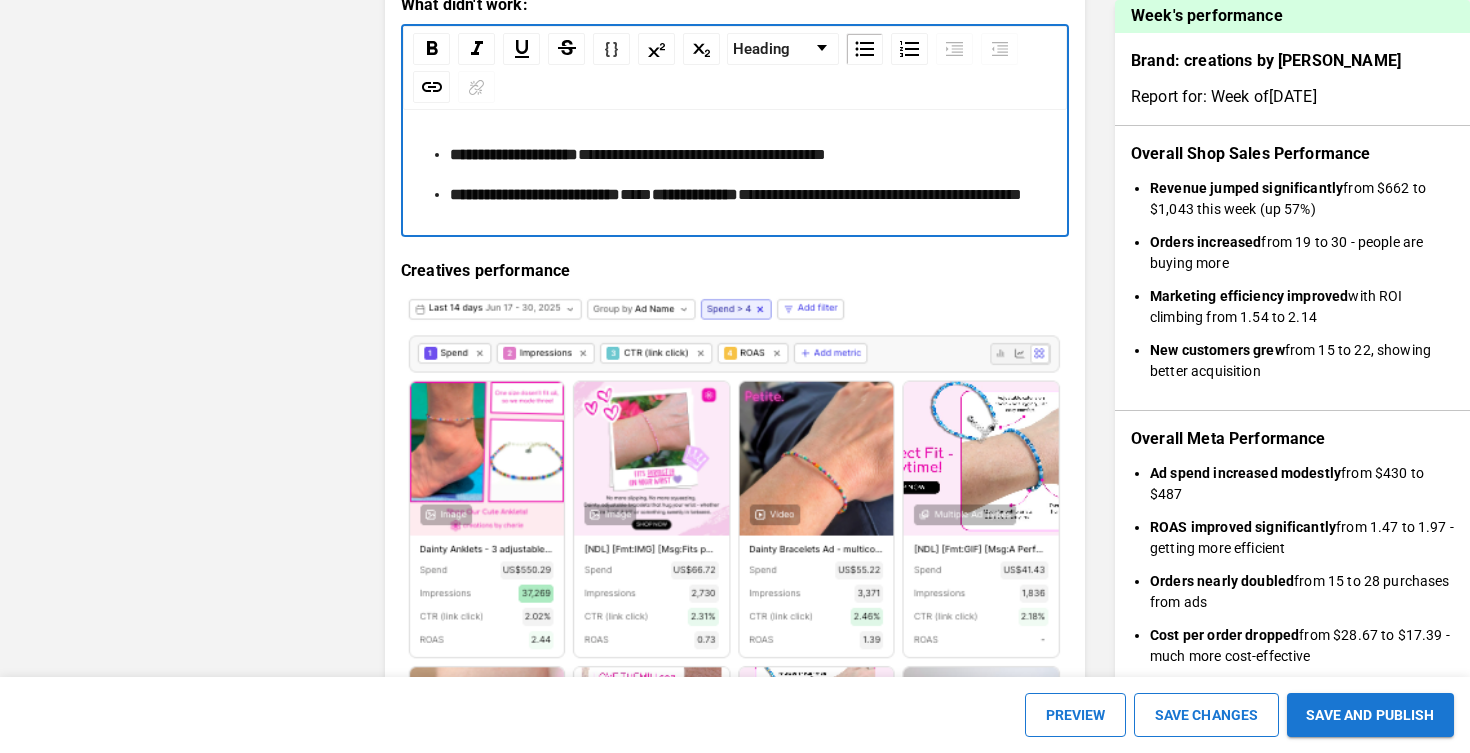 type 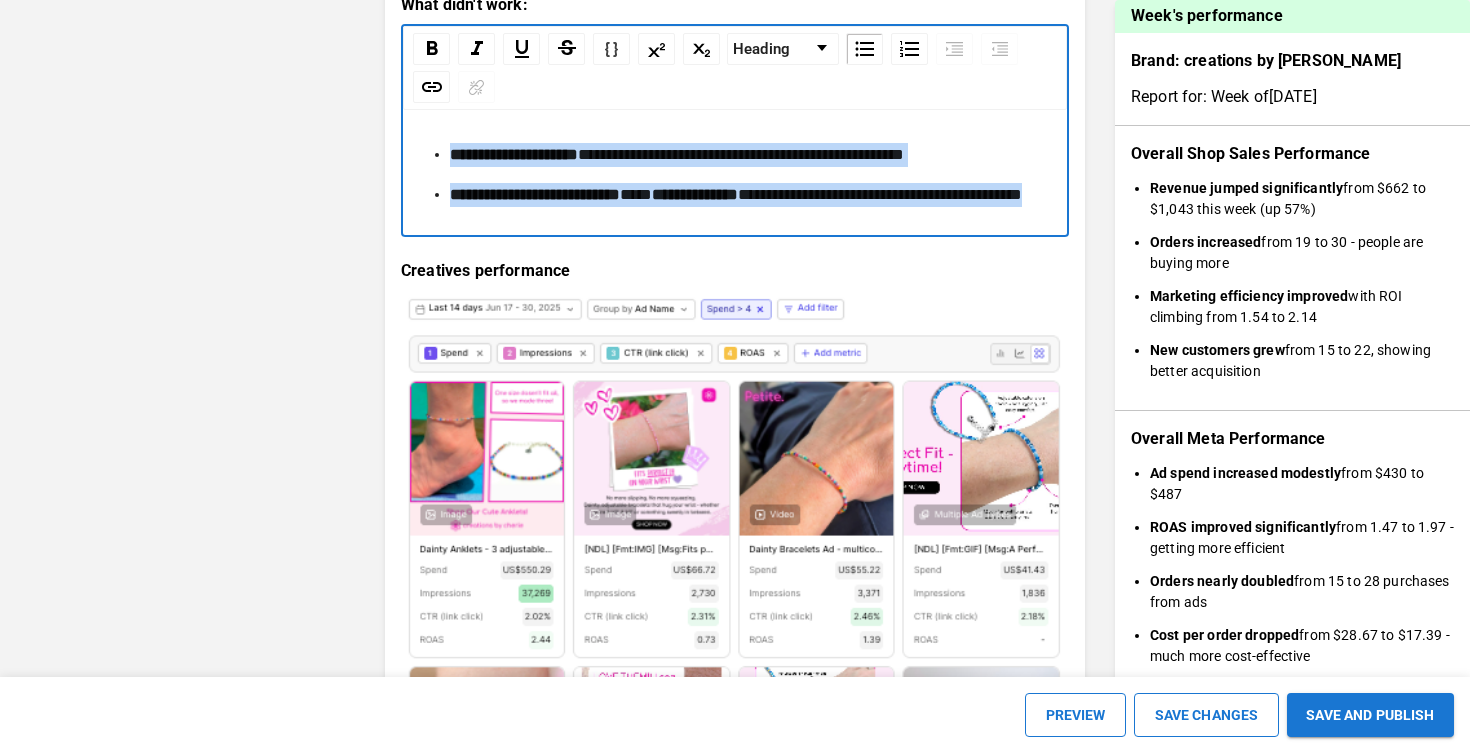 drag, startPoint x: 589, startPoint y: 347, endPoint x: 434, endPoint y: 275, distance: 170.9064 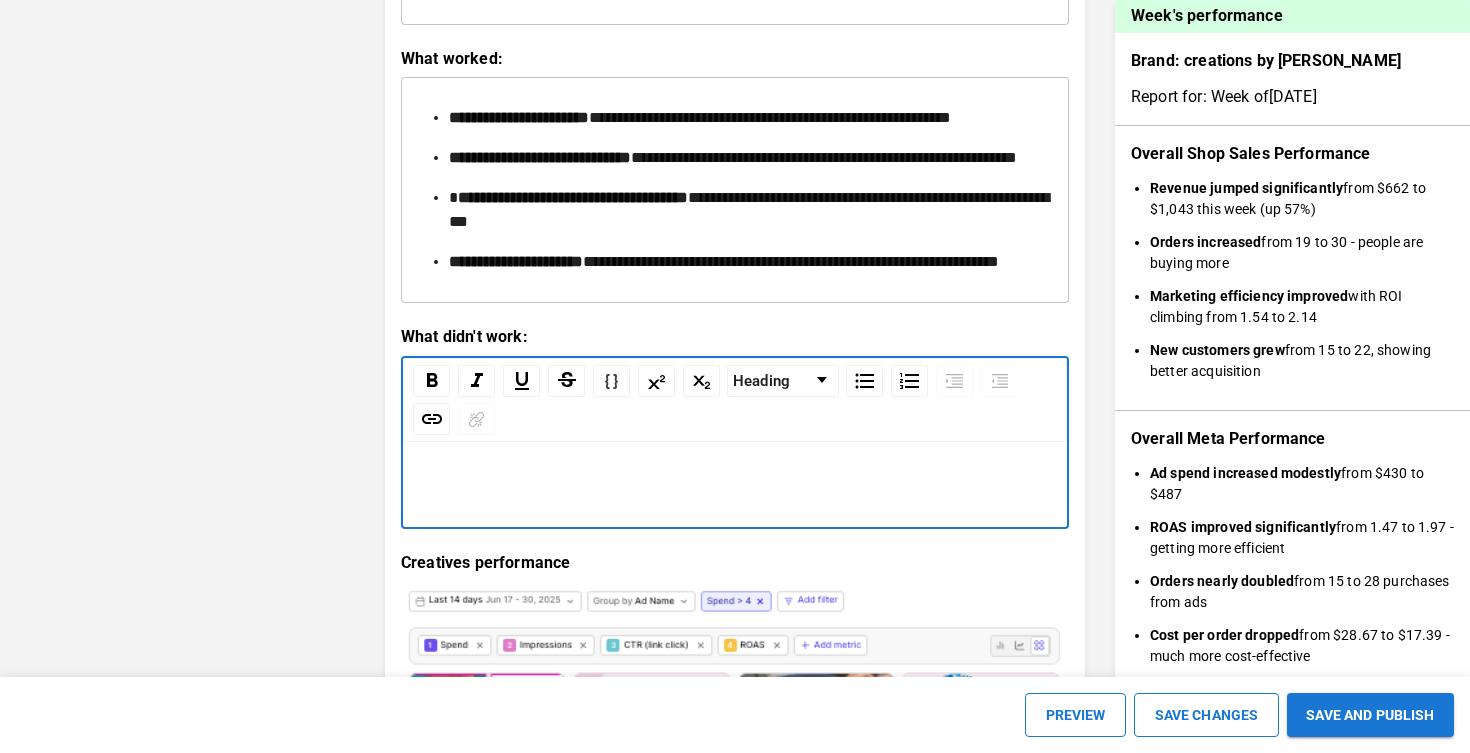 scroll, scrollTop: 2490, scrollLeft: 0, axis: vertical 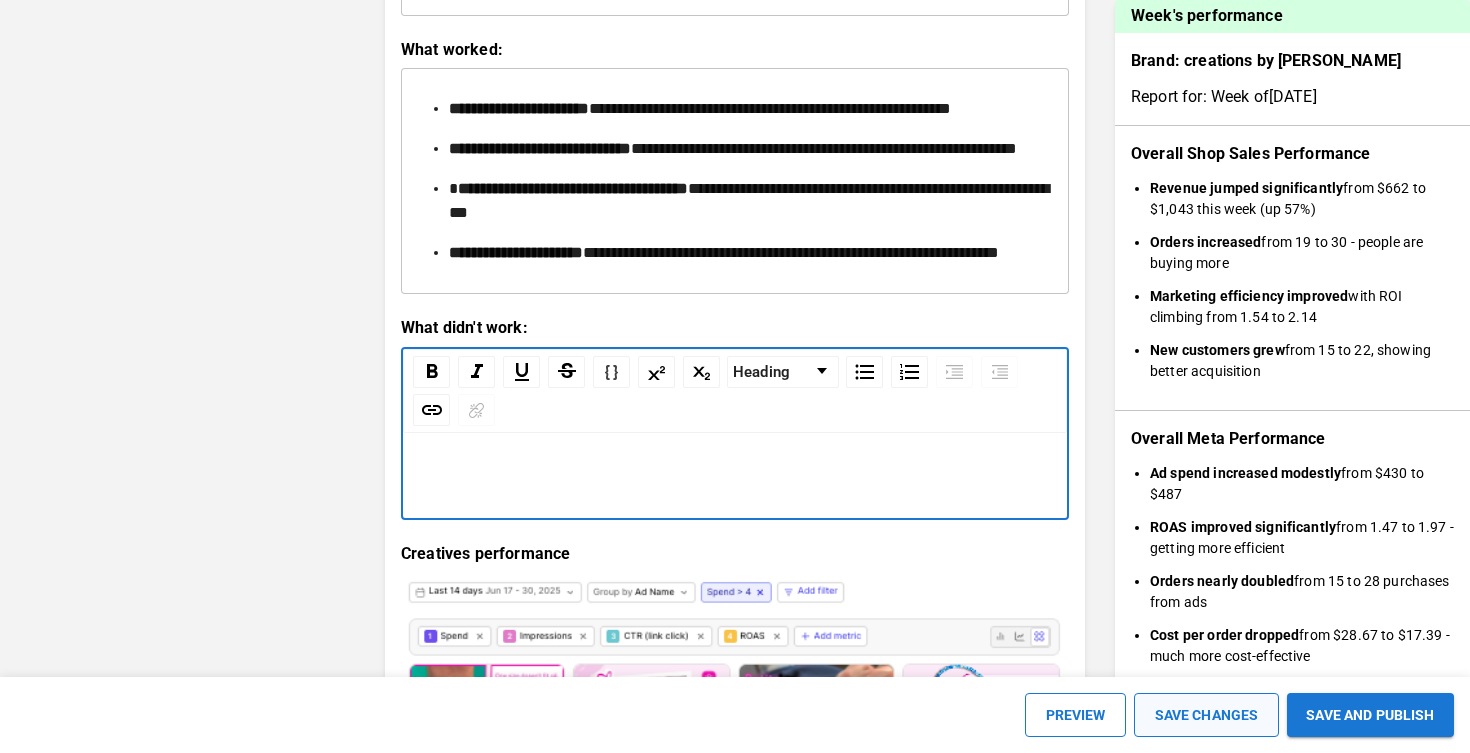 click on "SAVE CHANGES" at bounding box center (1206, 715) 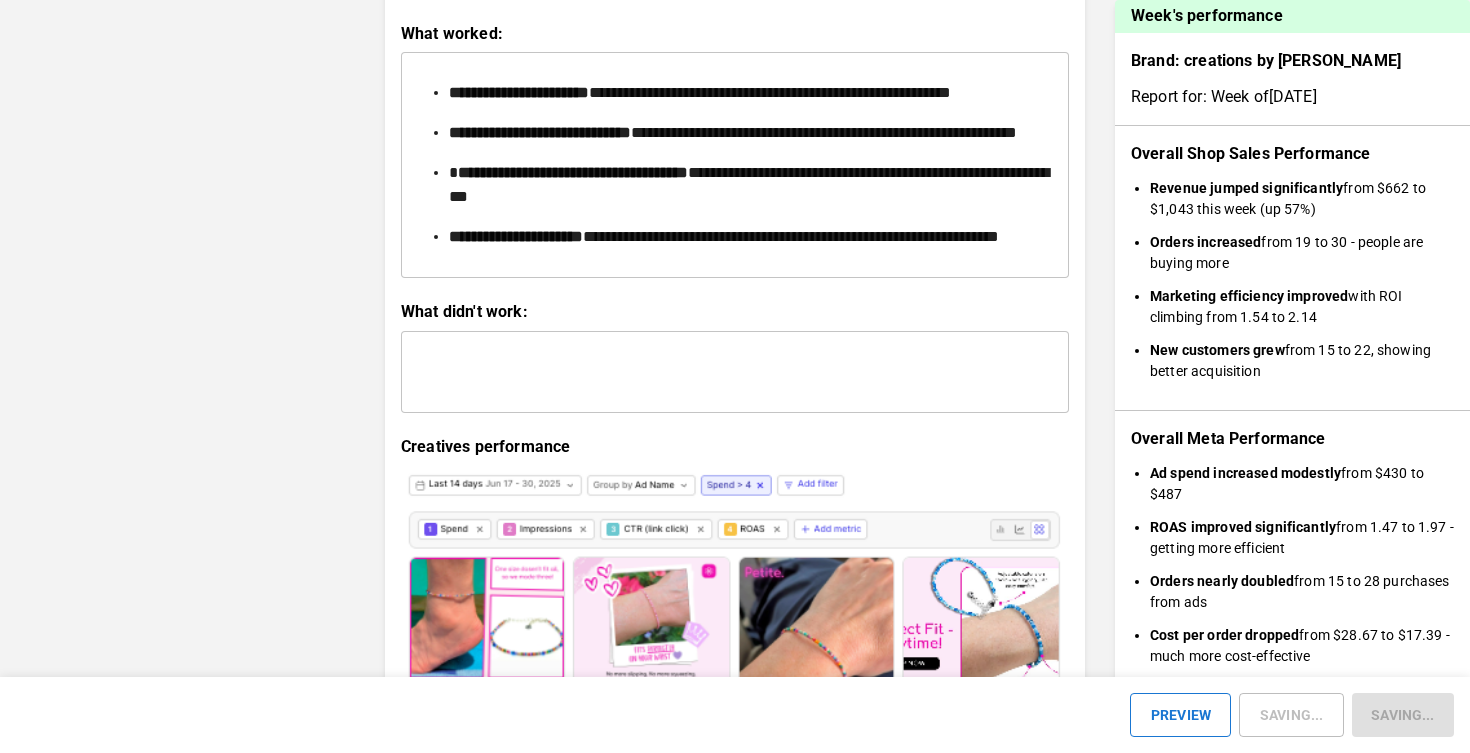 scroll, scrollTop: 2527, scrollLeft: 0, axis: vertical 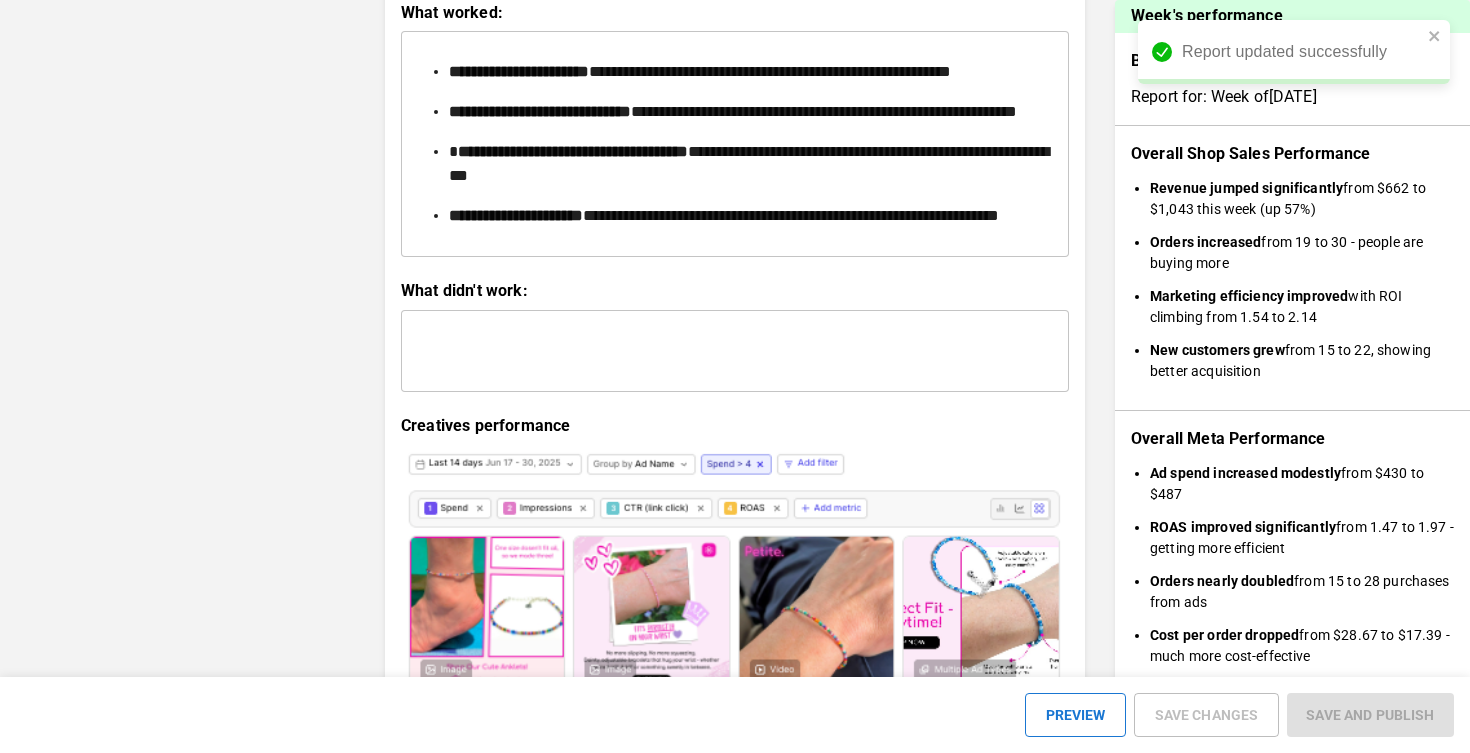 click on "**********" at bounding box center (735, 144) 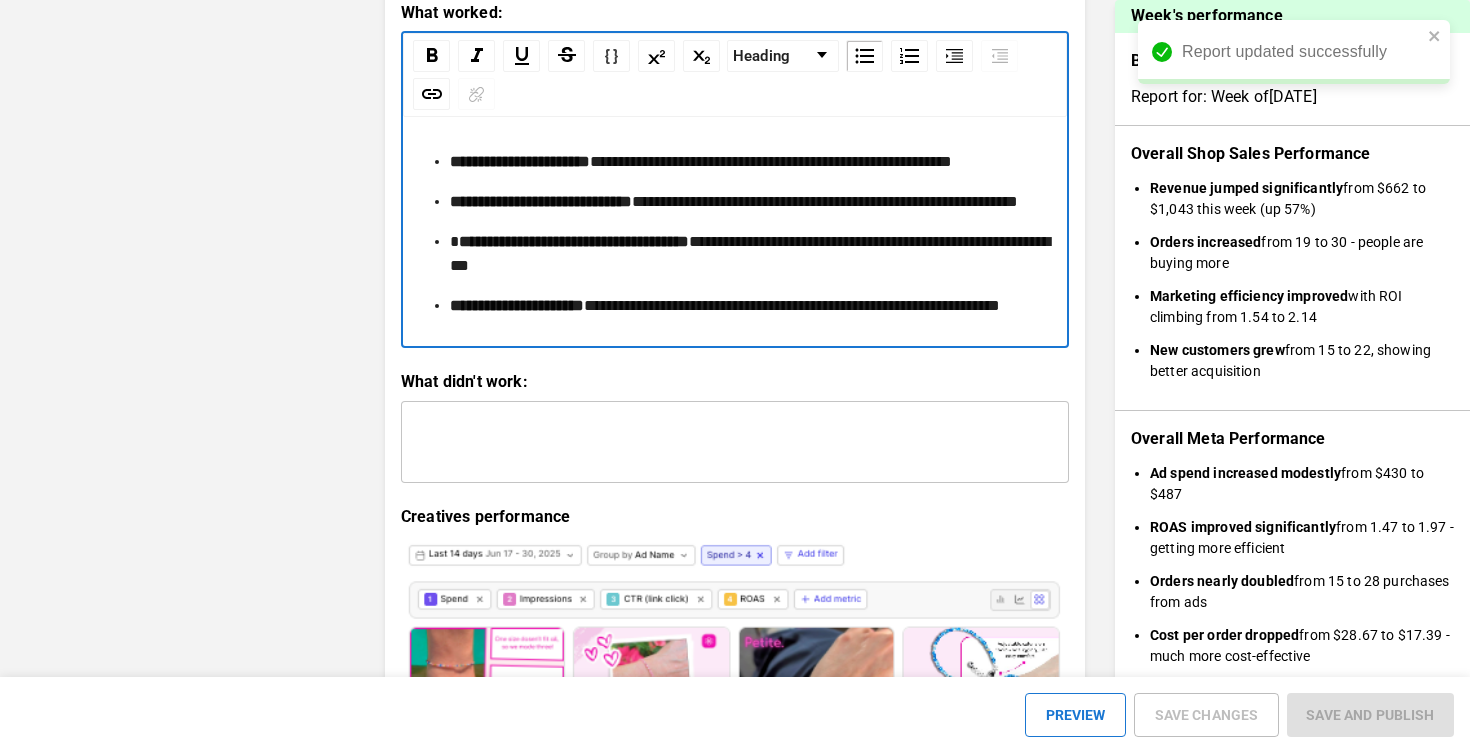 scroll, scrollTop: 2538, scrollLeft: 0, axis: vertical 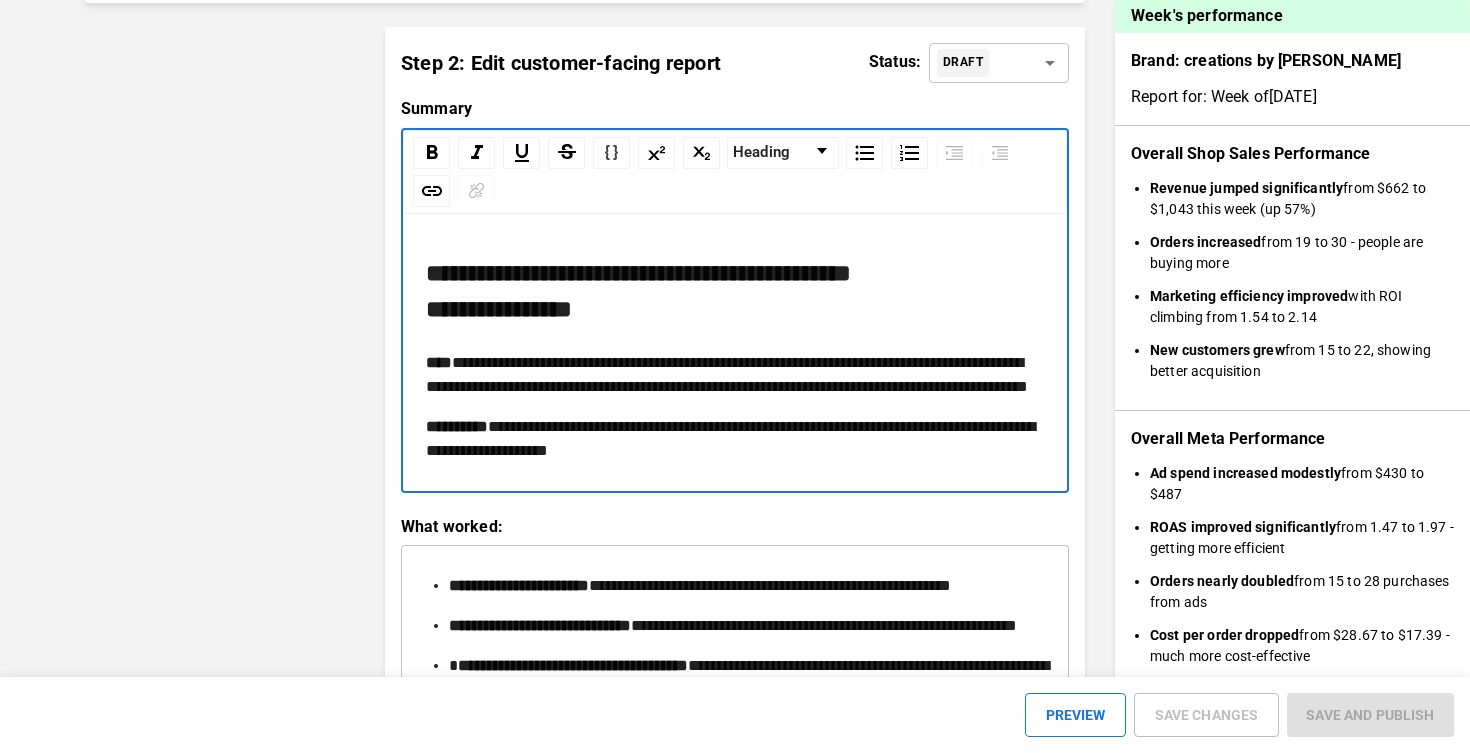 click on "**********" at bounding box center (730, 438) 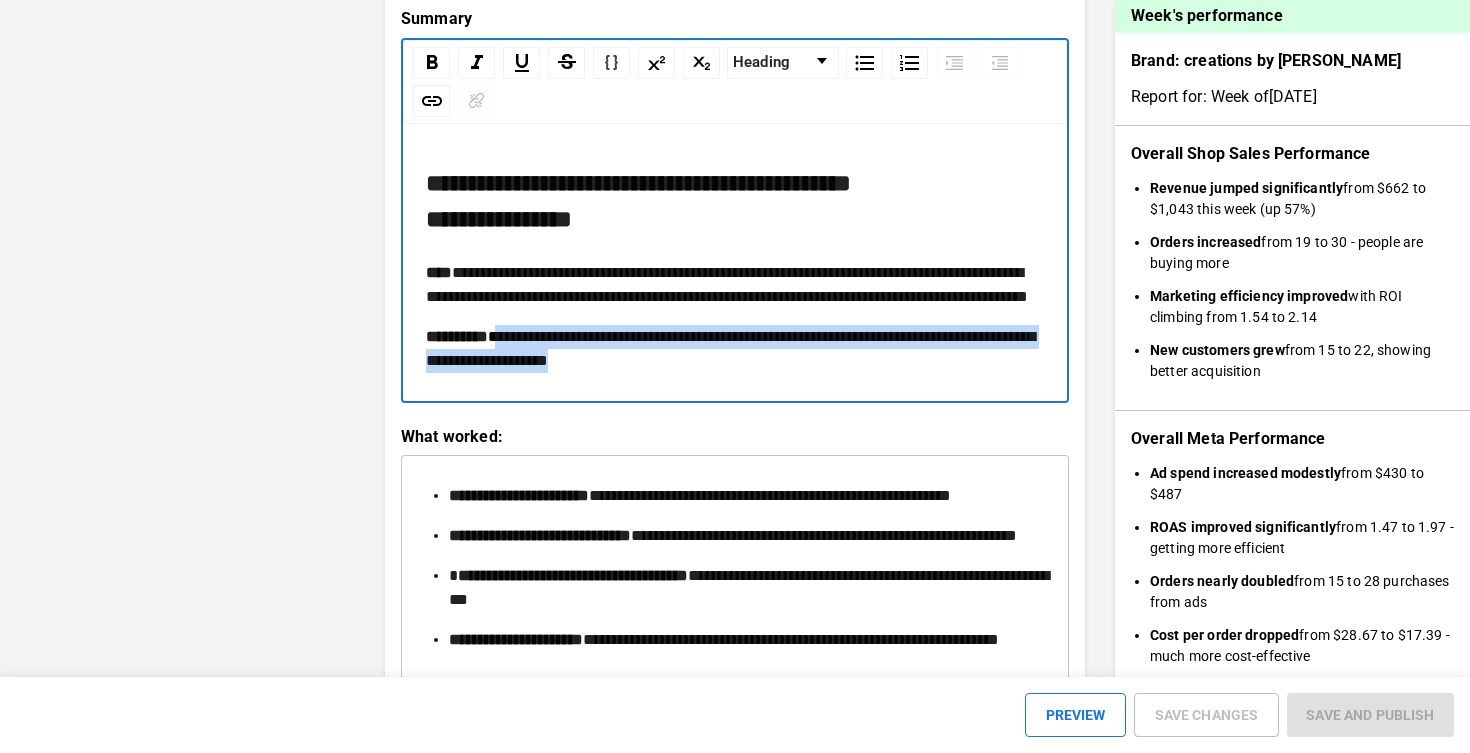 drag, startPoint x: 506, startPoint y: 386, endPoint x: 757, endPoint y: 414, distance: 252.55693 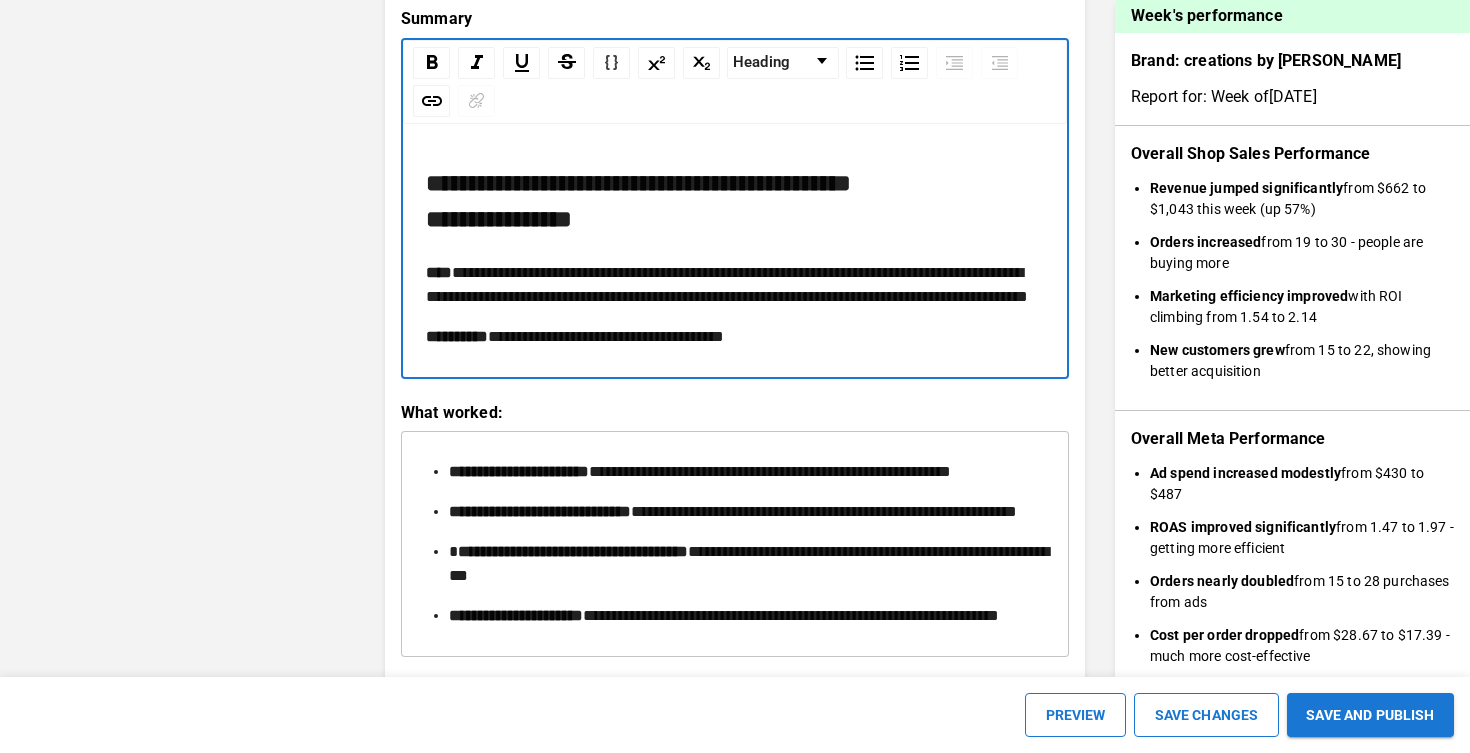 click on "**********" at bounding box center (606, 336) 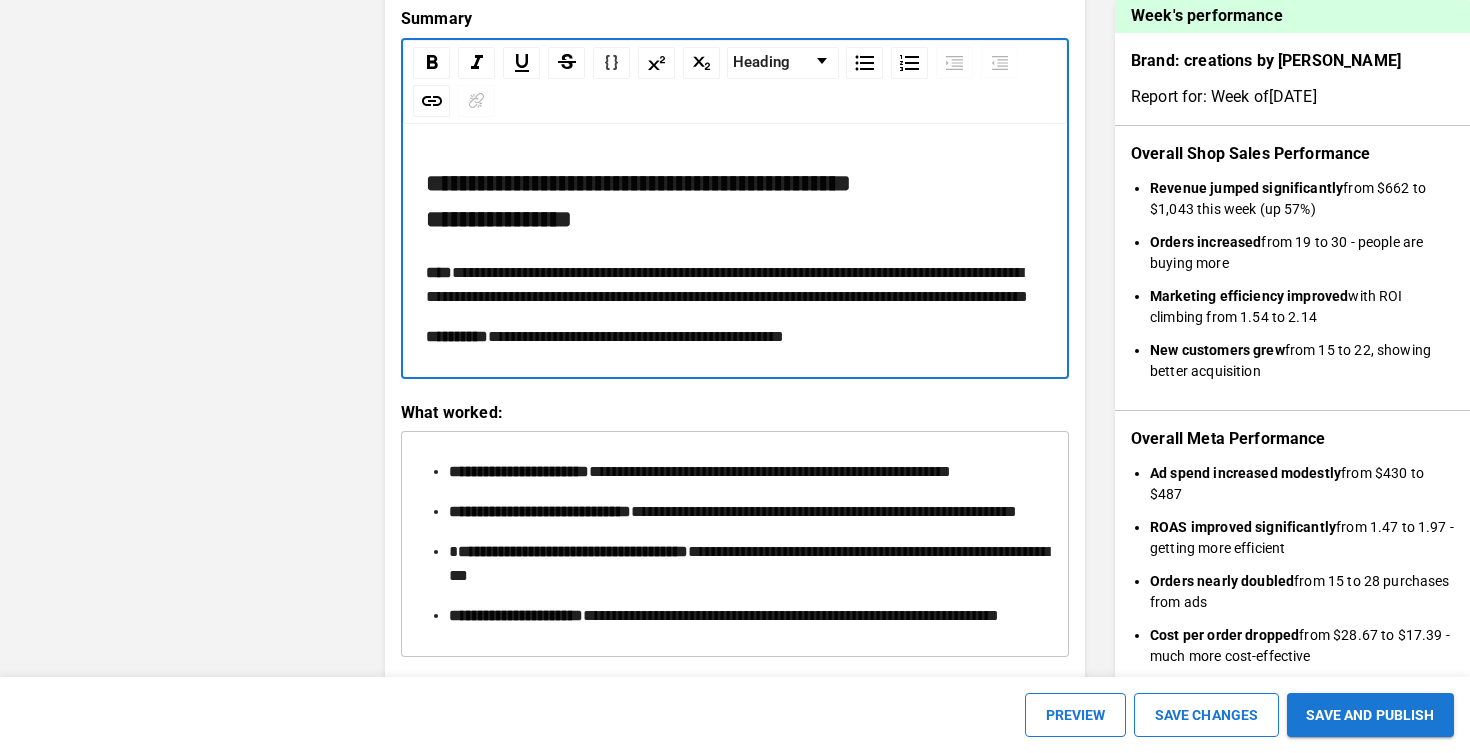 click on "**********" at bounding box center (735, 337) 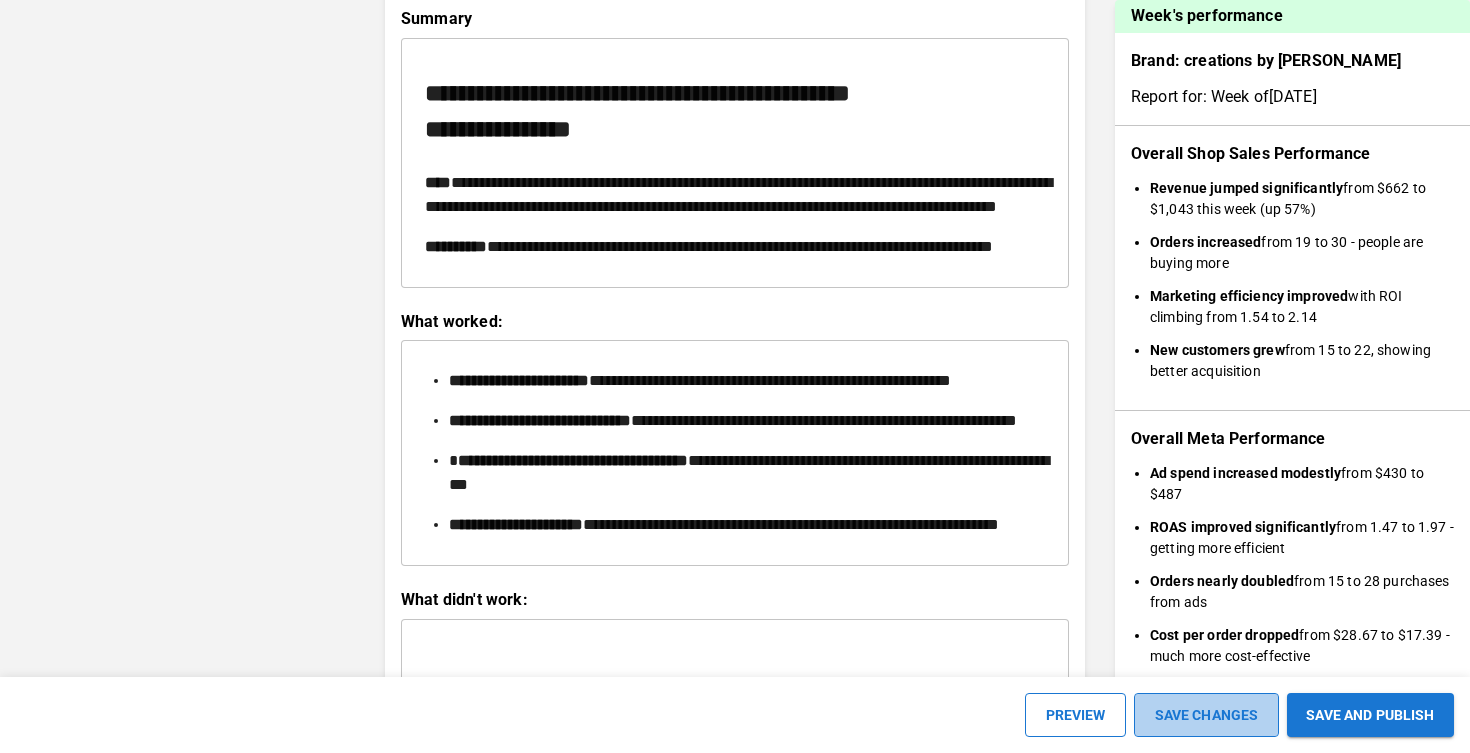 click on "SAVE CHANGES" at bounding box center (1206, 715) 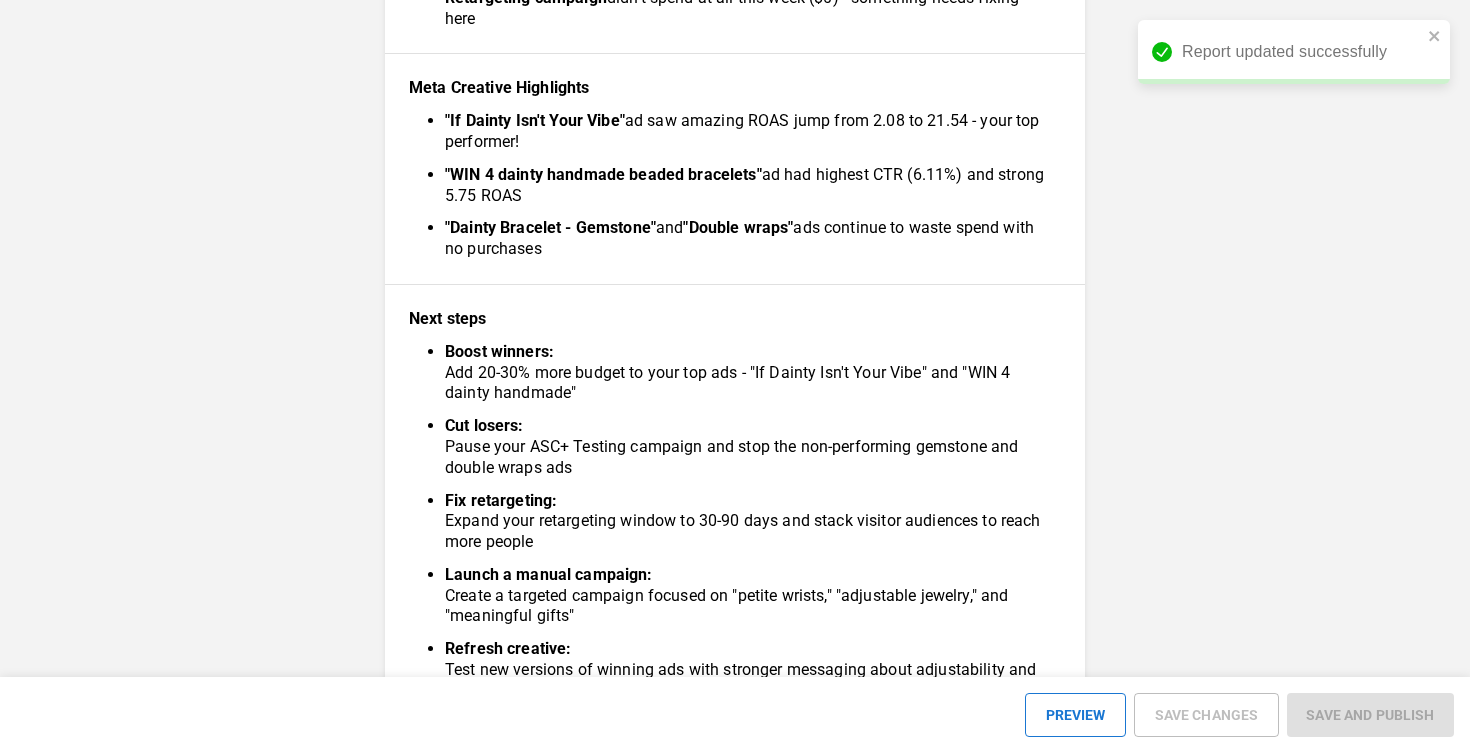 scroll, scrollTop: 885, scrollLeft: 0, axis: vertical 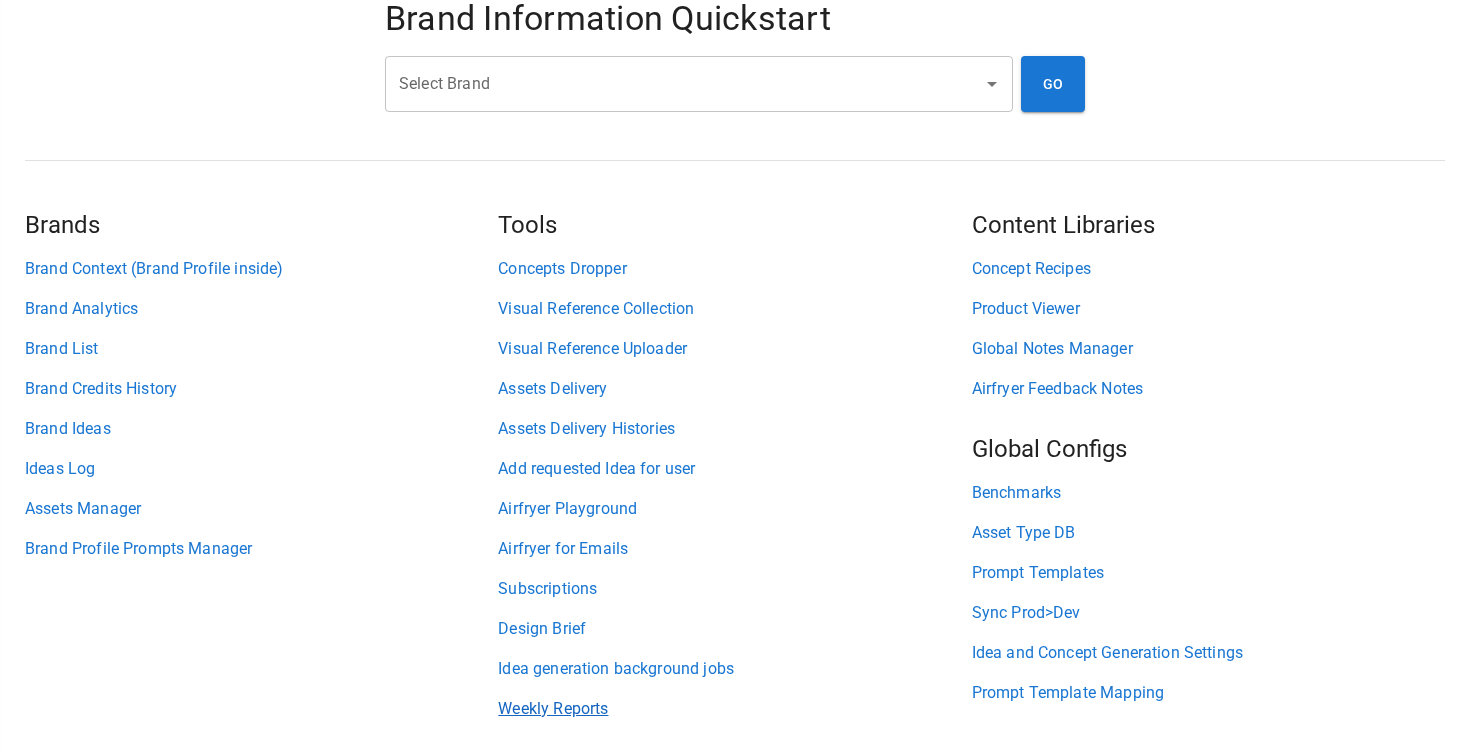 click on "Weekly Reports" at bounding box center (734, 709) 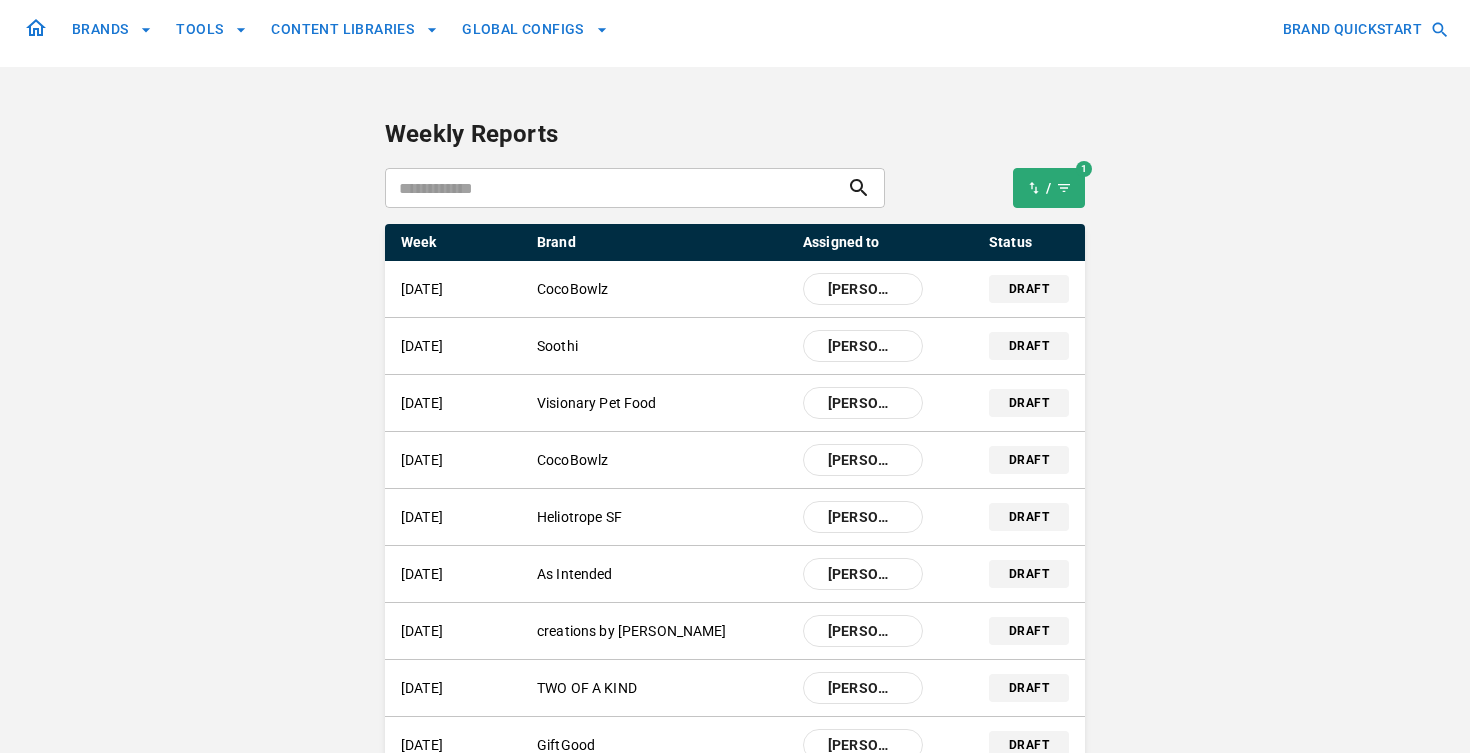 scroll, scrollTop: 0, scrollLeft: 0, axis: both 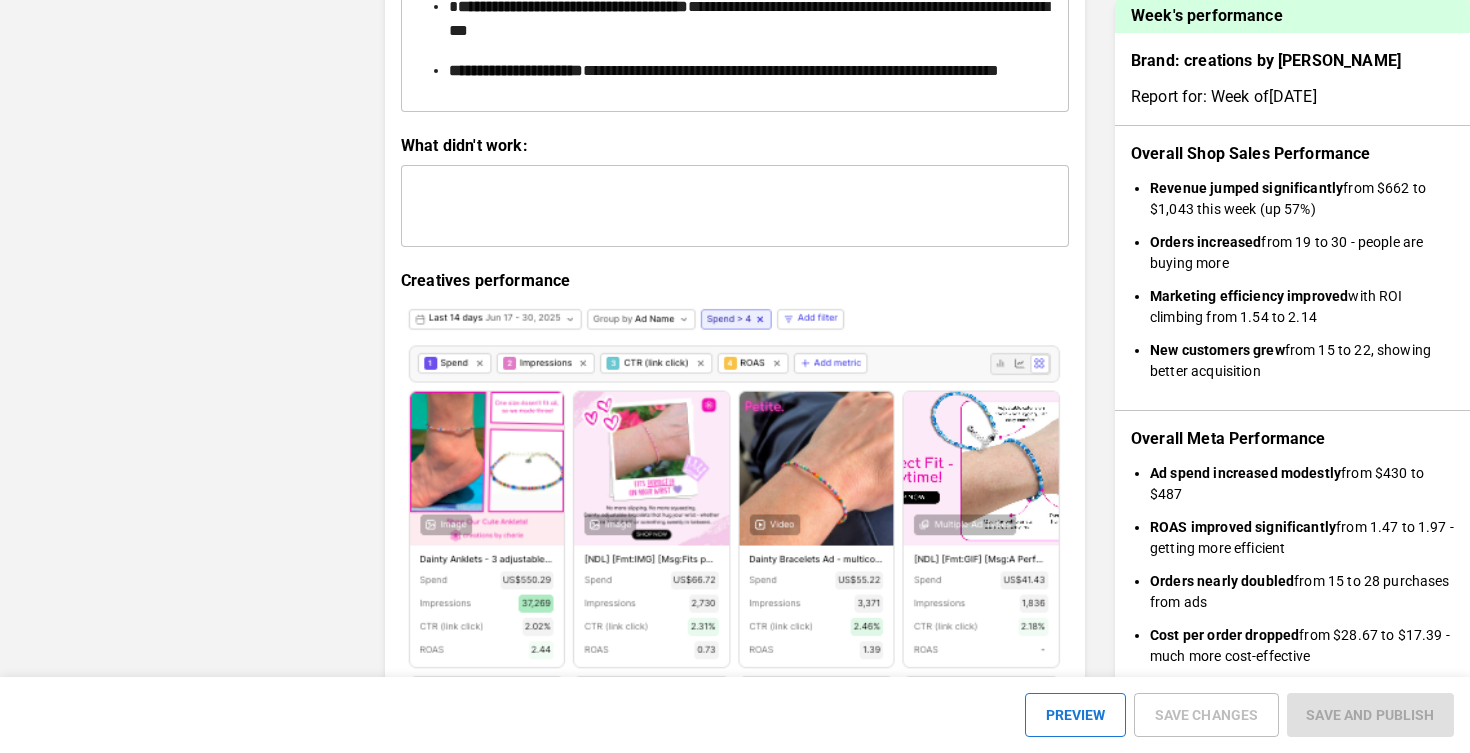 click at bounding box center [735, 206] 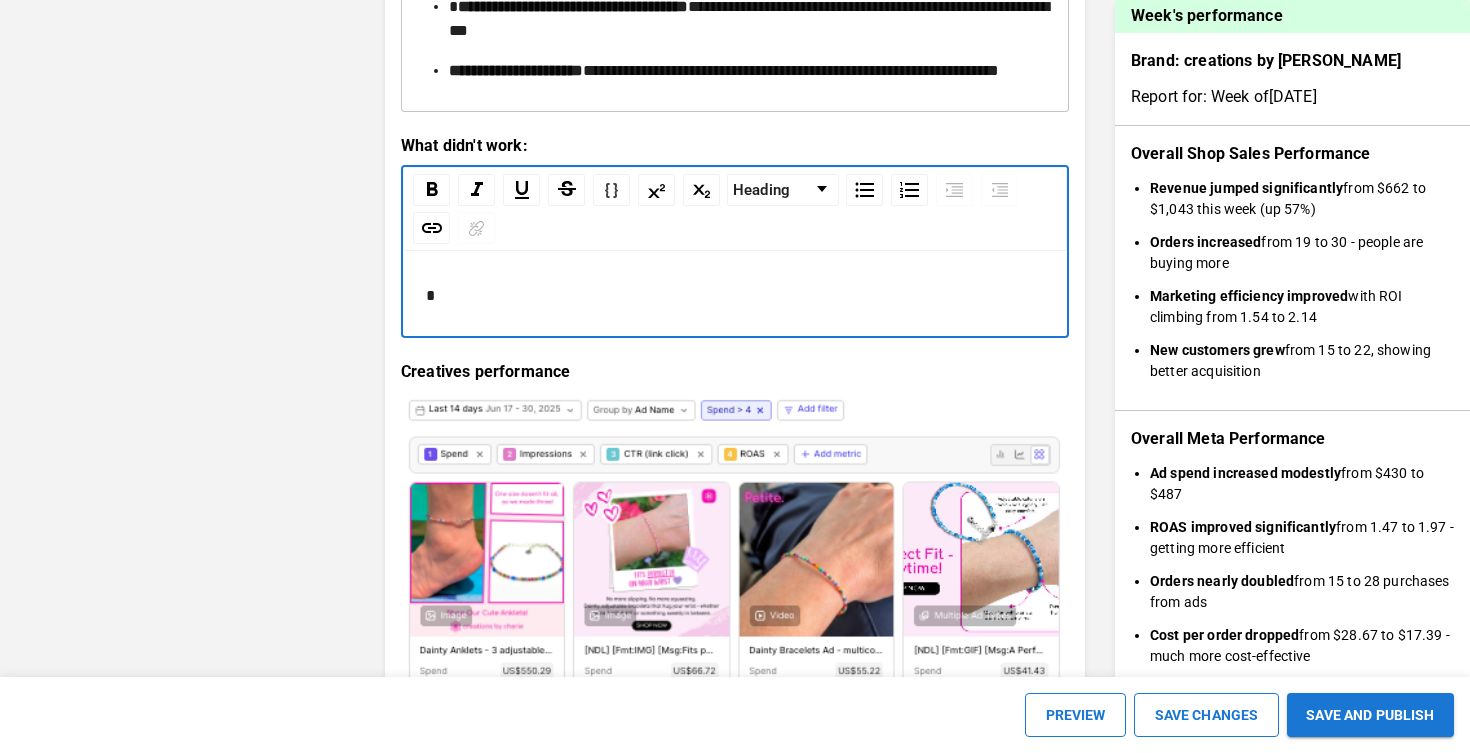 type 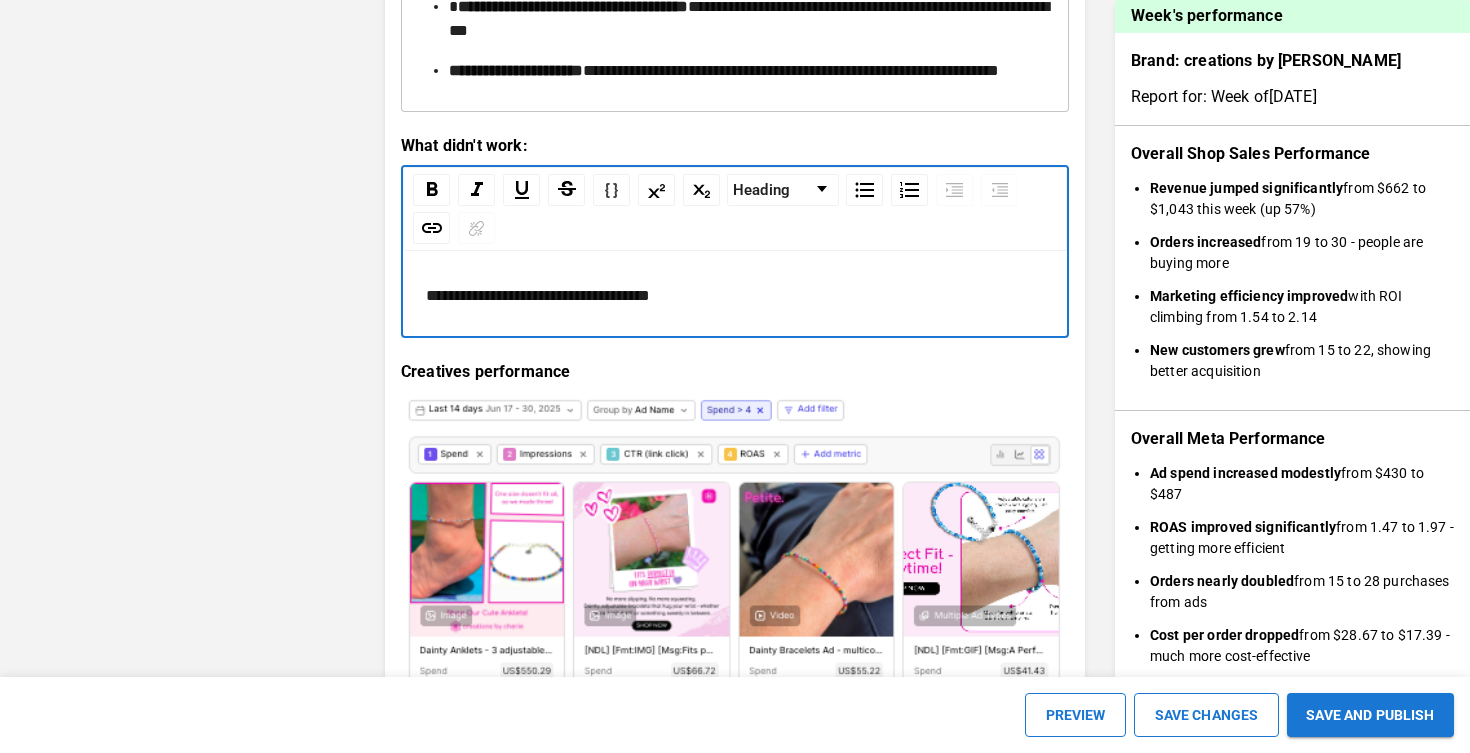 click on "**********" at bounding box center [538, 295] 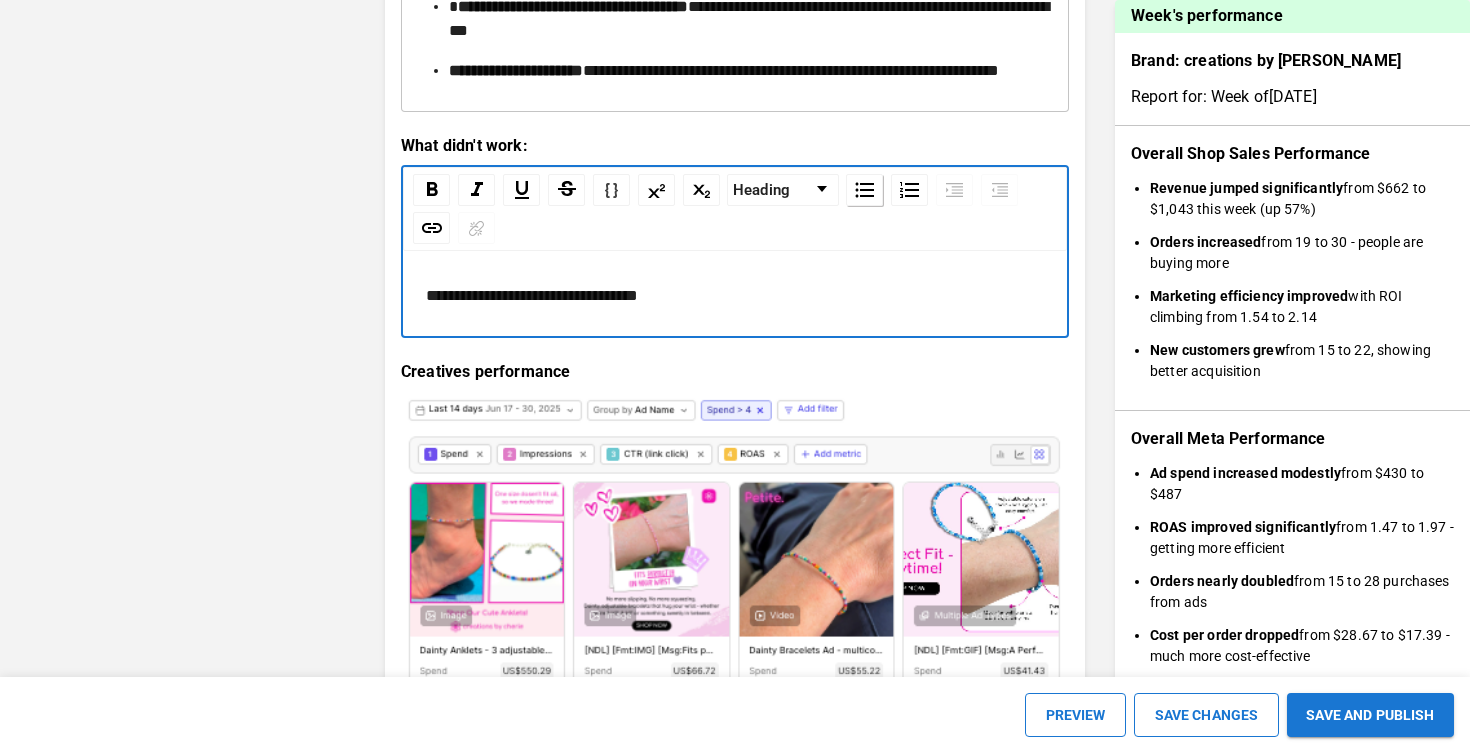 click at bounding box center (865, 190) 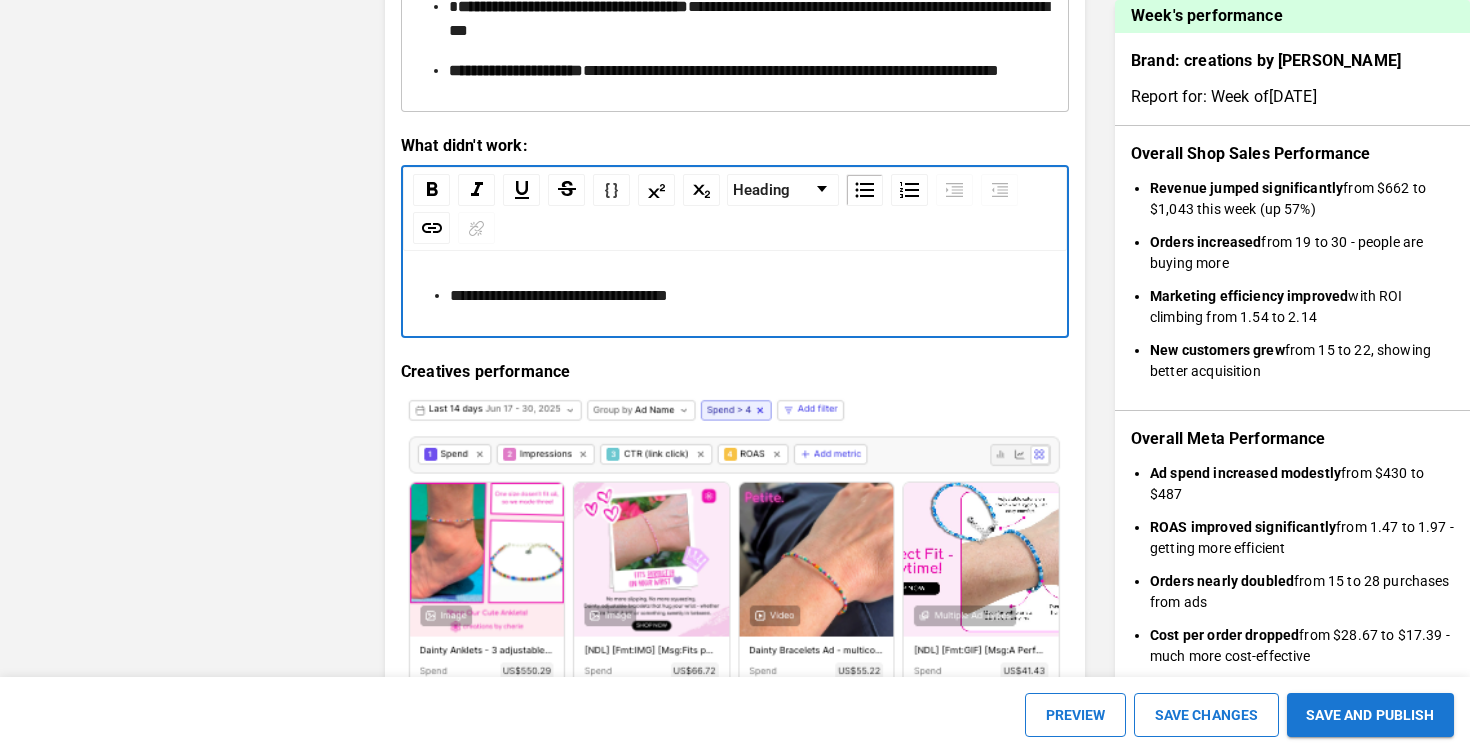 click on "**********" at bounding box center (747, 296) 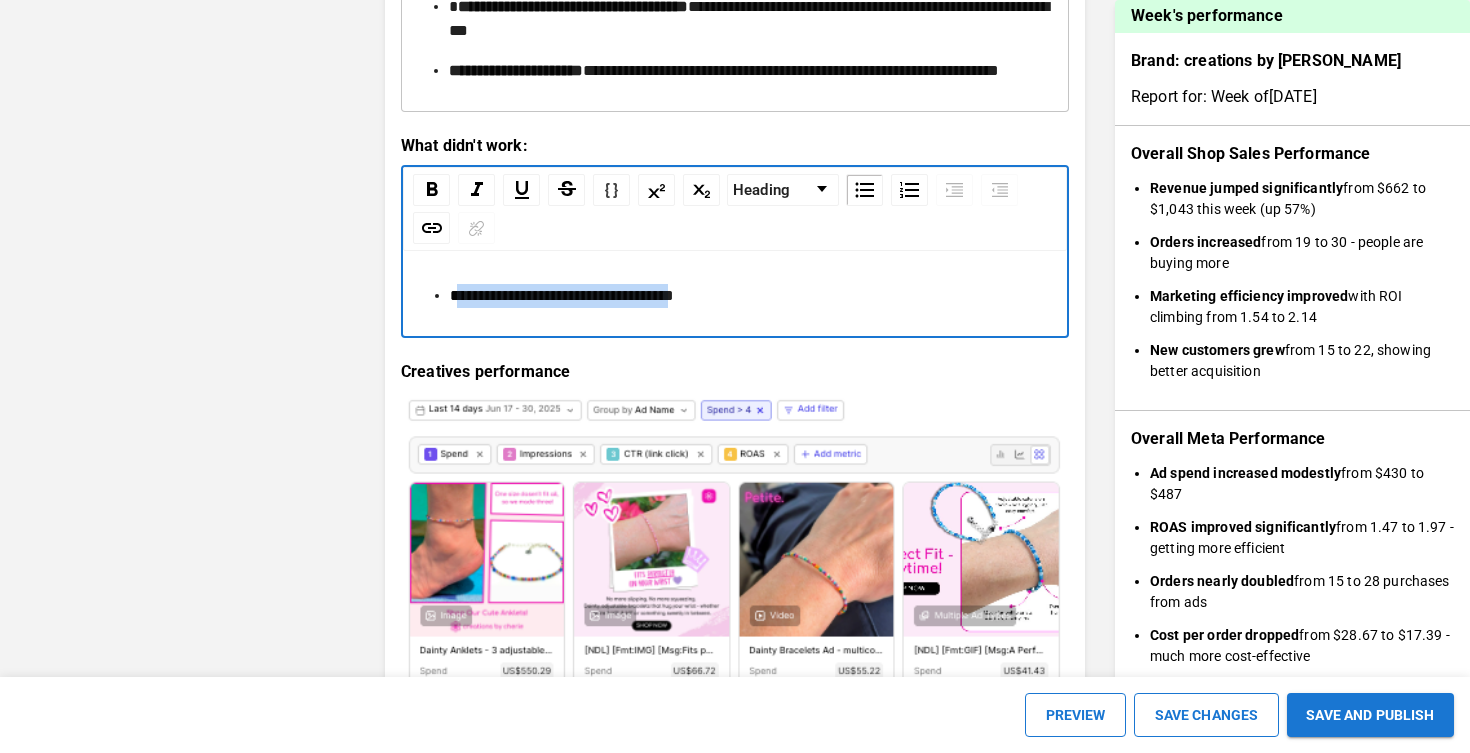 drag, startPoint x: 459, startPoint y: 440, endPoint x: 727, endPoint y: 441, distance: 268.00186 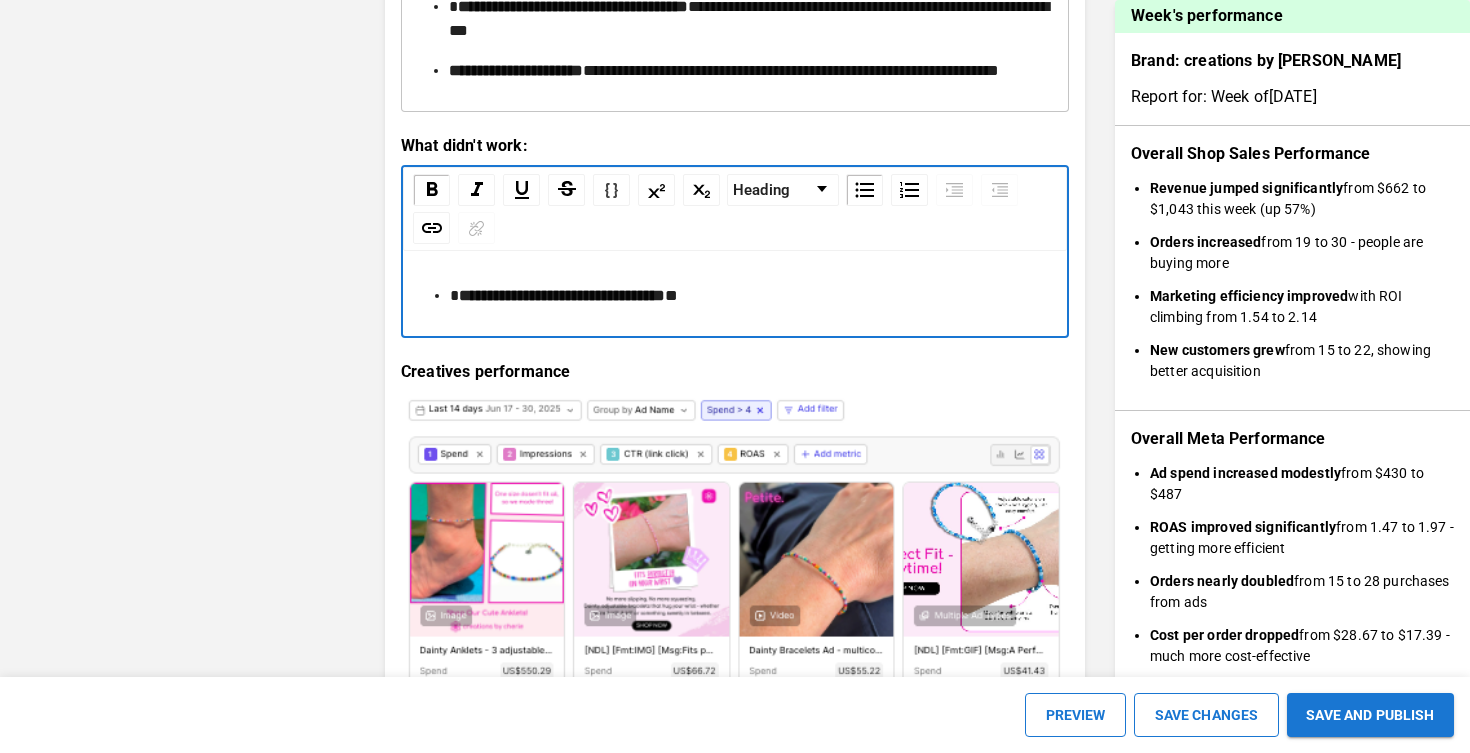 click on "**********" at bounding box center [747, 296] 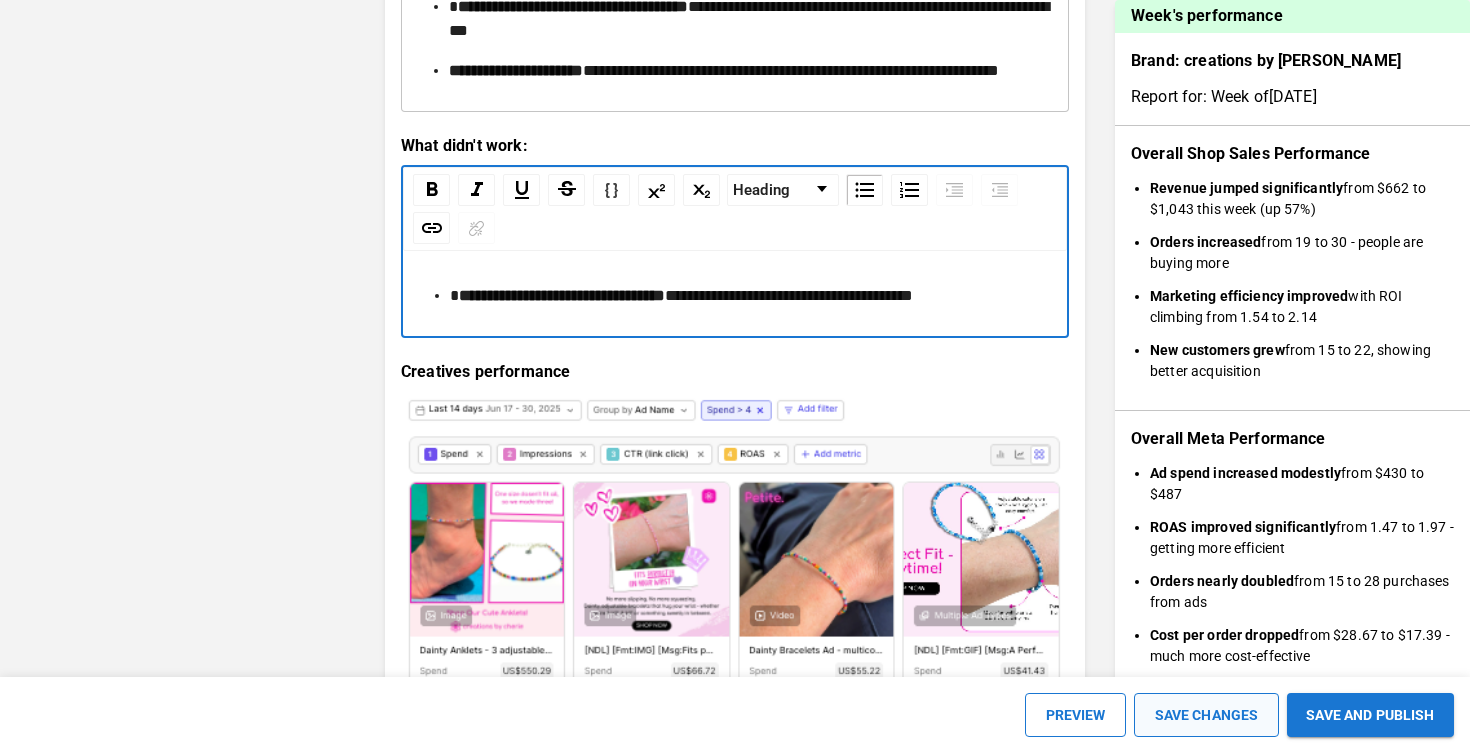 scroll, scrollTop: 2558, scrollLeft: 0, axis: vertical 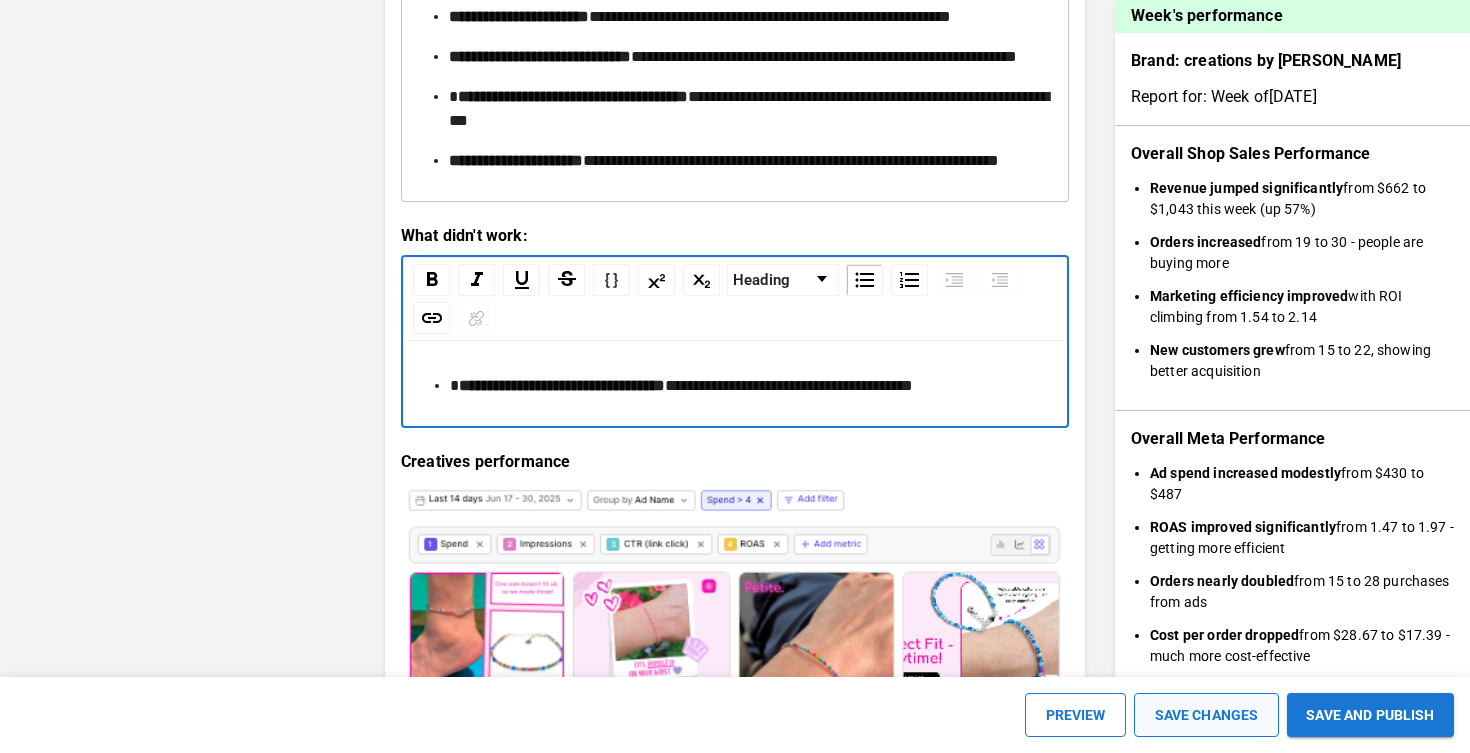 click on "SAVE CHANGES" at bounding box center [1206, 715] 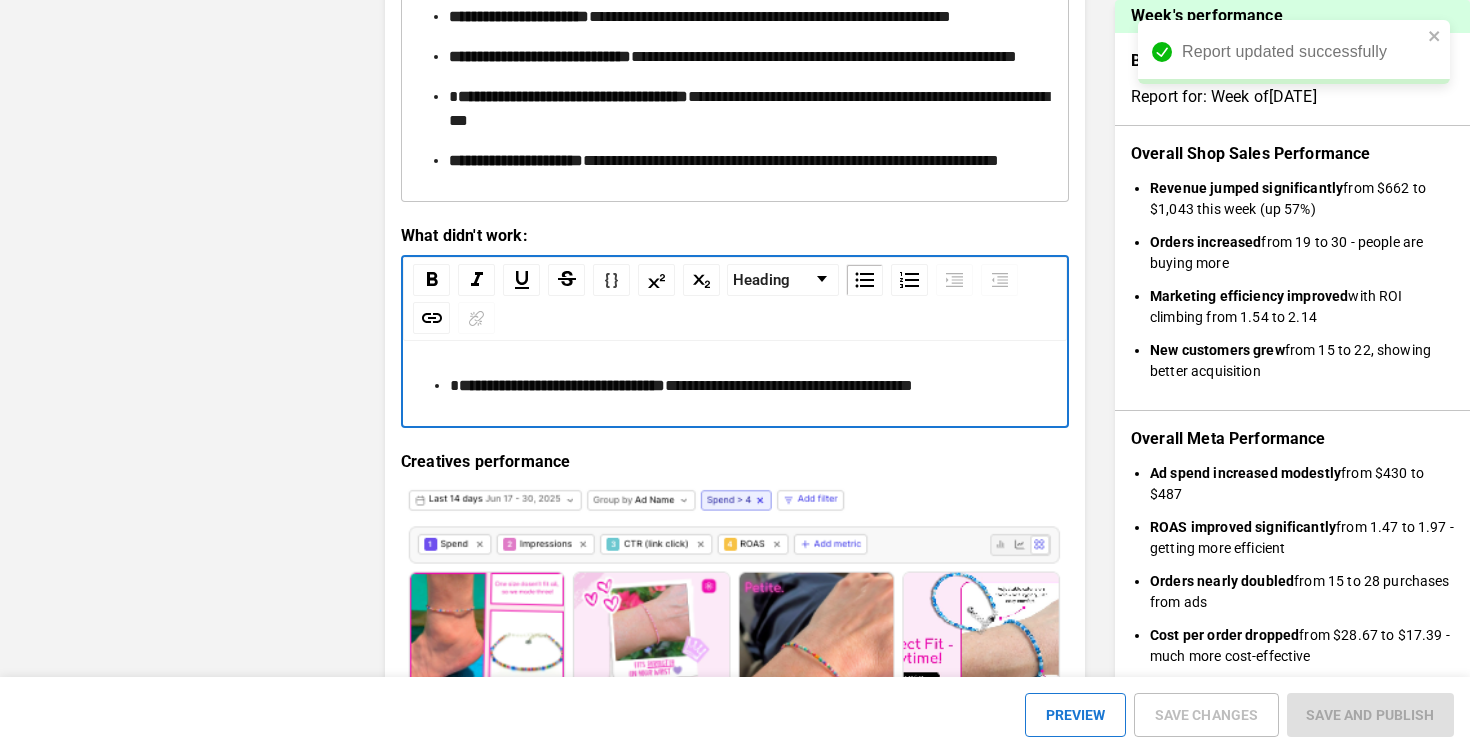 click on "**********" at bounding box center [735, 341] 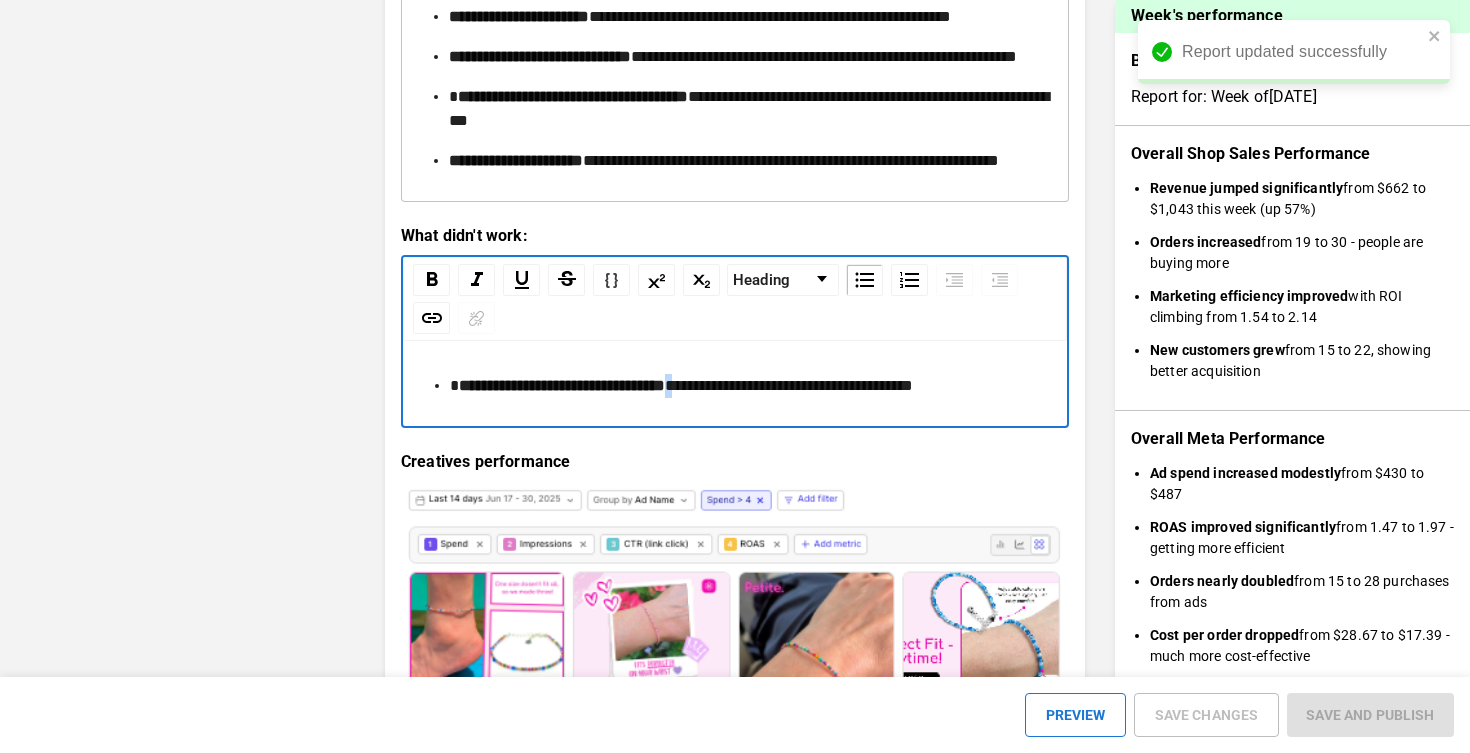 click on "**********" at bounding box center (789, 385) 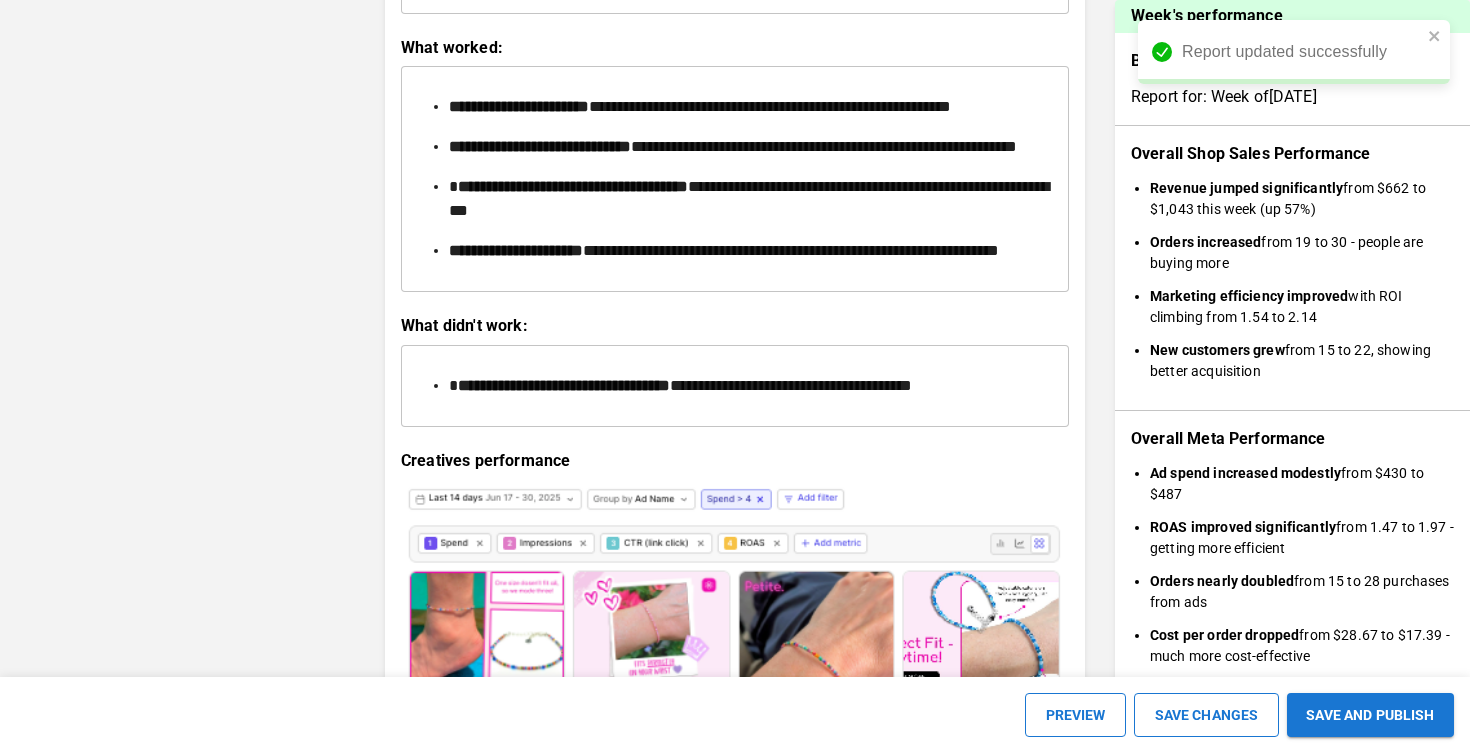 click on "**********" at bounding box center [735, 386] 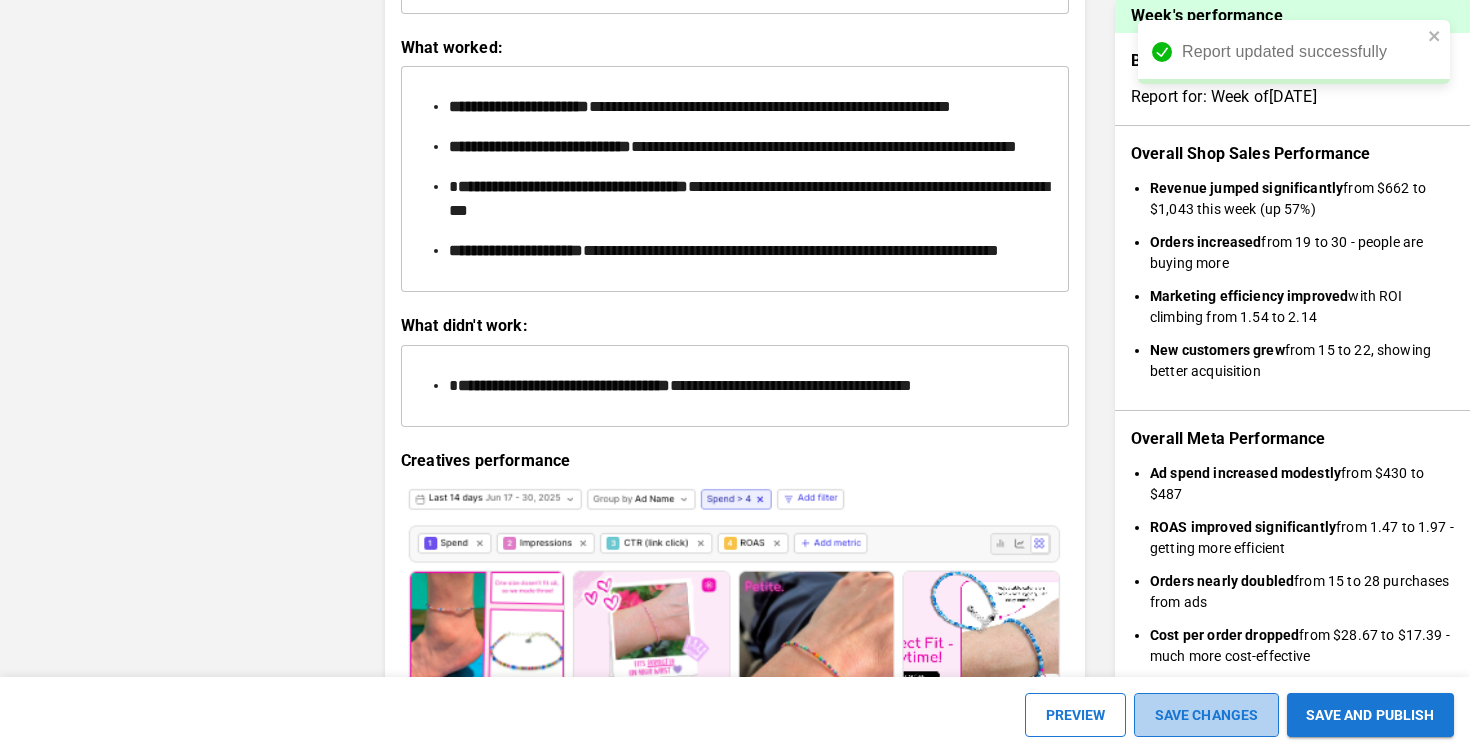 scroll, scrollTop: 2378, scrollLeft: 0, axis: vertical 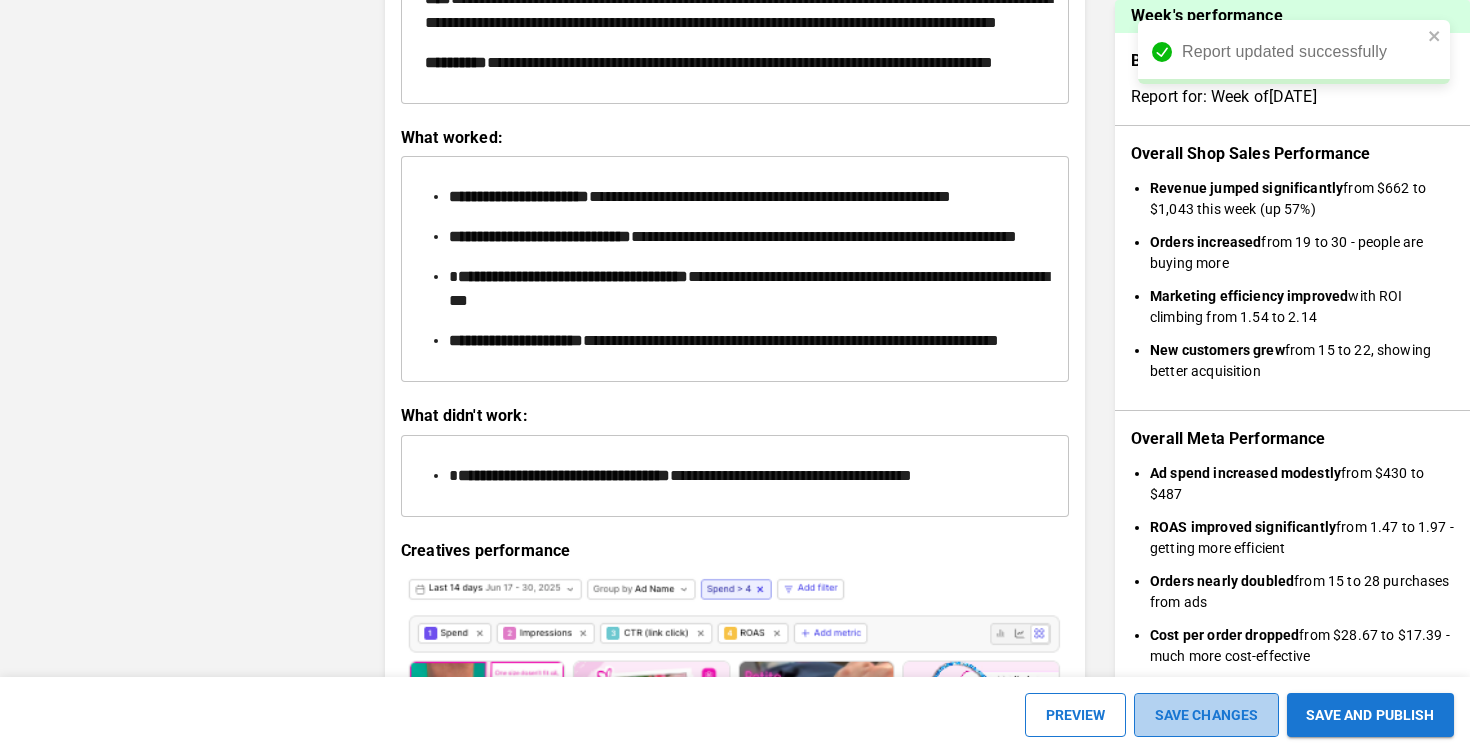 click on "SAVE CHANGES" at bounding box center [1206, 715] 